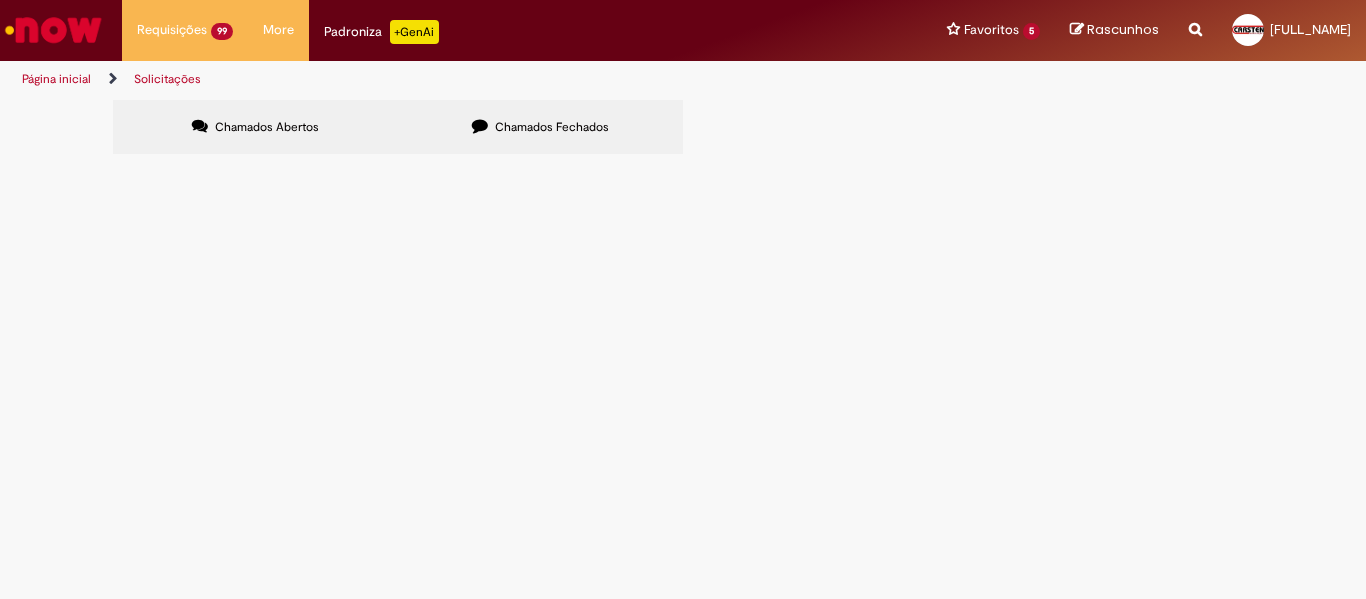 scroll, scrollTop: 0, scrollLeft: 0, axis: both 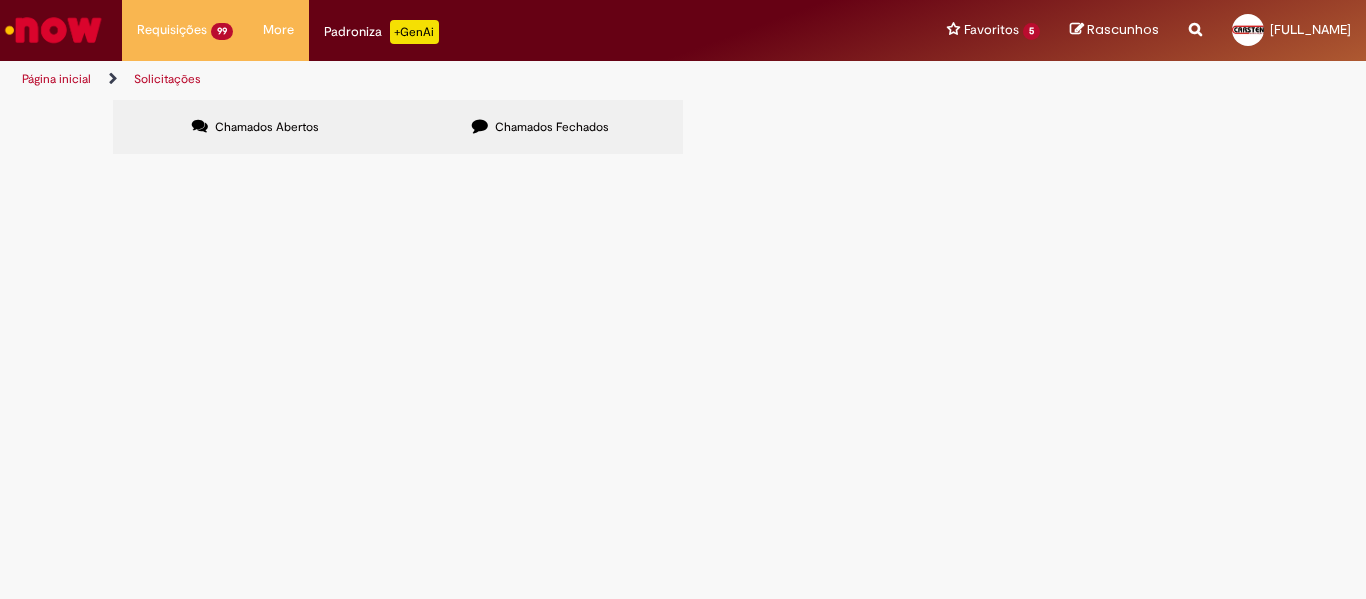 click at bounding box center (0, 0) 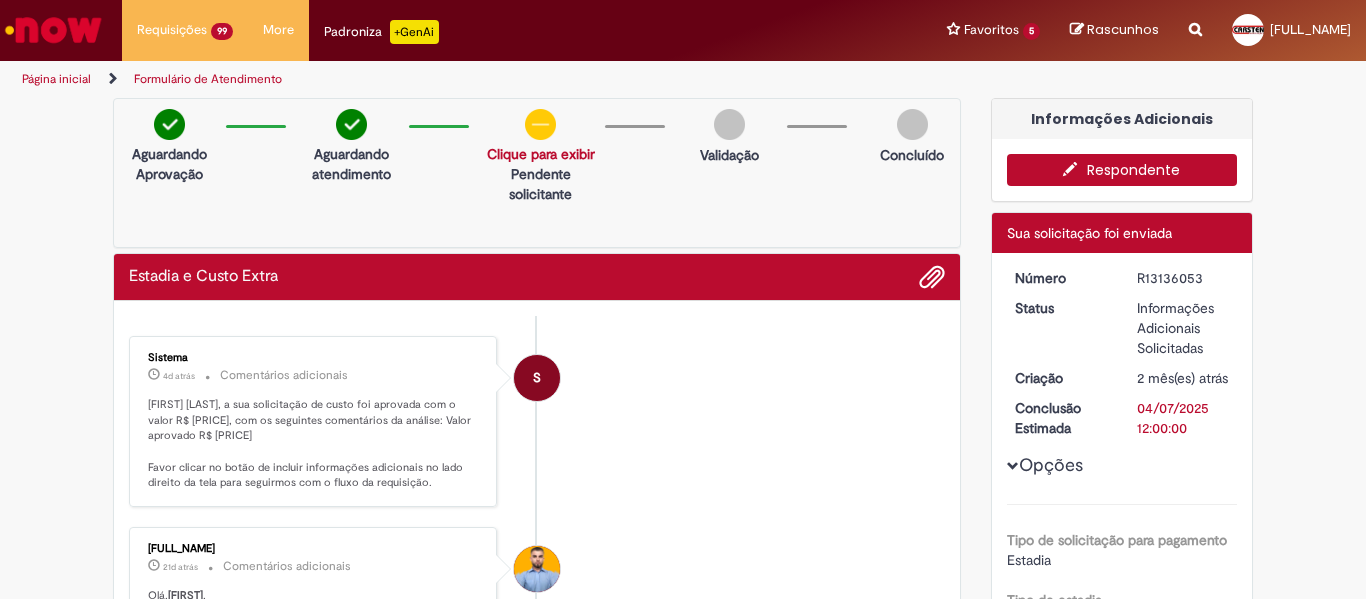 scroll, scrollTop: 0, scrollLeft: 0, axis: both 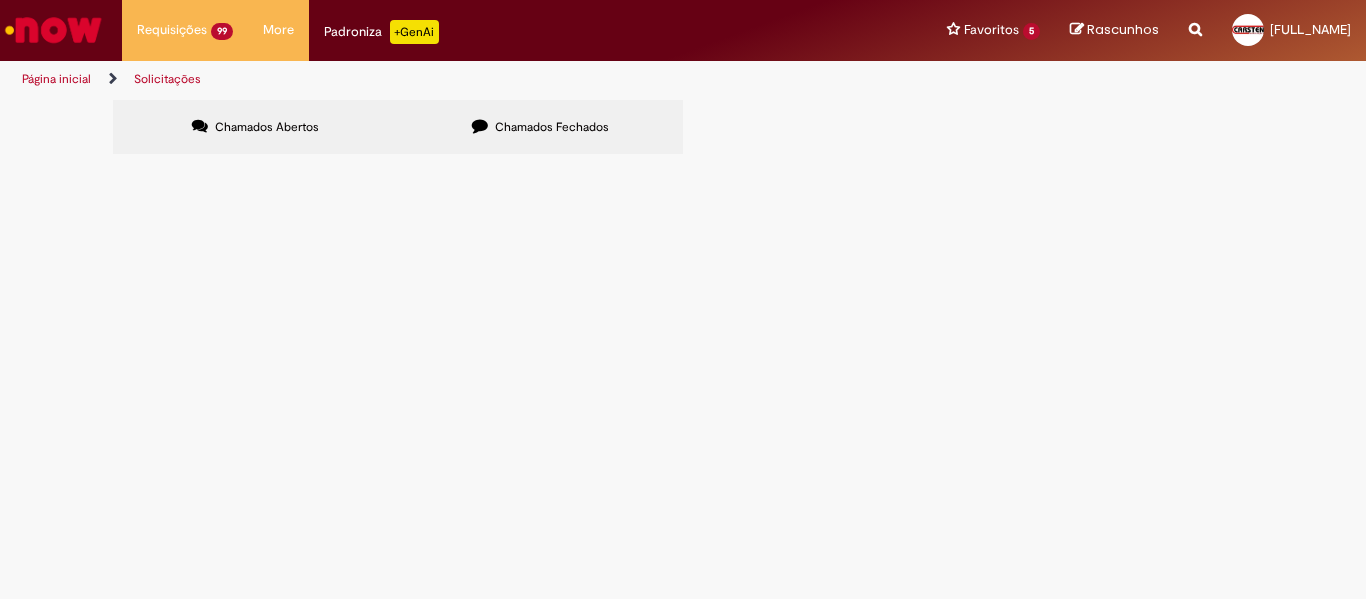 click at bounding box center [0, 0] 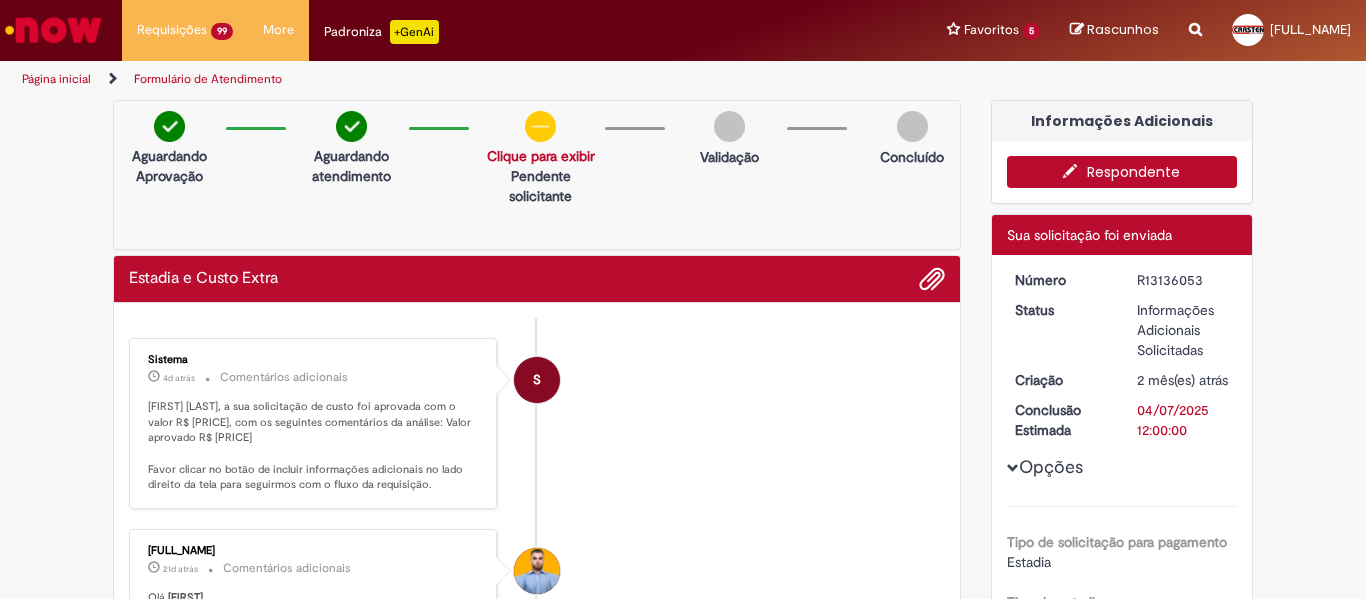 click on "Respondente" at bounding box center [1122, 172] 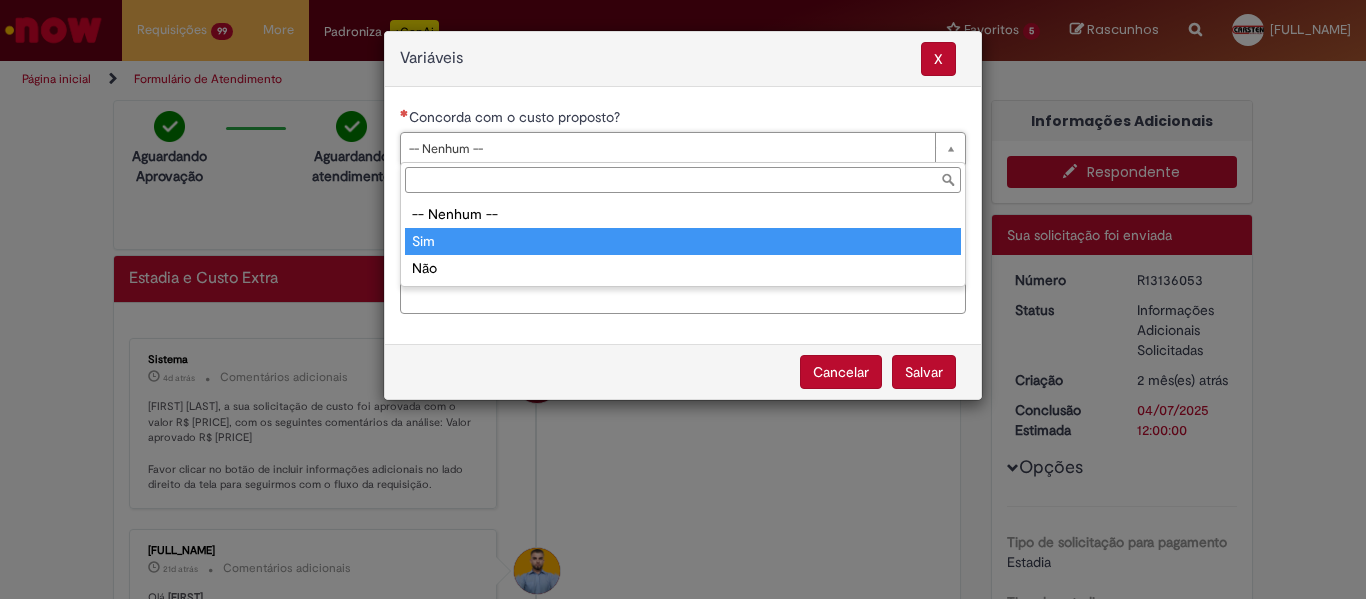 type on "***" 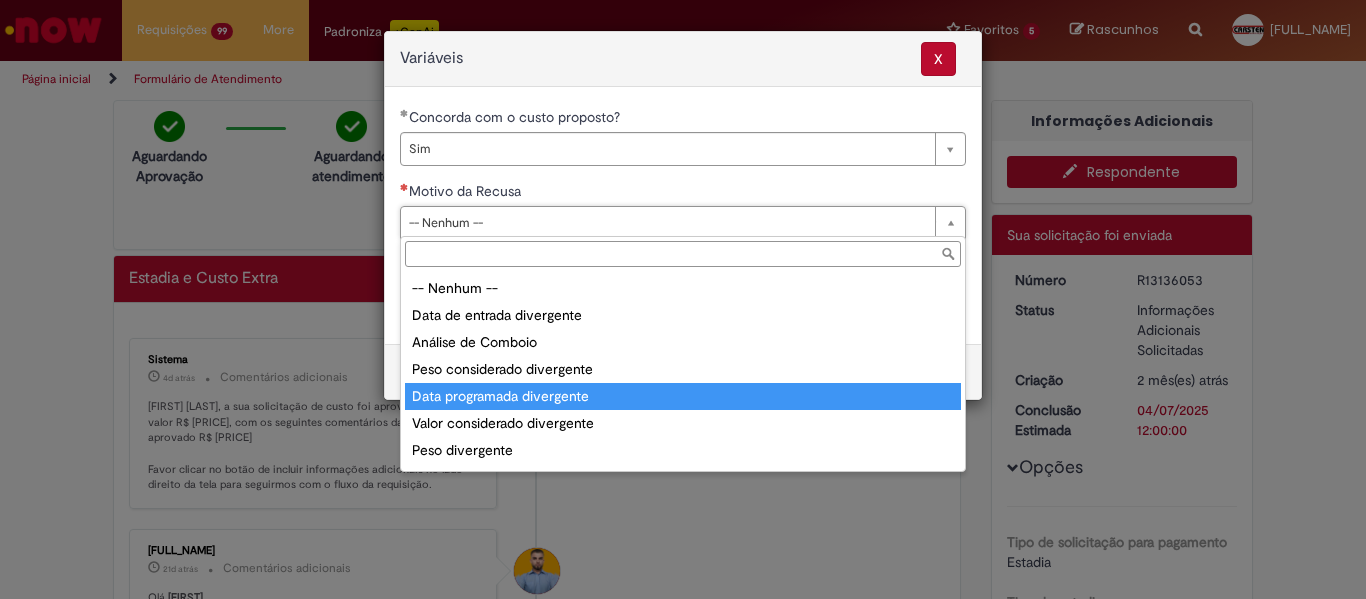 scroll, scrollTop: 78, scrollLeft: 0, axis: vertical 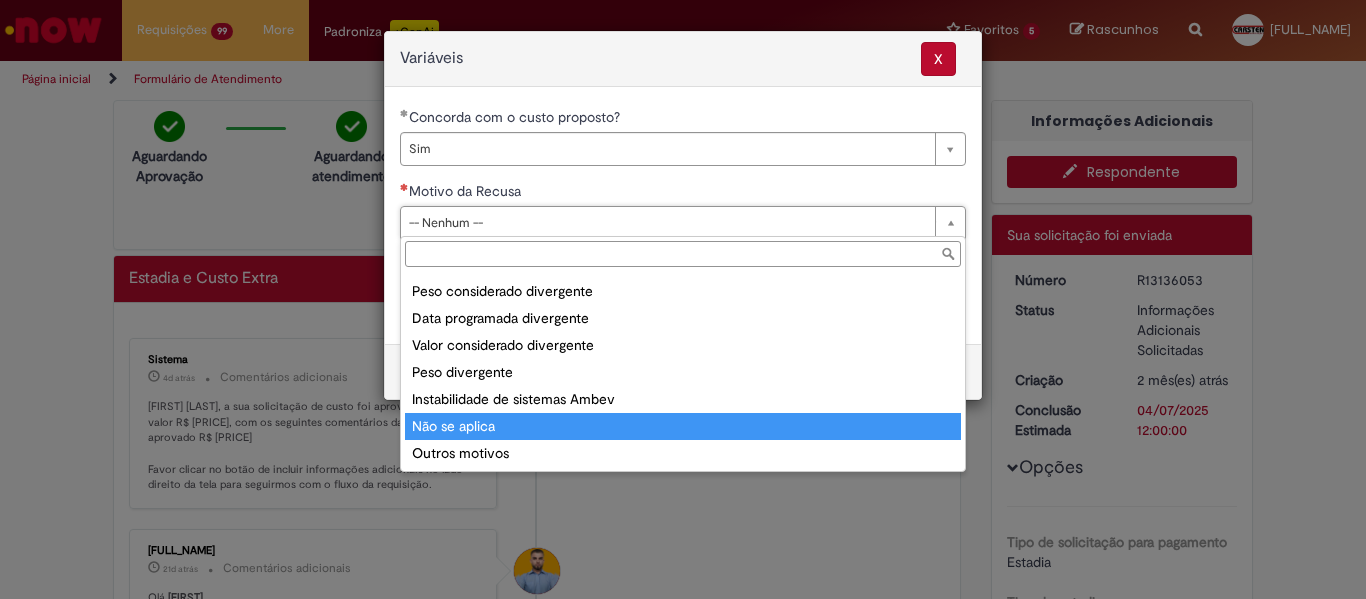 type on "**********" 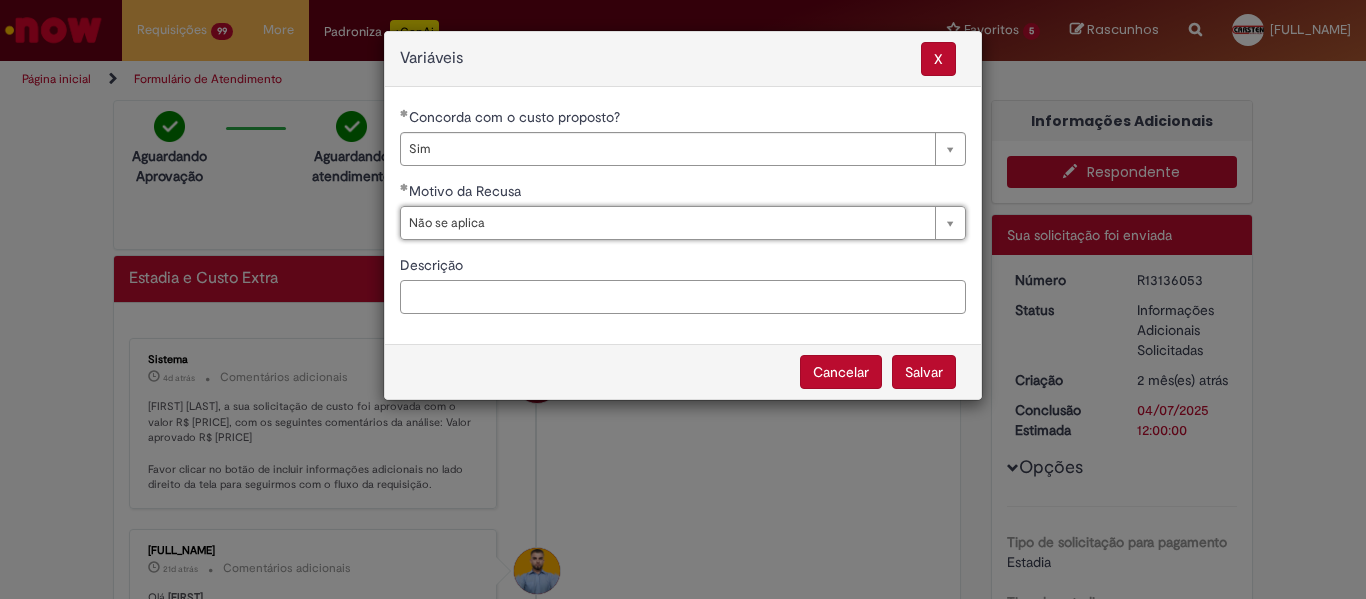 click on "Descrição" at bounding box center [683, 297] 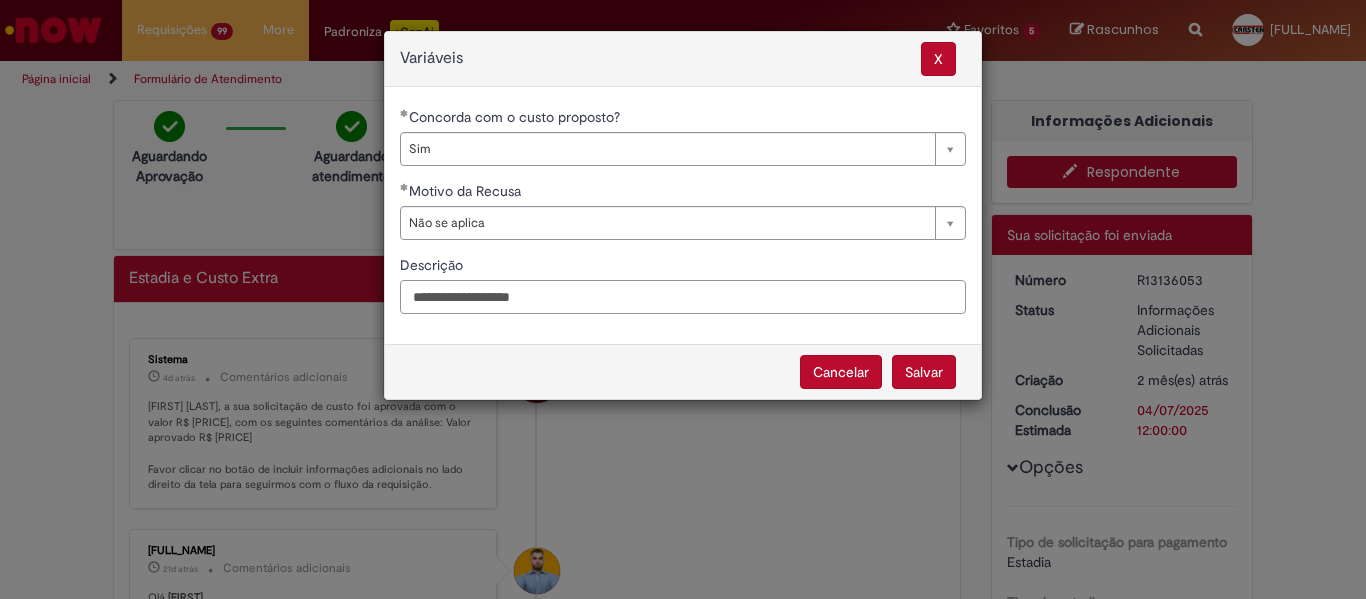 type on "**********" 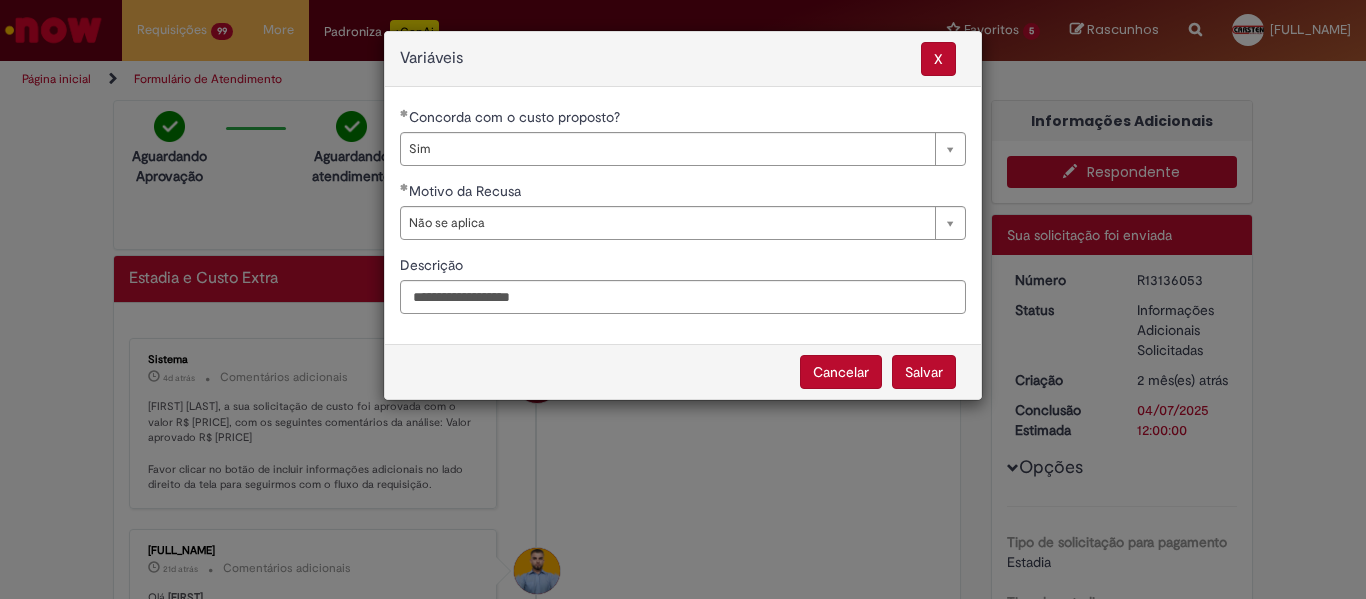 click on "Salvar" at bounding box center [924, 372] 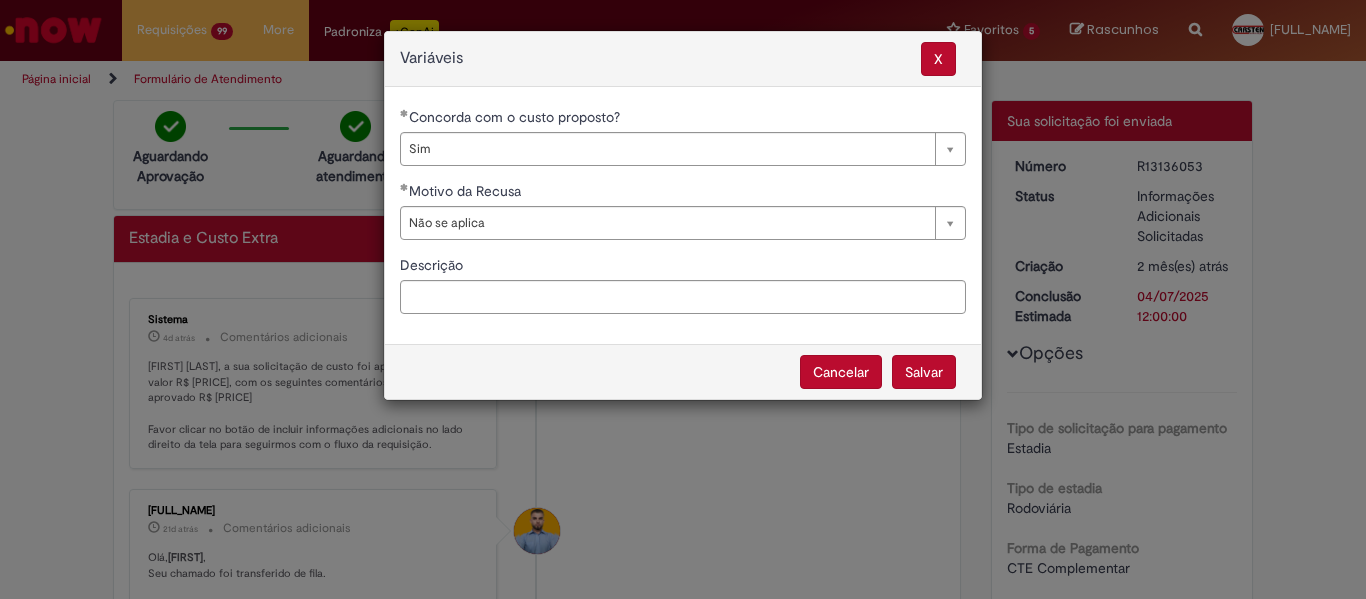 select on "***" 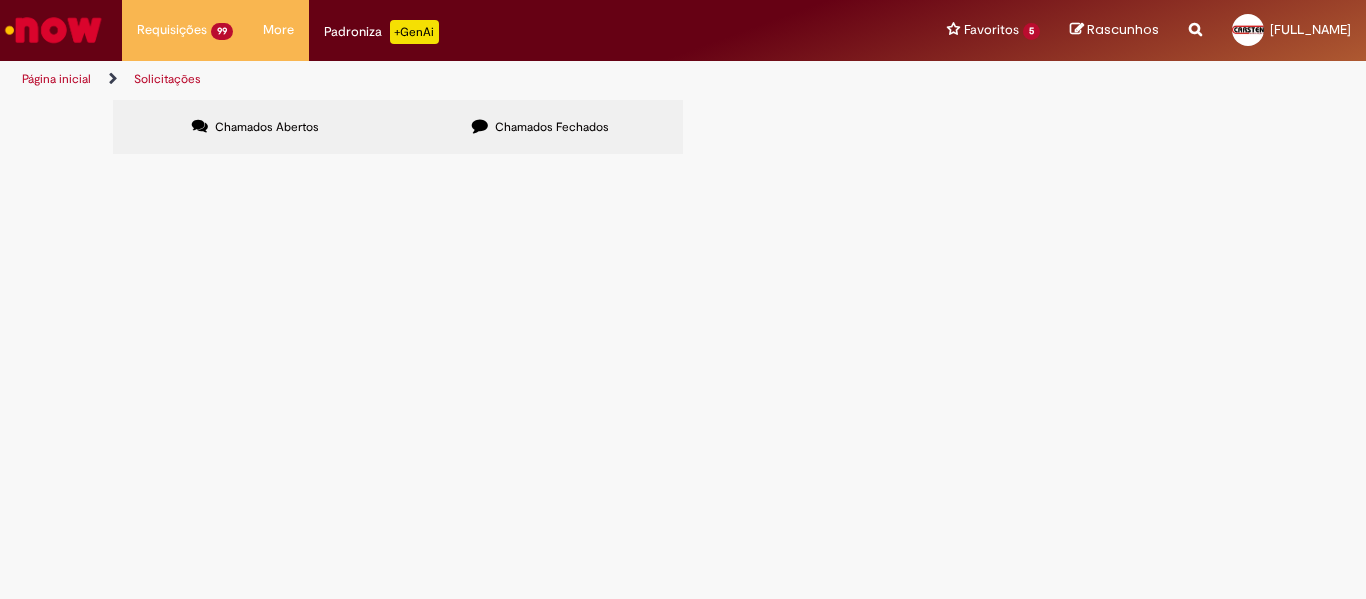 click at bounding box center [0, 0] 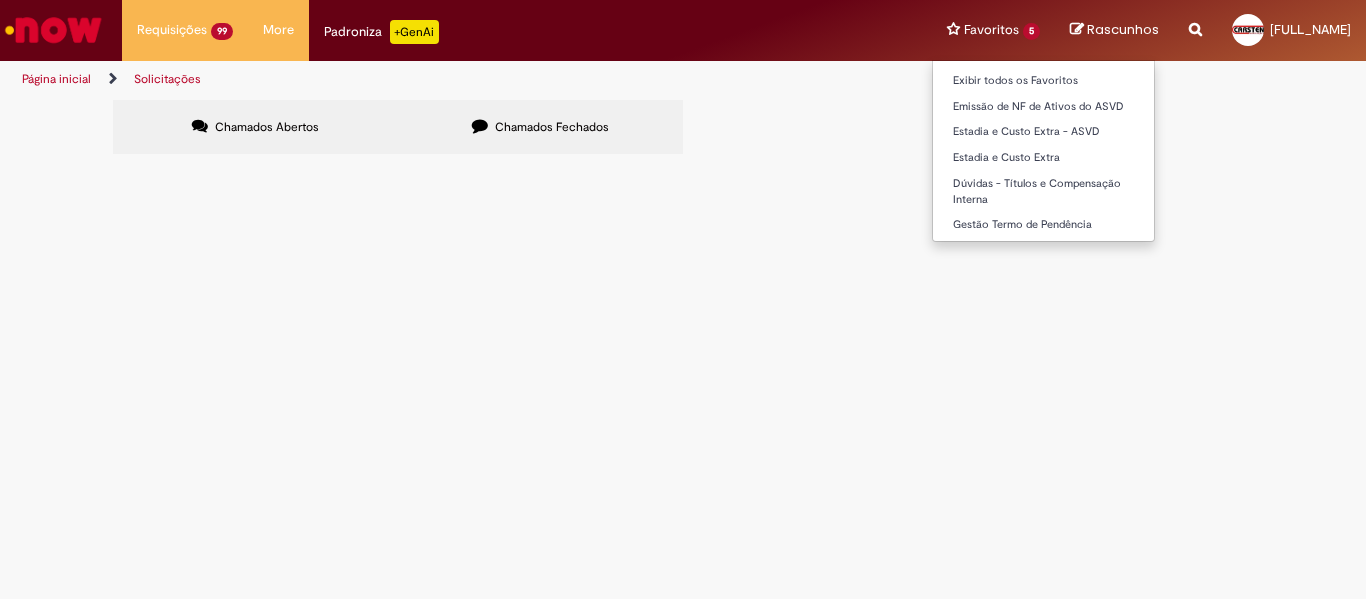 type 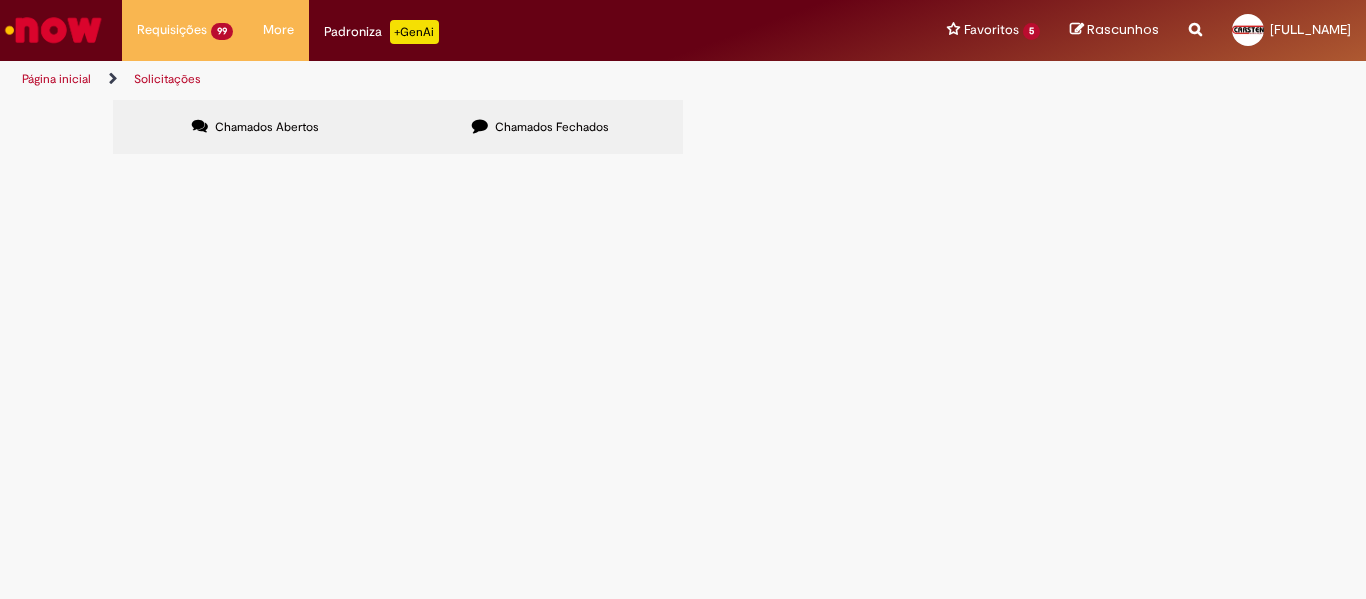 click on "R[NUMBER]" at bounding box center (0, 0) 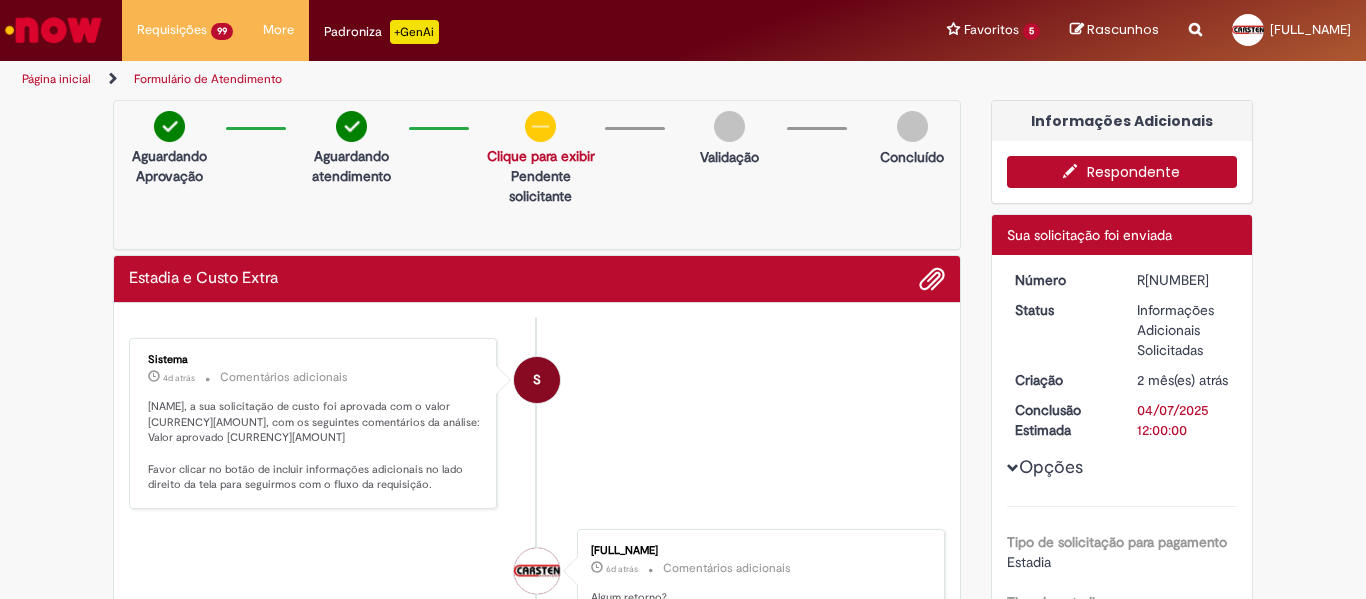 click on "Respondente" at bounding box center (1122, 172) 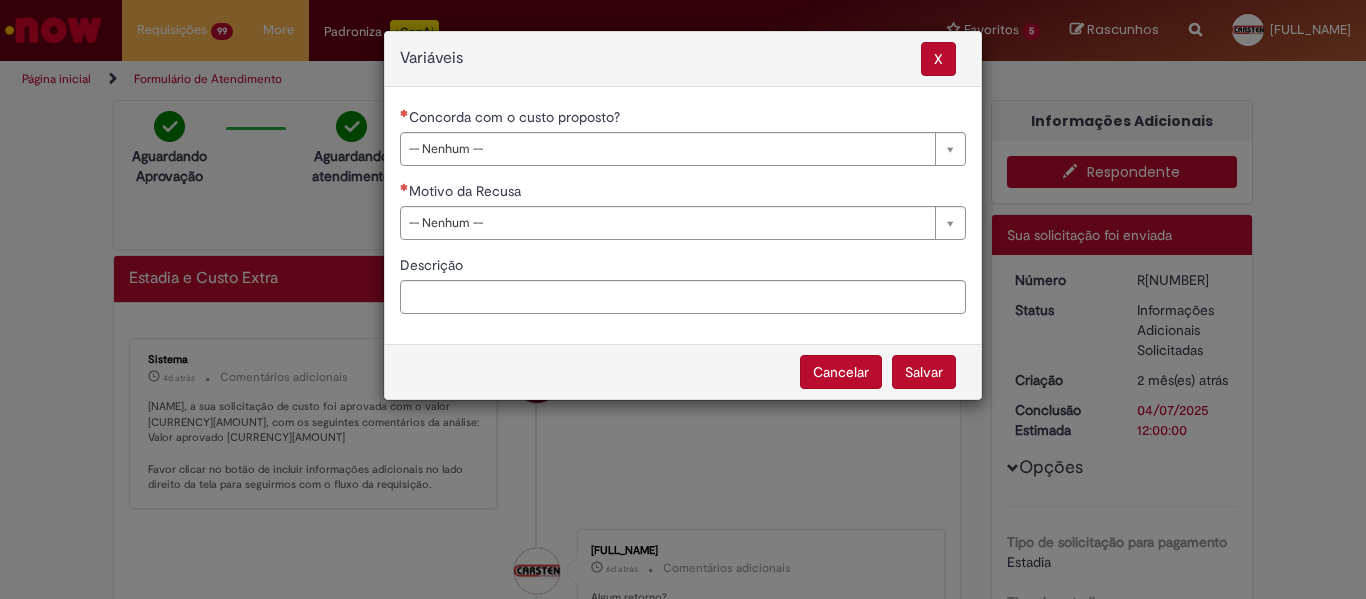 drag, startPoint x: 870, startPoint y: 167, endPoint x: 829, endPoint y: 150, distance: 44.38468 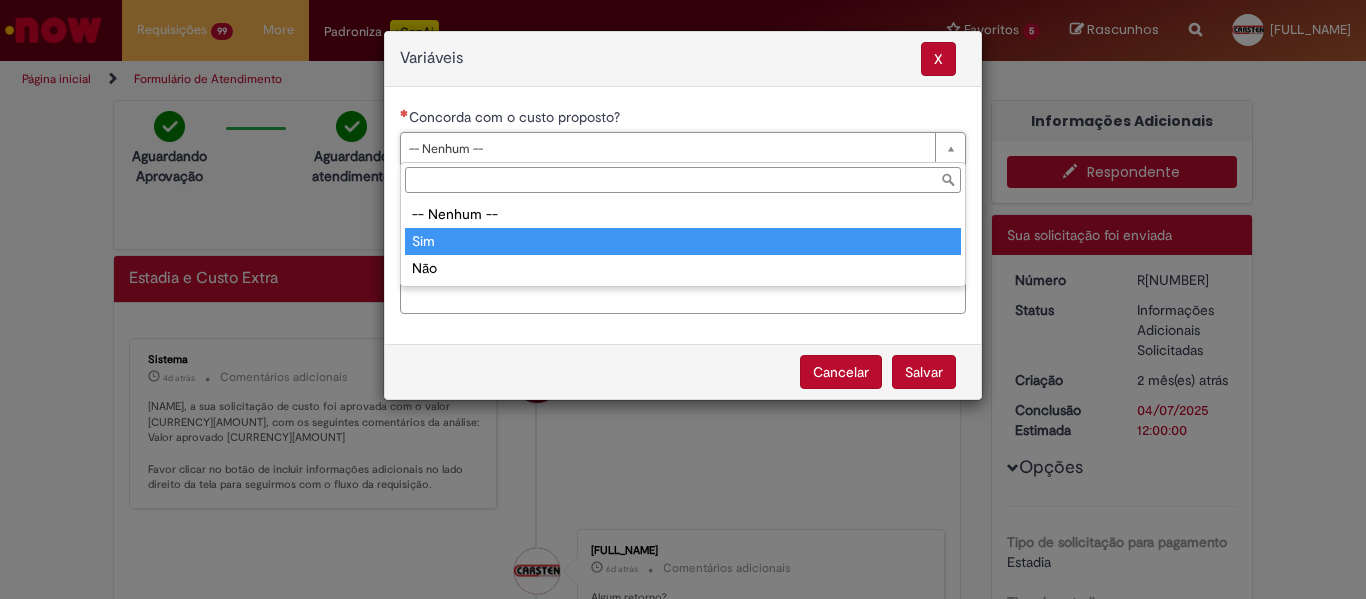 type on "***" 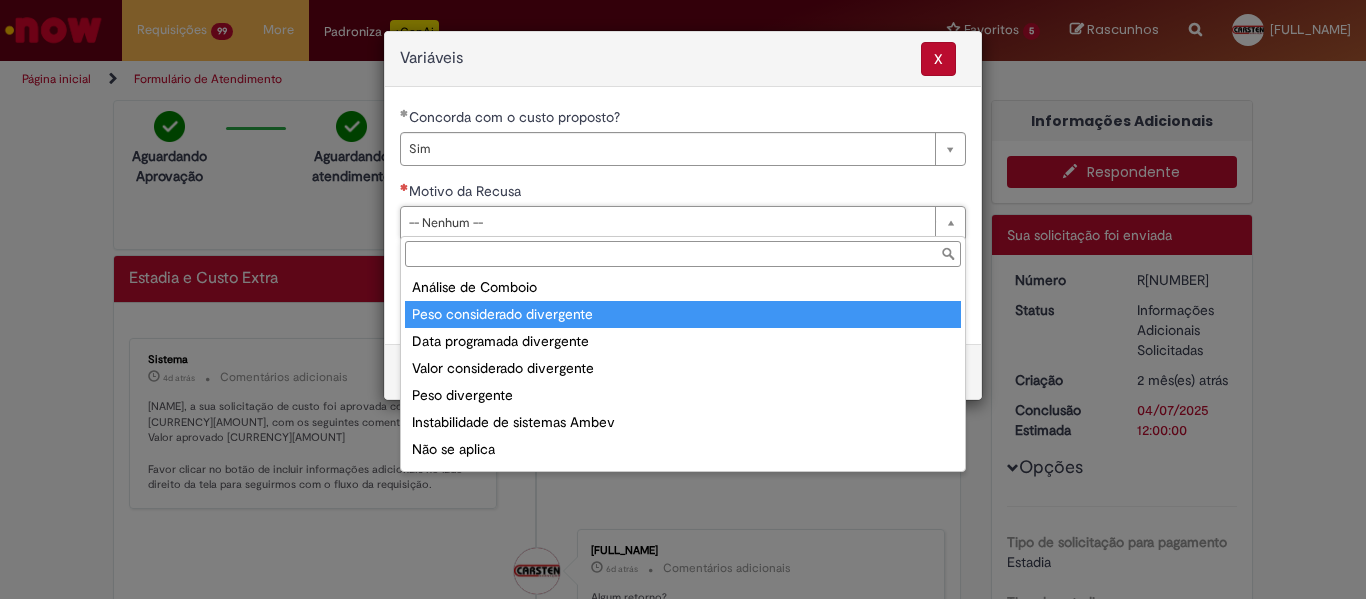 scroll, scrollTop: 78, scrollLeft: 0, axis: vertical 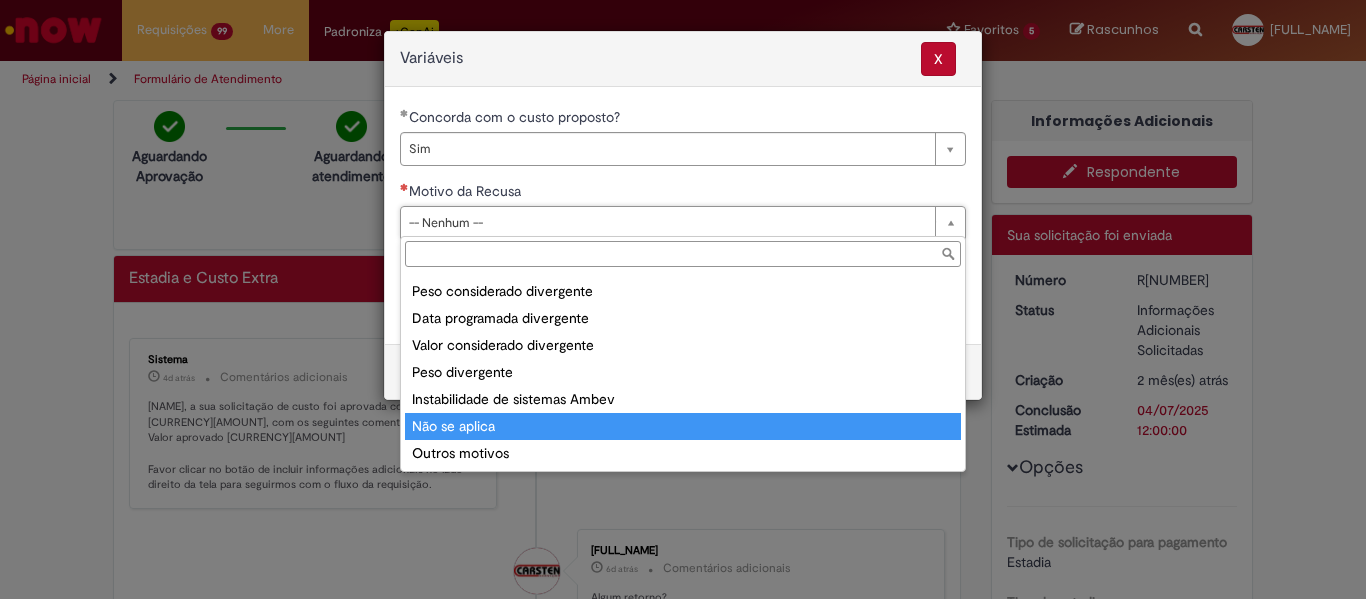 type on "**********" 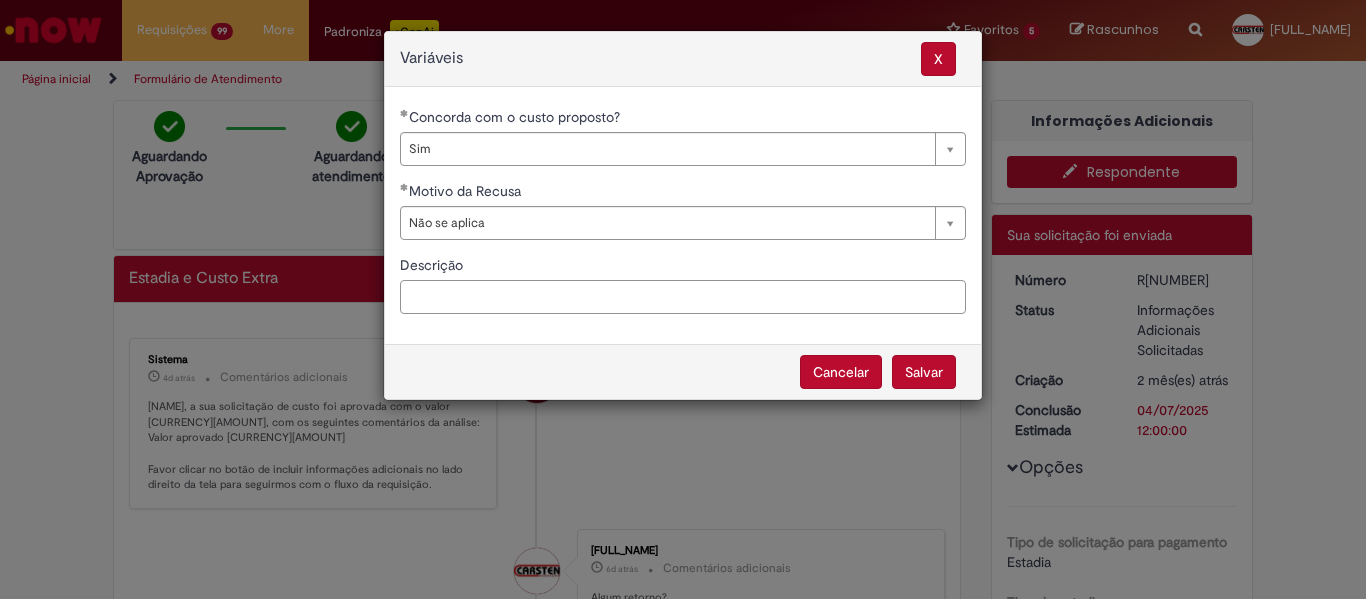 click on "Descrição" at bounding box center [683, 297] 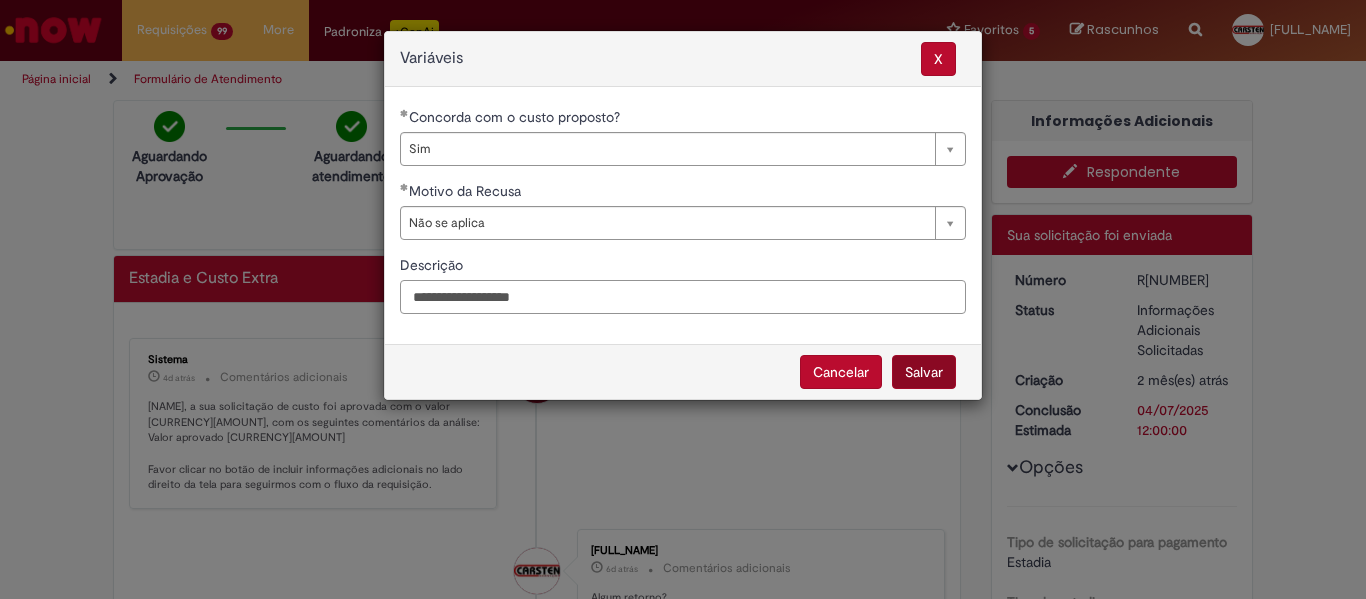 type on "**********" 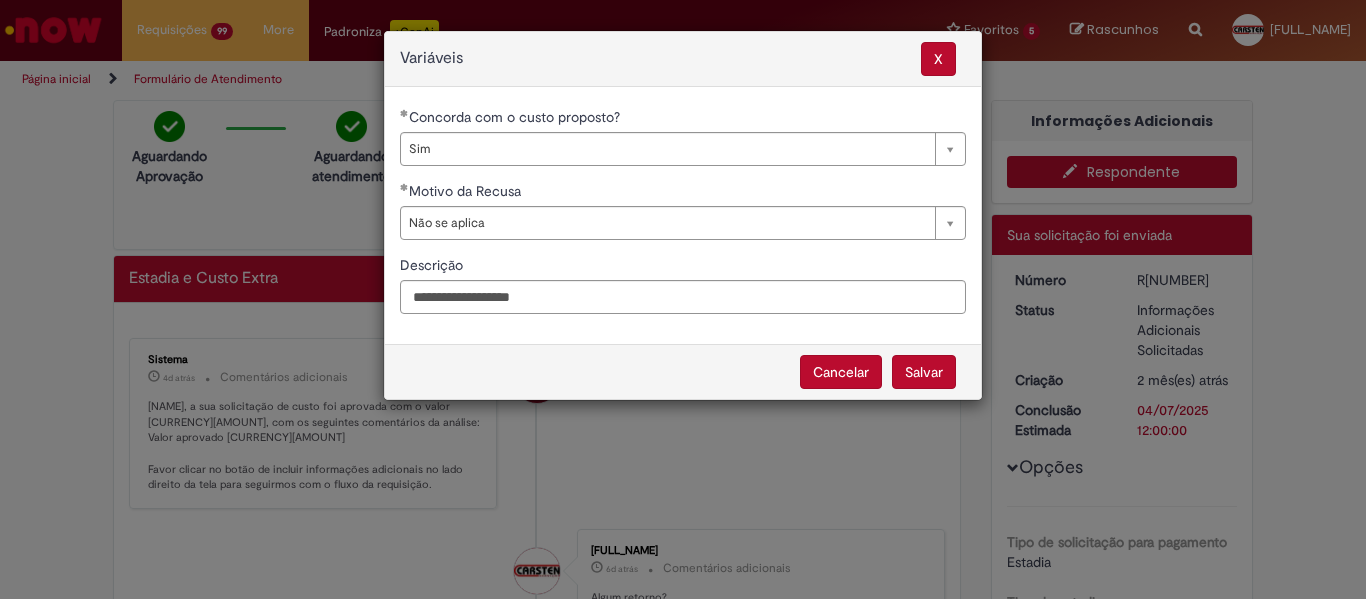 click on "Salvar" at bounding box center (924, 372) 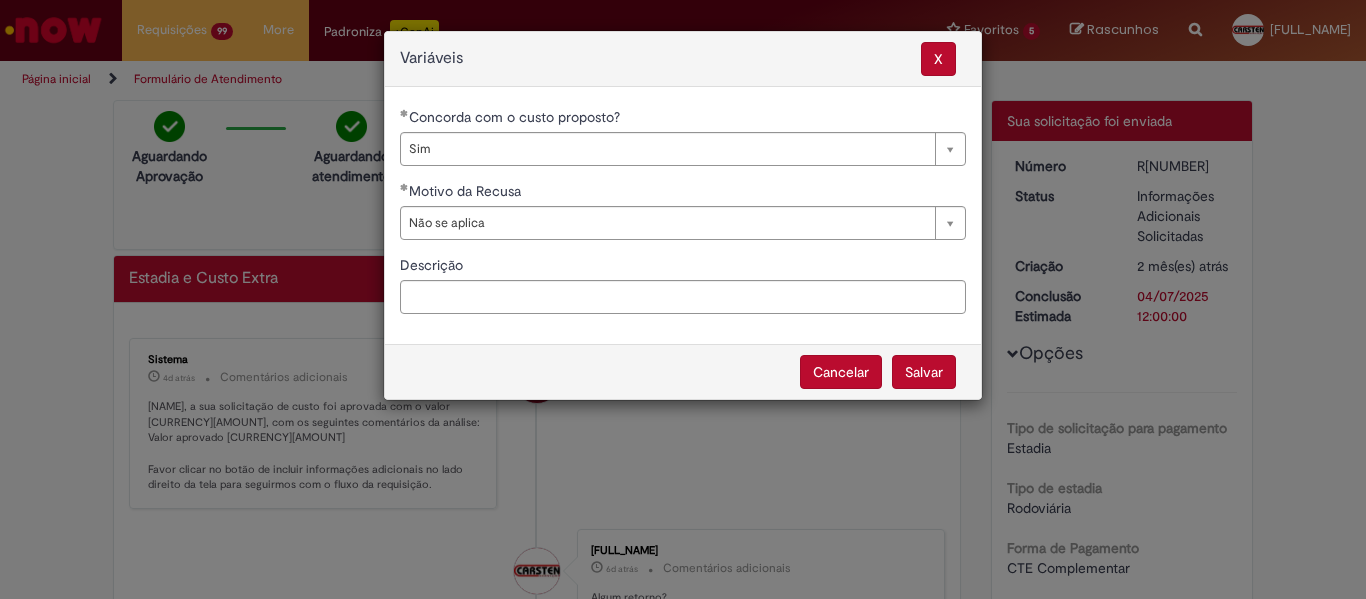 select on "***" 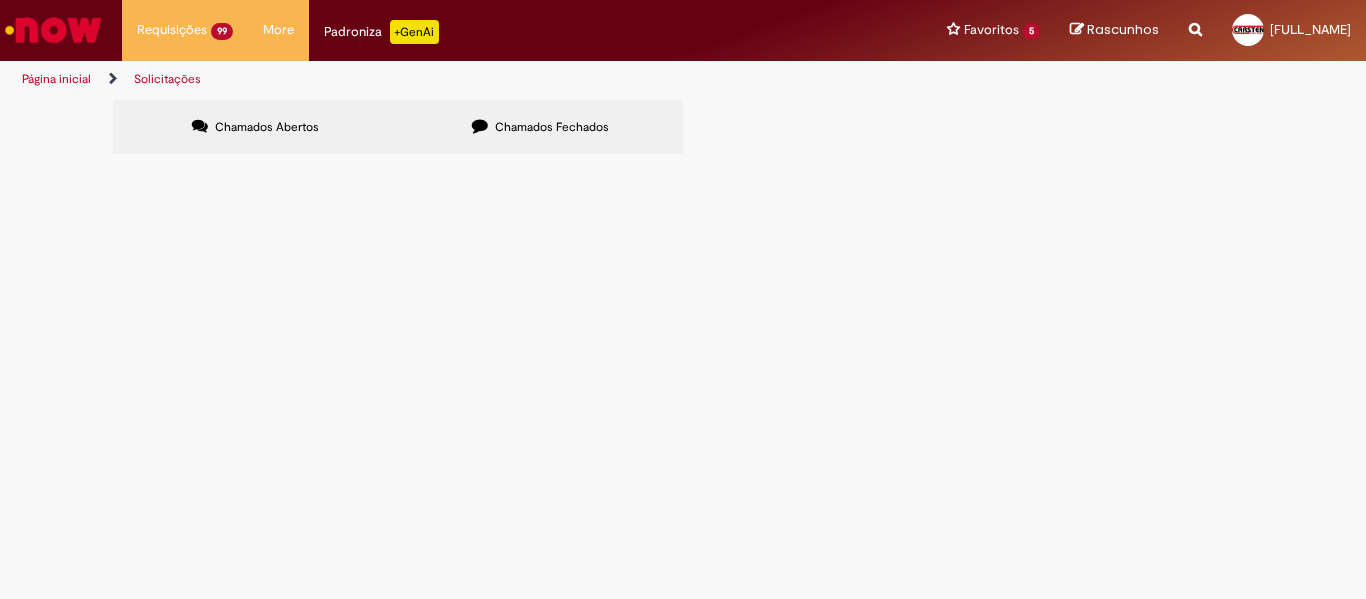 click at bounding box center [0, 0] 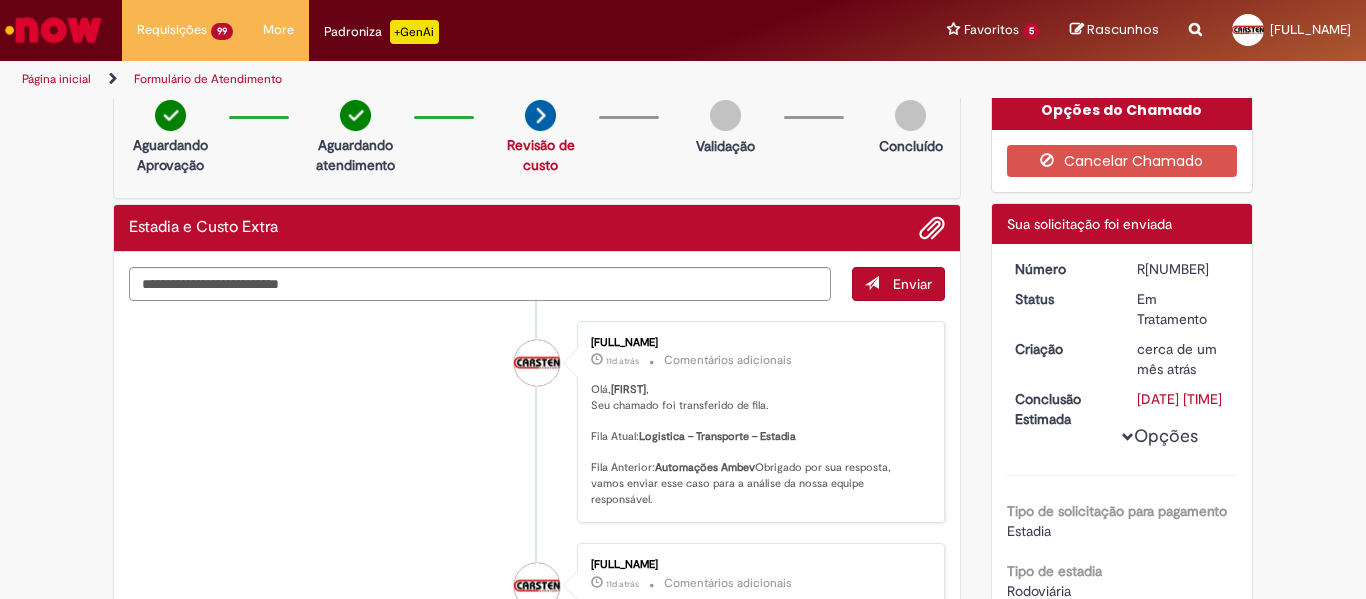 scroll, scrollTop: 0, scrollLeft: 0, axis: both 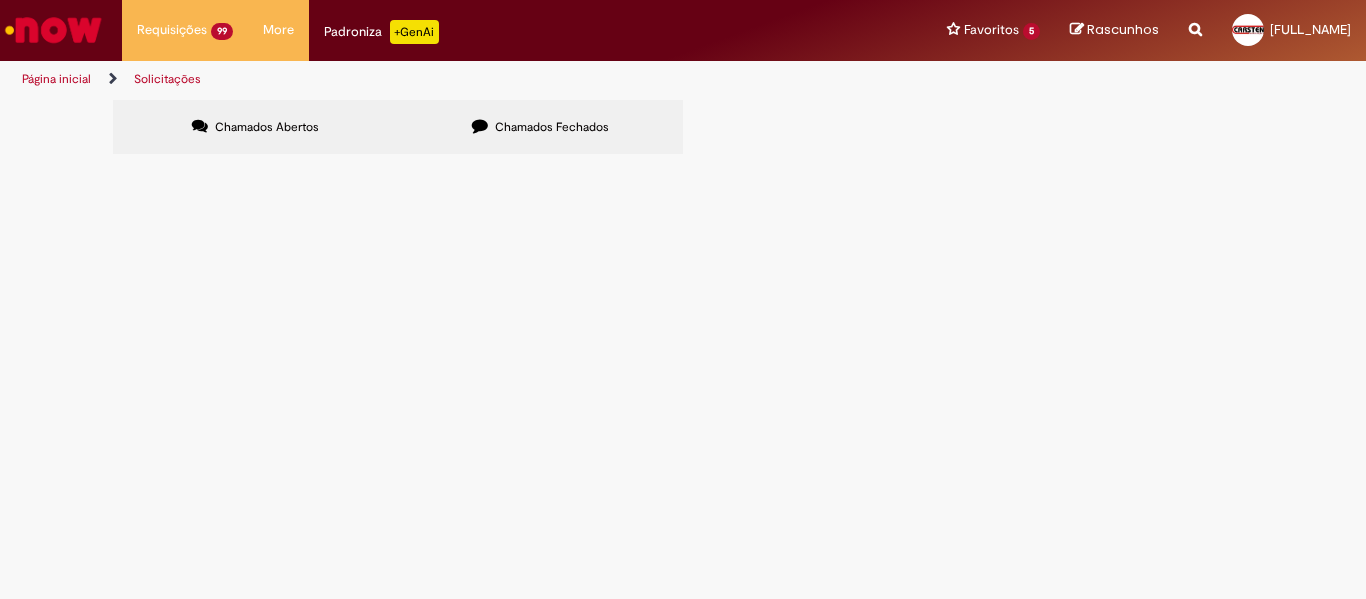 click at bounding box center (0, 0) 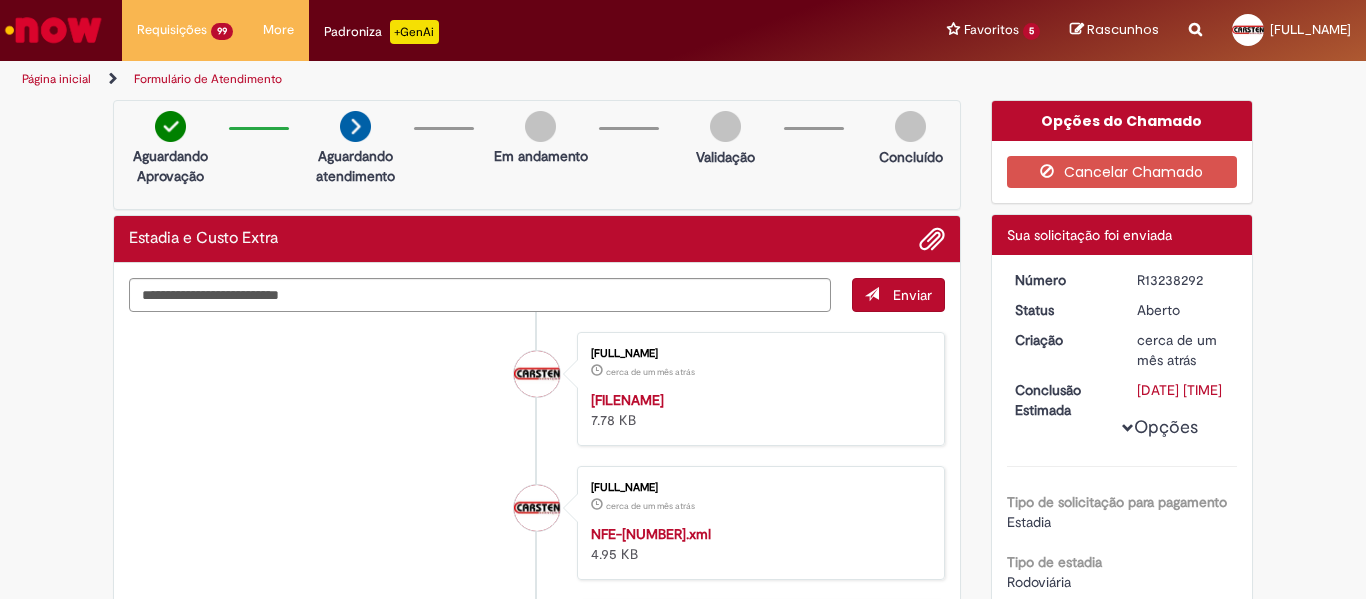 click on "Aguardando Aprovação
Aguardando atendimento
Em andamento
Validação
Concluído" at bounding box center (537, 155) 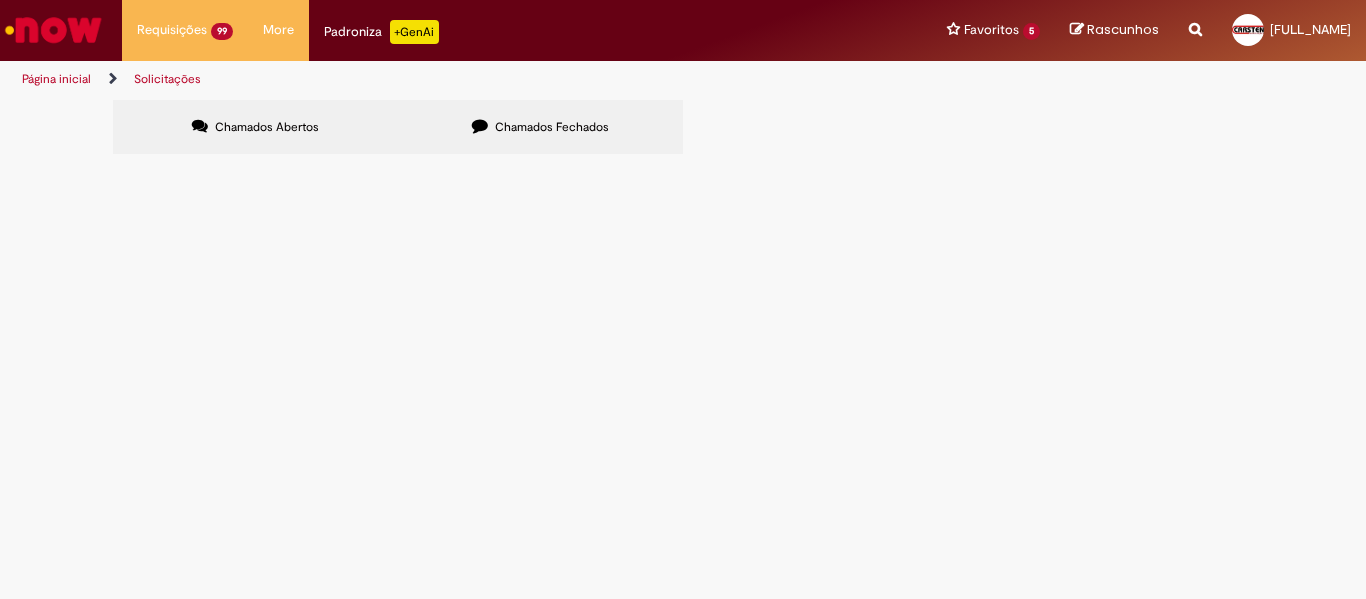 click at bounding box center (0, 0) 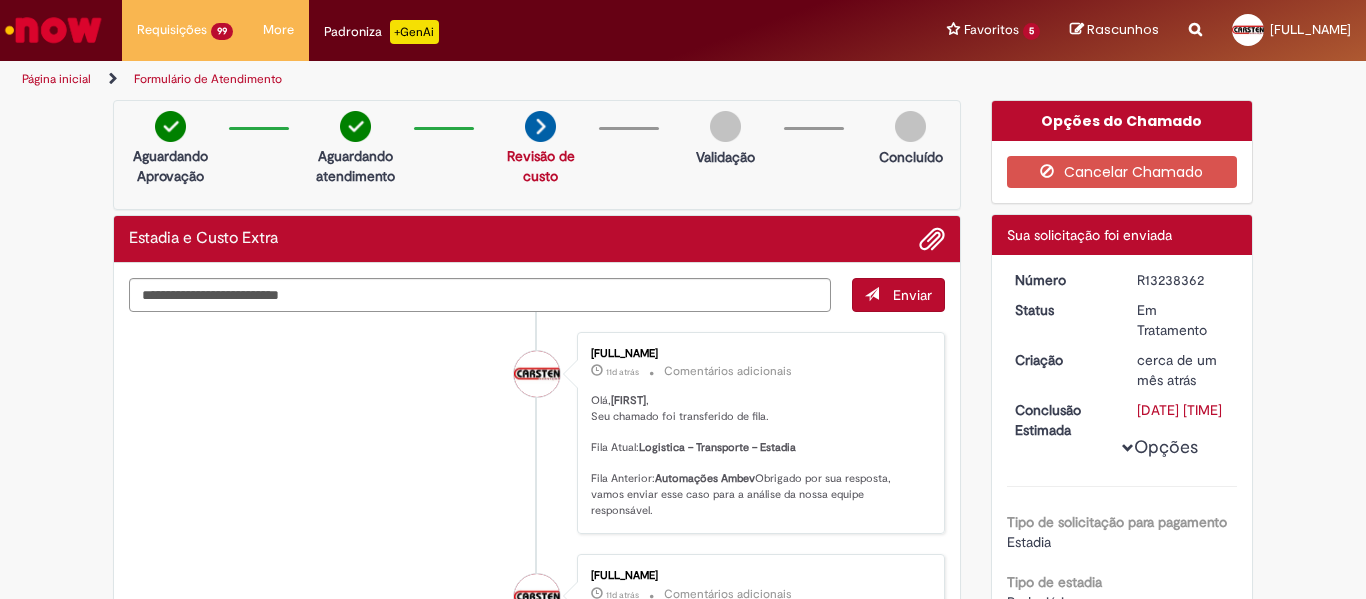 click on "Olá,  [FIRST] ,  Seu chamado foi transferido de fila. Fila Atual:  Logistica – Transporte – Estadia Fila Anterior:  Automações Ambev
Obrigado por sua resposta, vamos enviar esse caso para a análise da nossa equipe responsável." at bounding box center (757, 456) 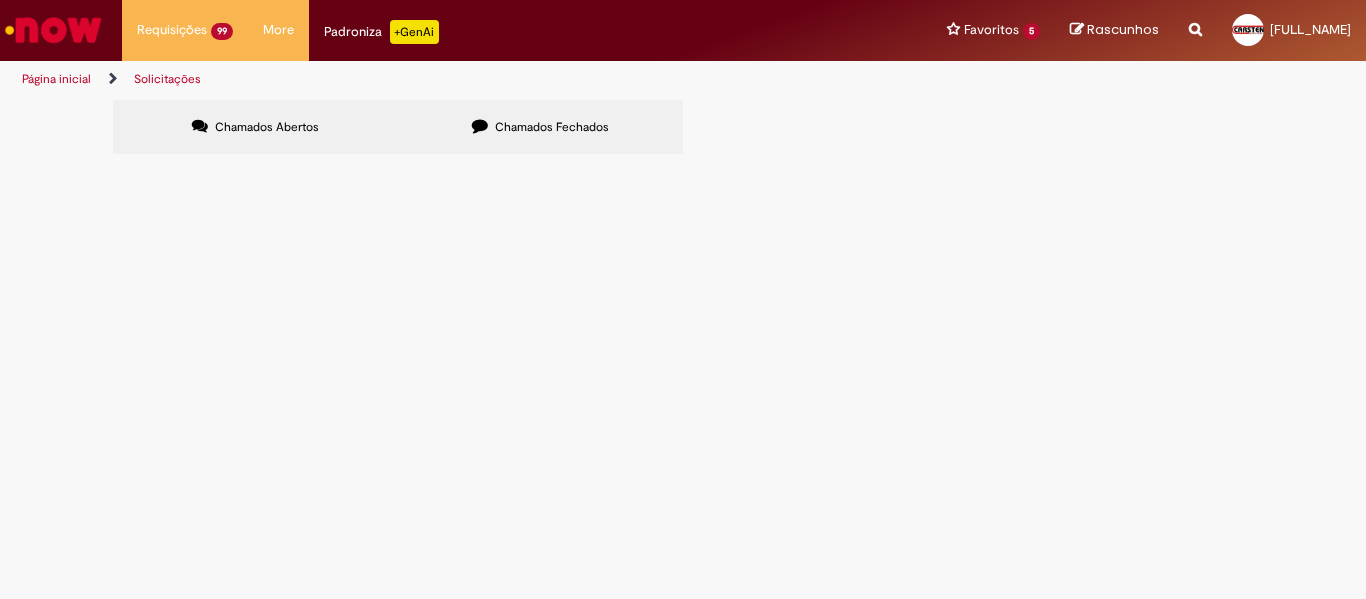 click at bounding box center [0, 0] 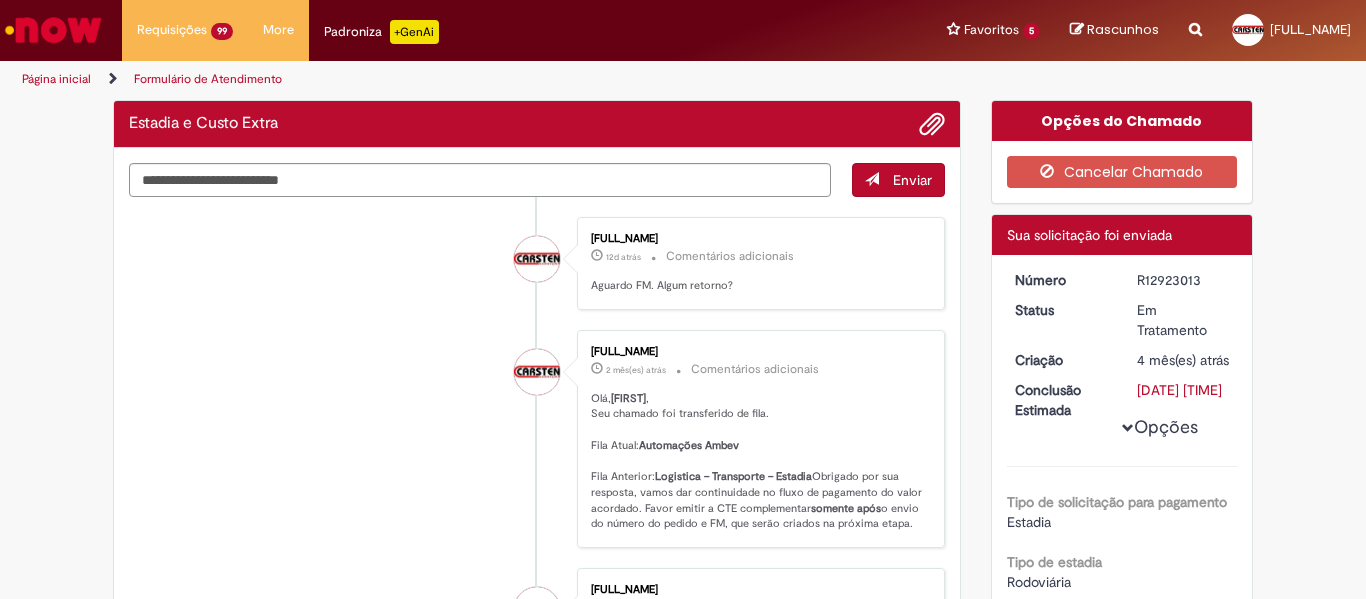 click on "[FIRST] [LAST]
12d atrás 12 dias atrás     Comentários adicionais
Aguardo FM. Algum retorno?
[FIRST] [LAST]
2 mês(es) atrás 2 meses atrás     Comentários adicionais
Olá,  [FIRST] ,  Seu chamado foi transferido de fila. Fila Atual:  Automações Ambev Fila Anterior:  Logistica – Transporte – Estadia
Obrigado por sua resposta, vamos dar continuidade no fluxo de pagamento do valor acordado. Favor emitir a CTE complementar  somente após  o envio do número do pedido e FM, que serão criados na próxima etapa." at bounding box center (537, 1115) 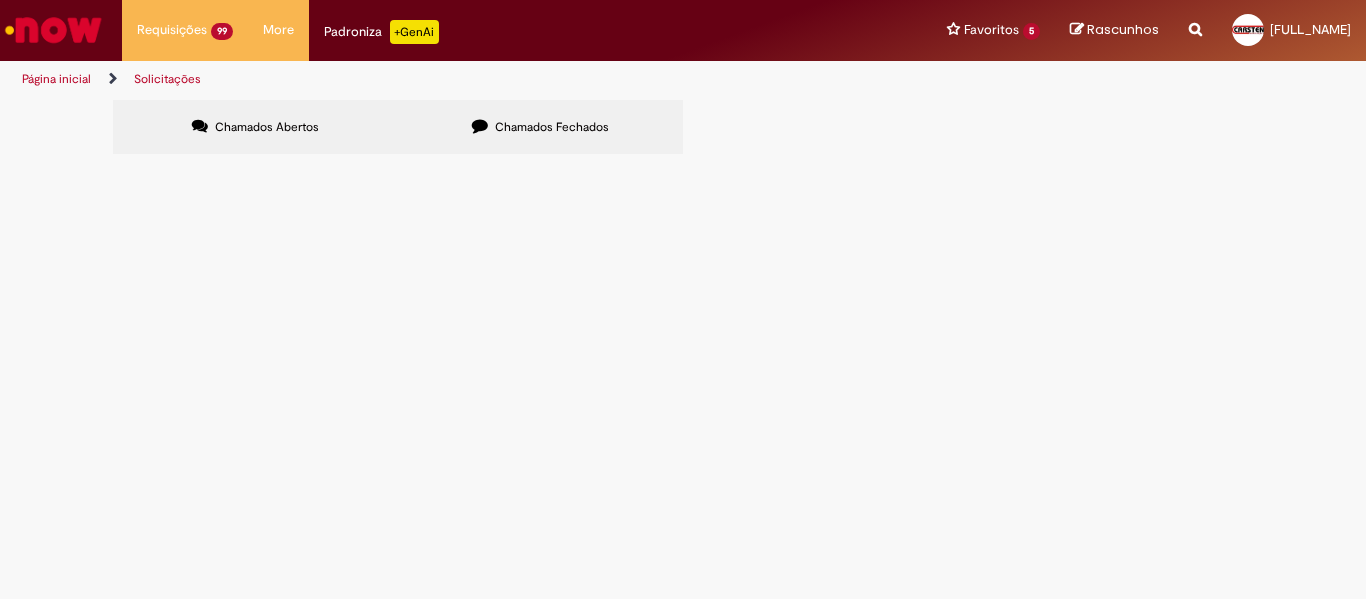 click at bounding box center (0, 0) 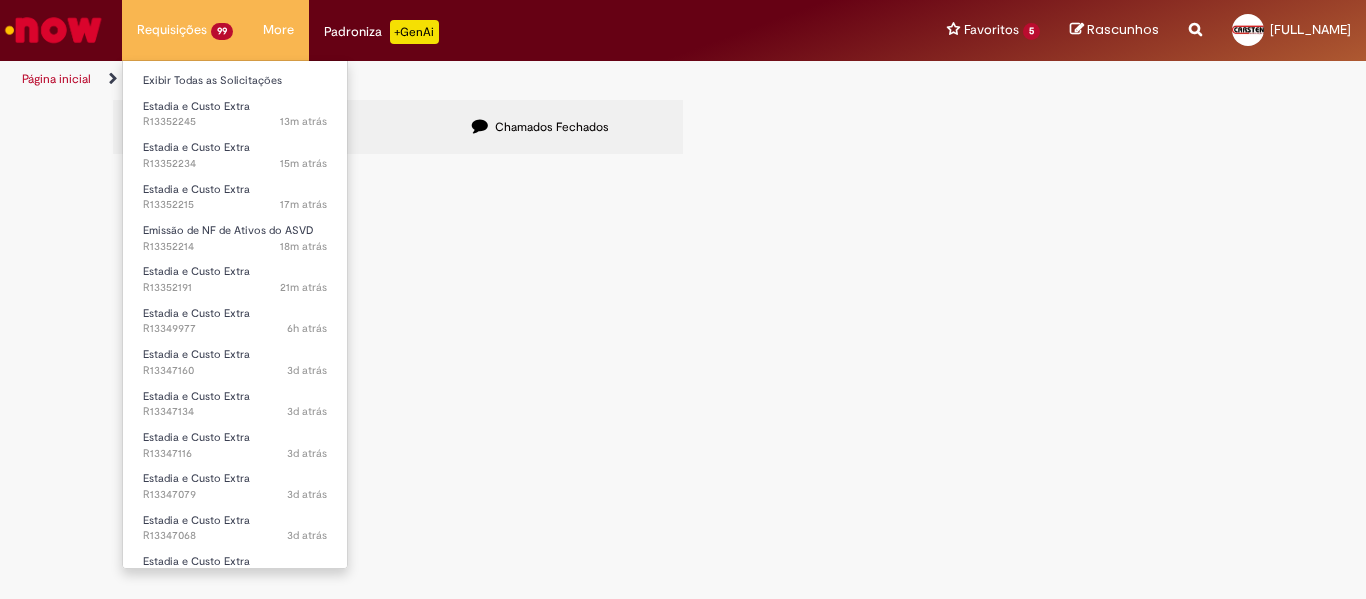 type 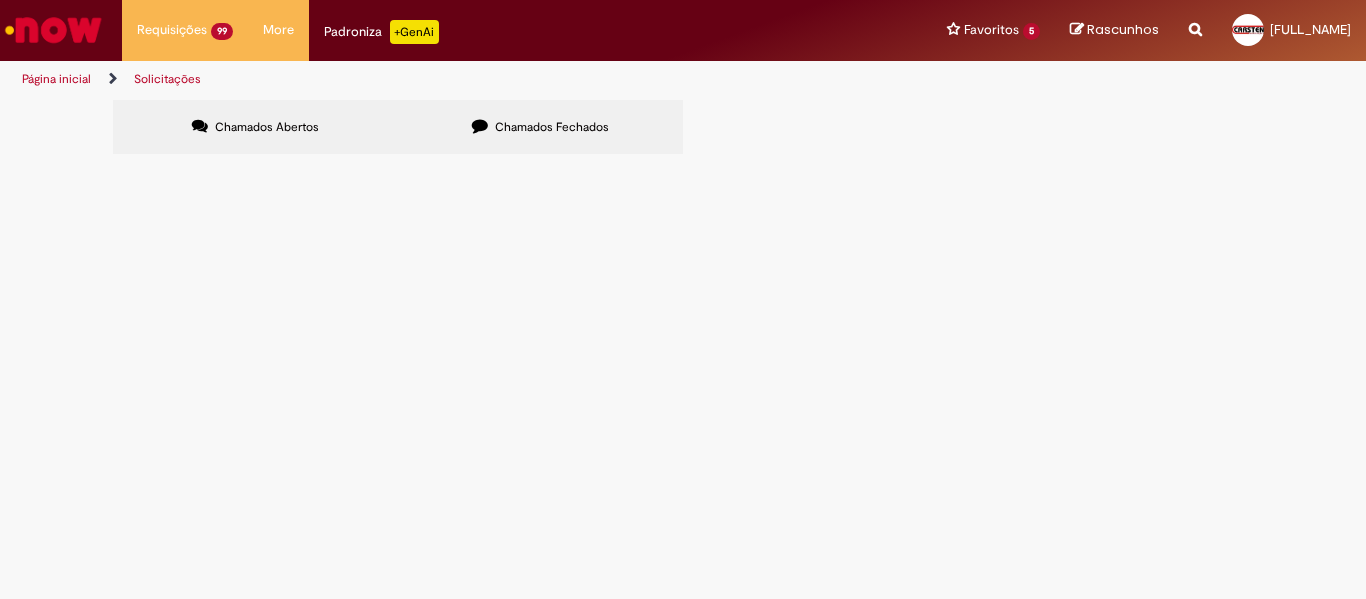 click on "R[NUMBER]" at bounding box center (0, 0) 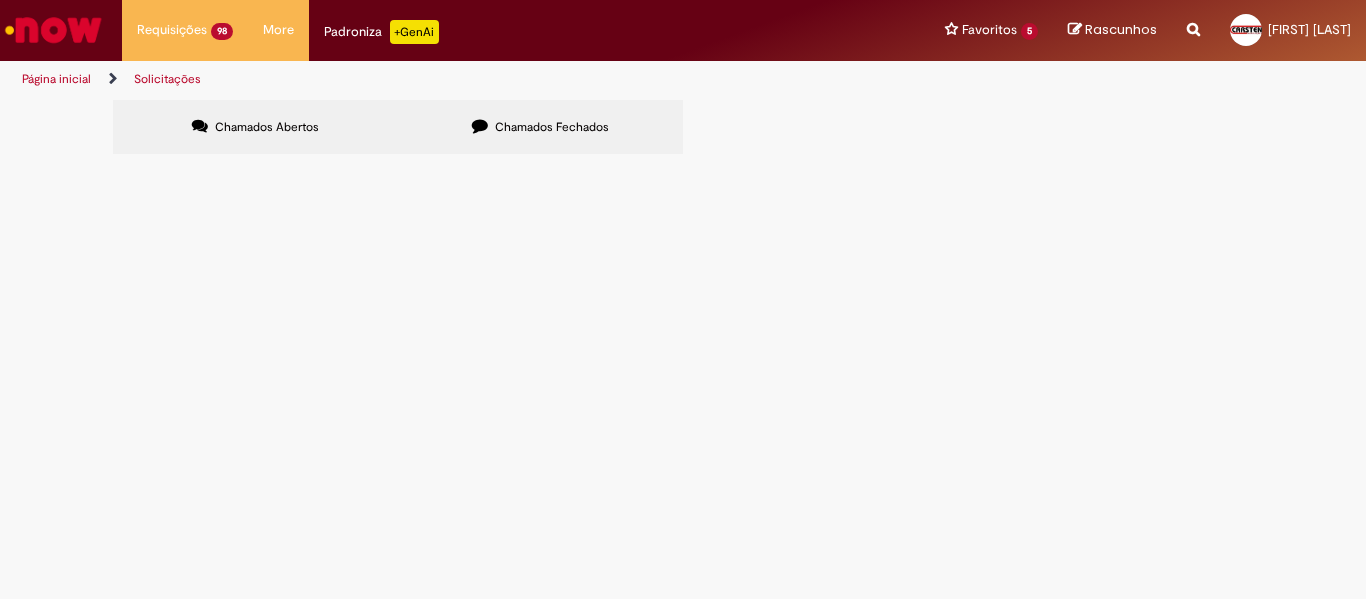 scroll, scrollTop: 0, scrollLeft: 0, axis: both 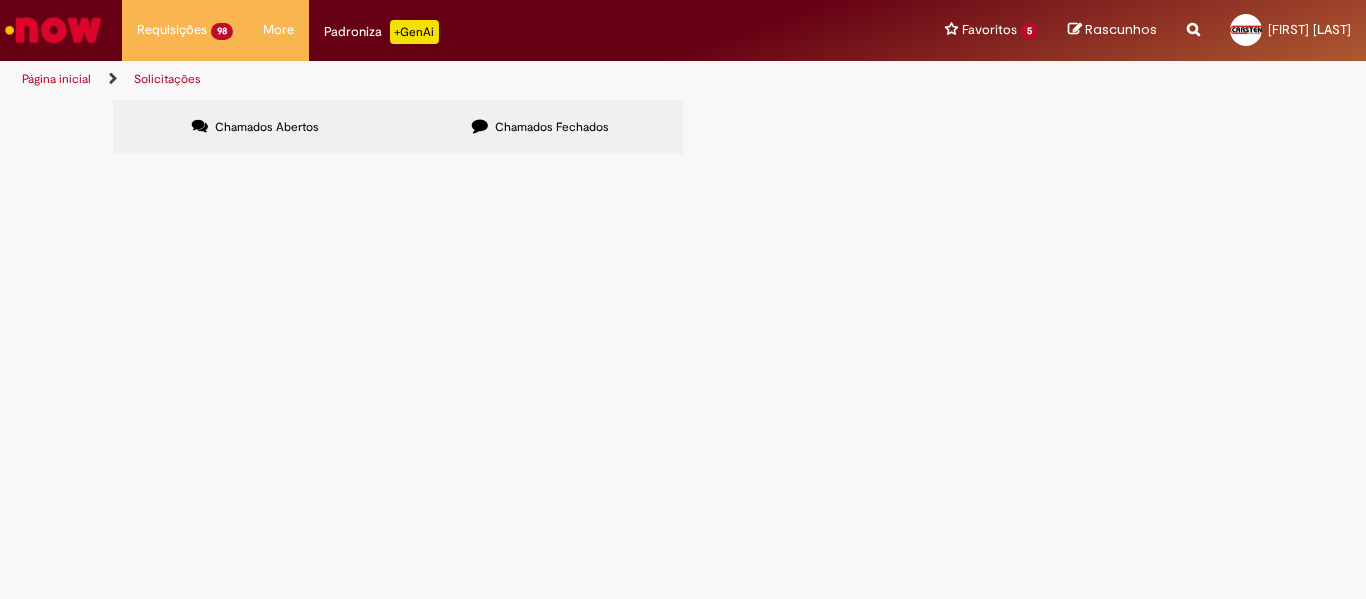 click at bounding box center (0, 0) 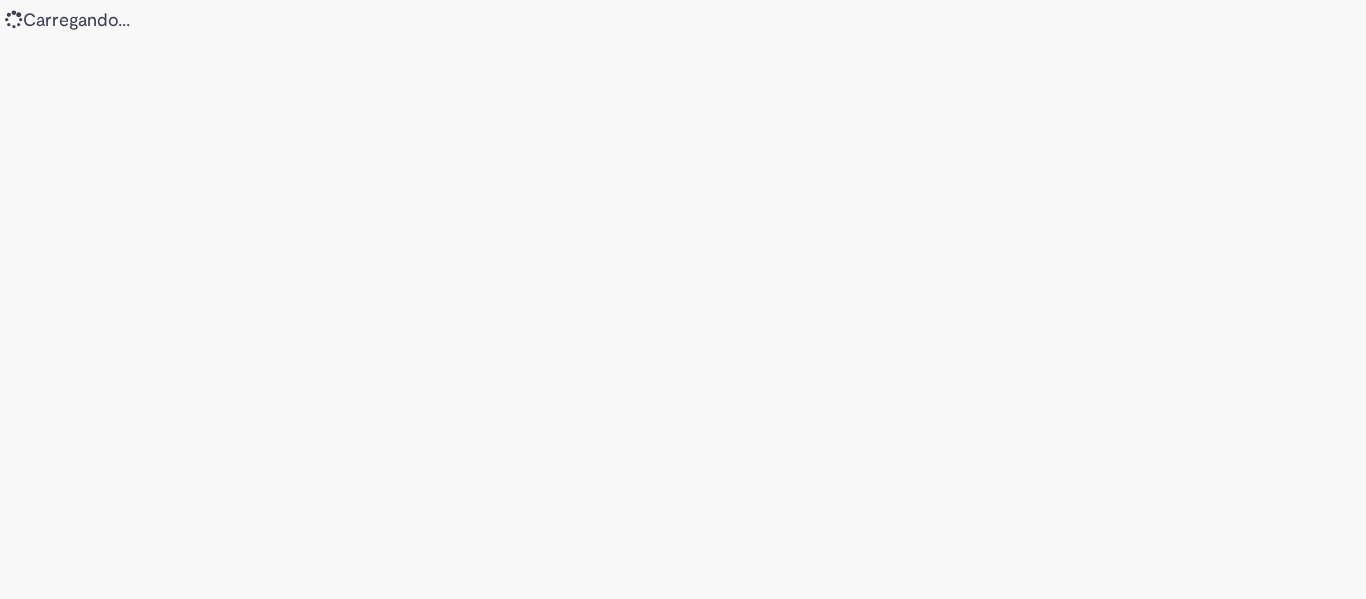 scroll, scrollTop: 0, scrollLeft: 0, axis: both 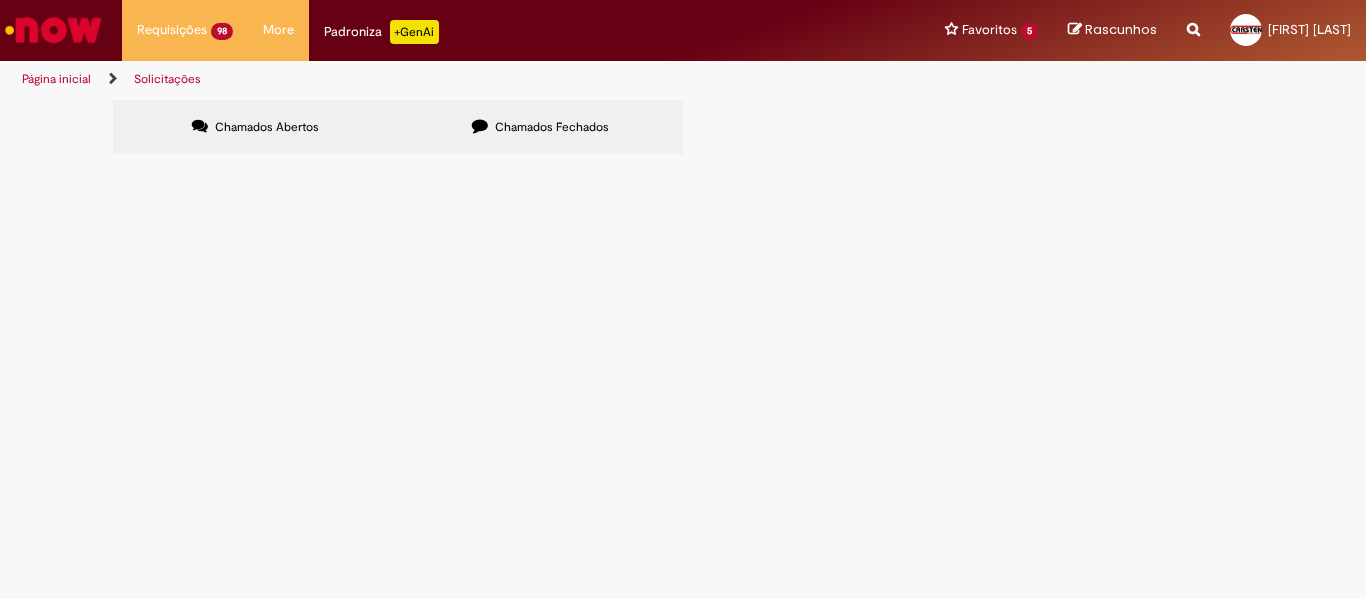 click at bounding box center (53, 30) 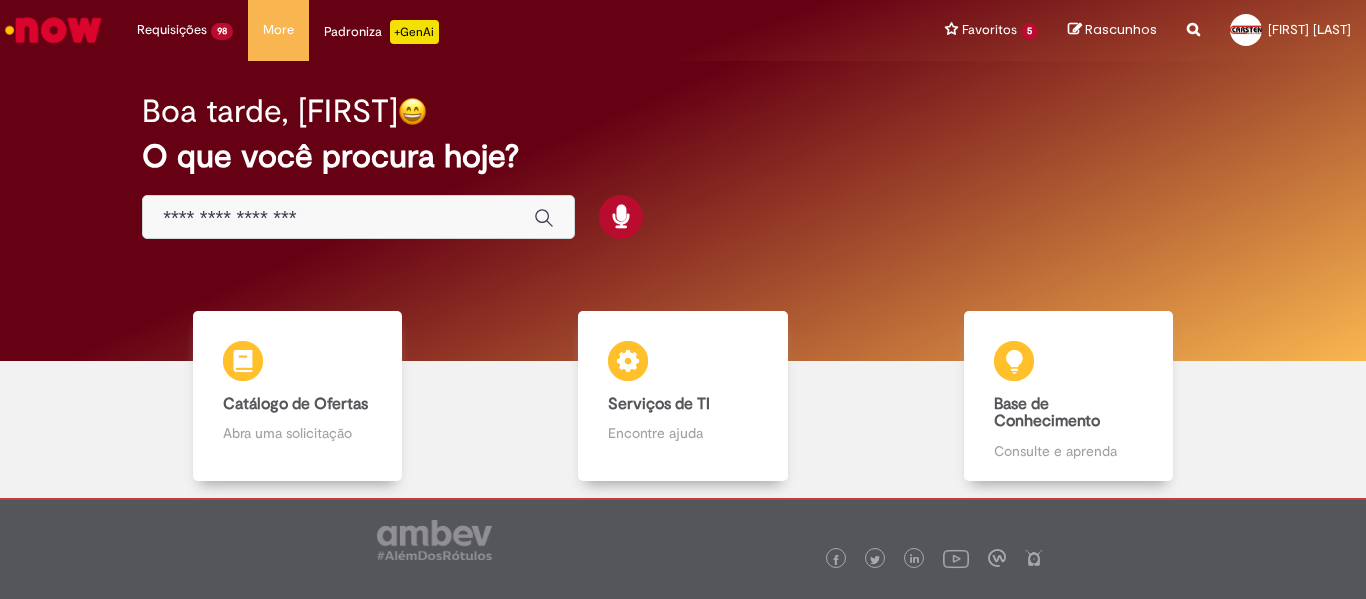 scroll, scrollTop: 0, scrollLeft: 0, axis: both 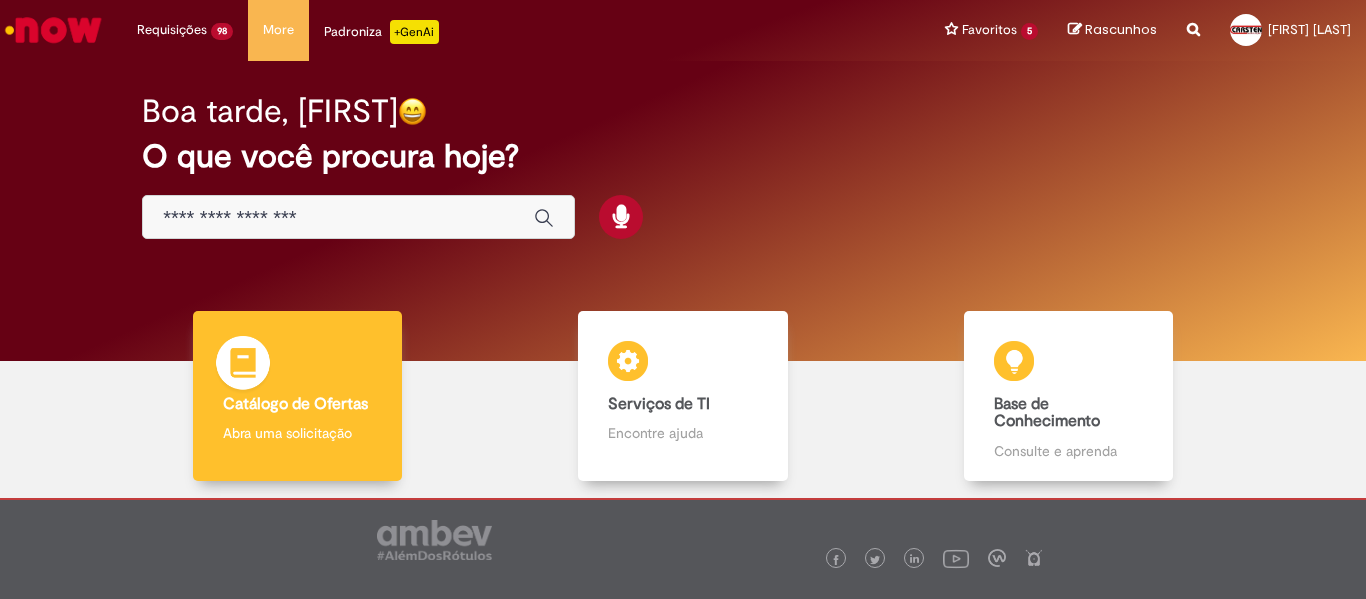 click on "Catálogo de Ofertas
Catálogo de Ofertas
Abra uma solicitação" at bounding box center [298, 396] 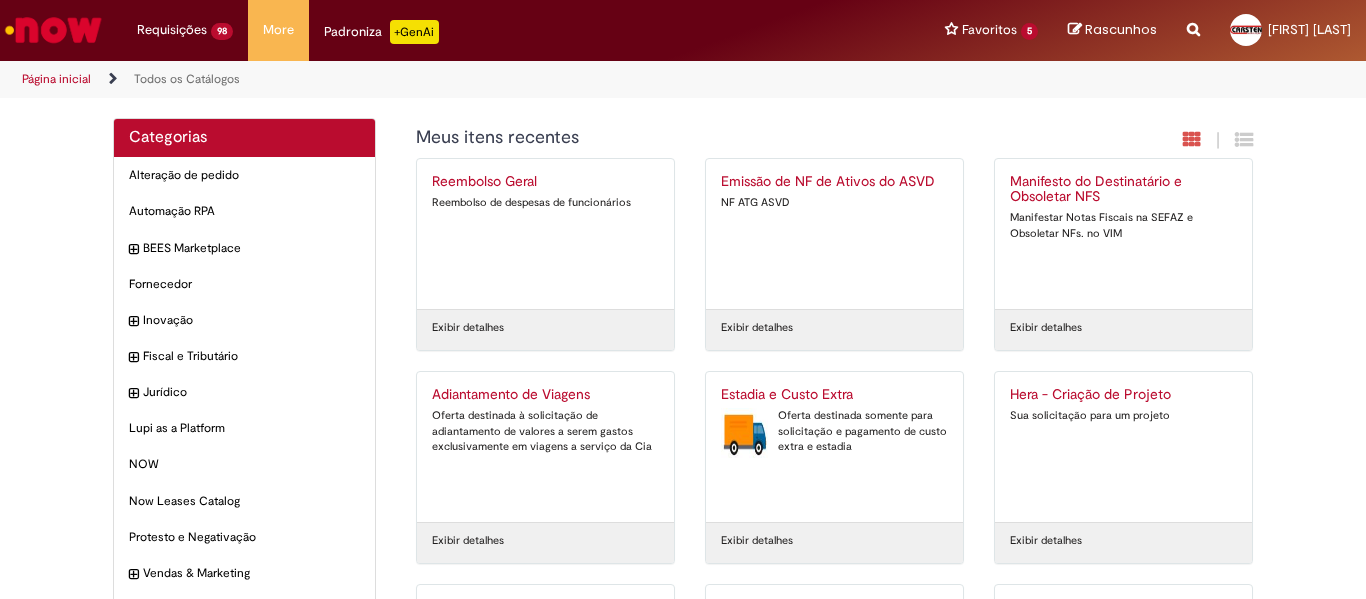 click on "Estadia e Custo Extra" at bounding box center [834, 395] 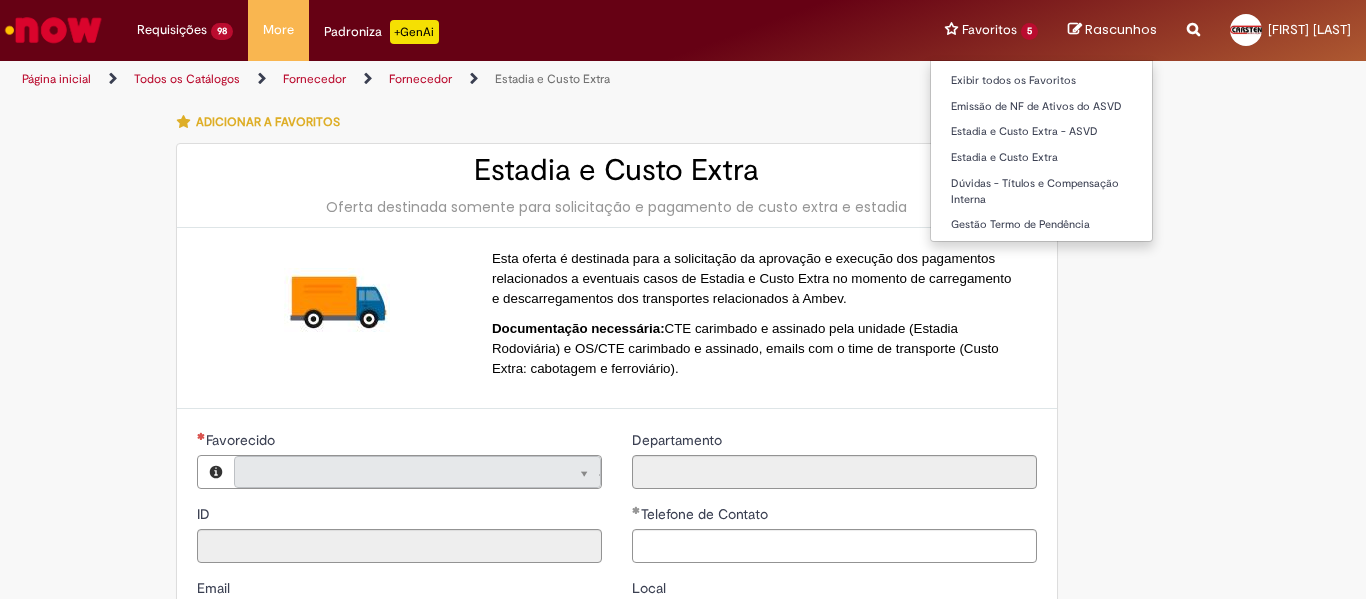 type on "**********" 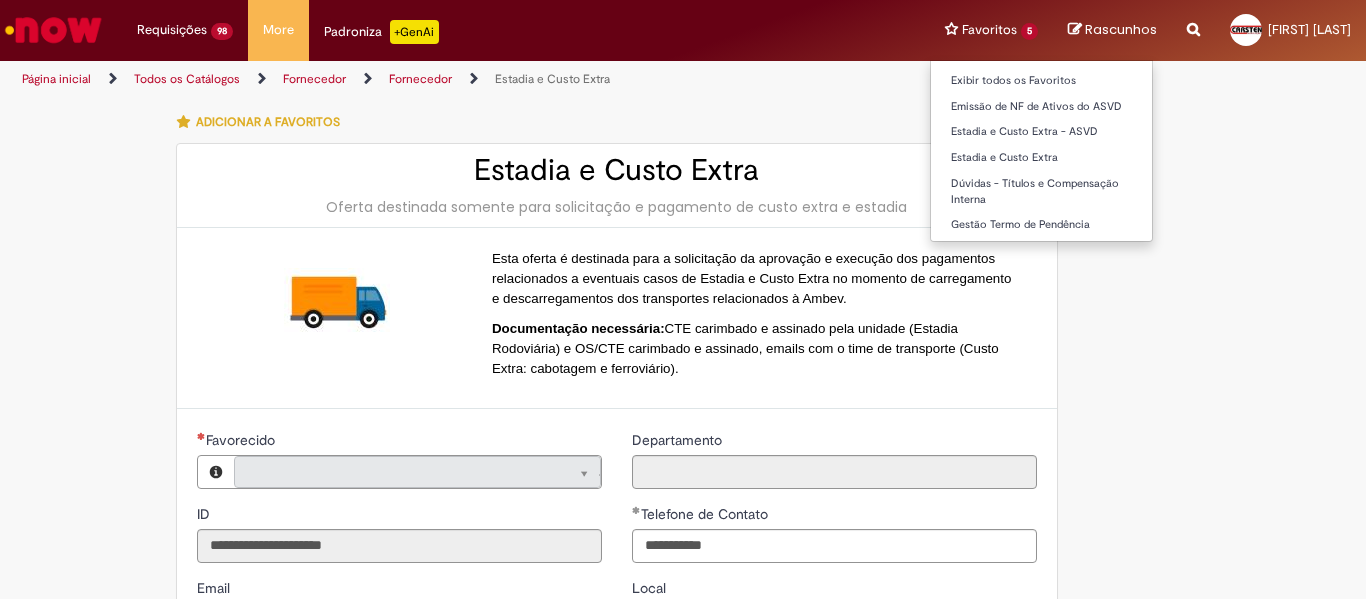 type on "**********" 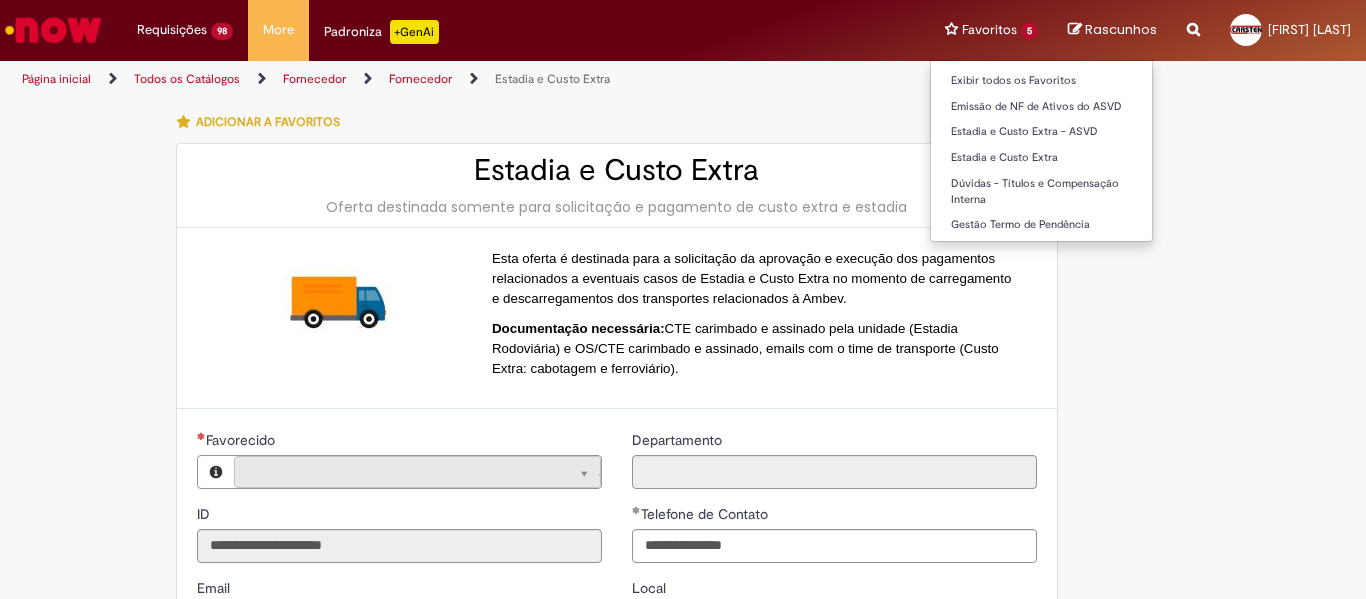 type on "**********" 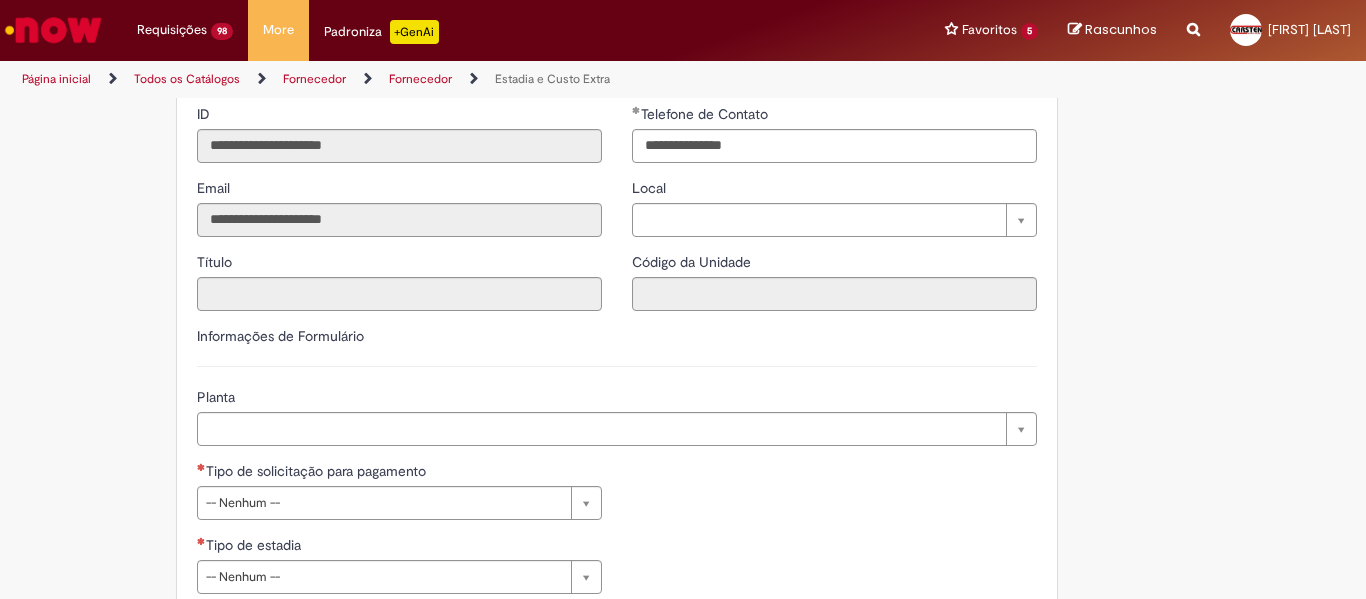 scroll, scrollTop: 600, scrollLeft: 0, axis: vertical 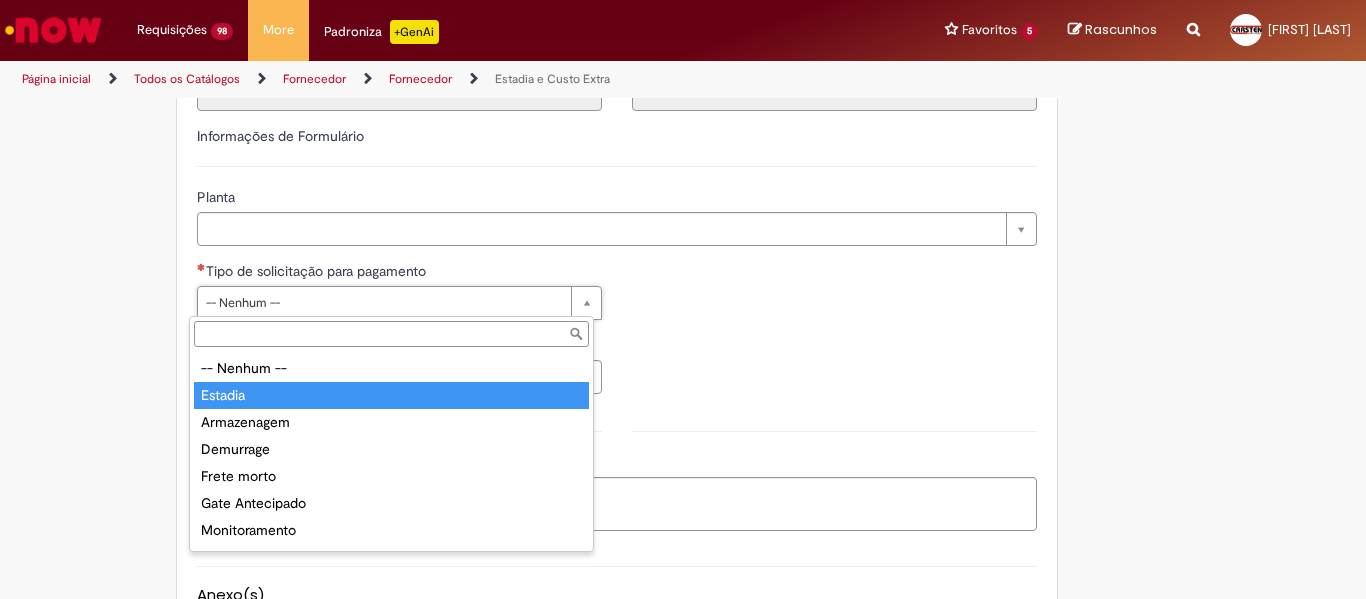 type on "*******" 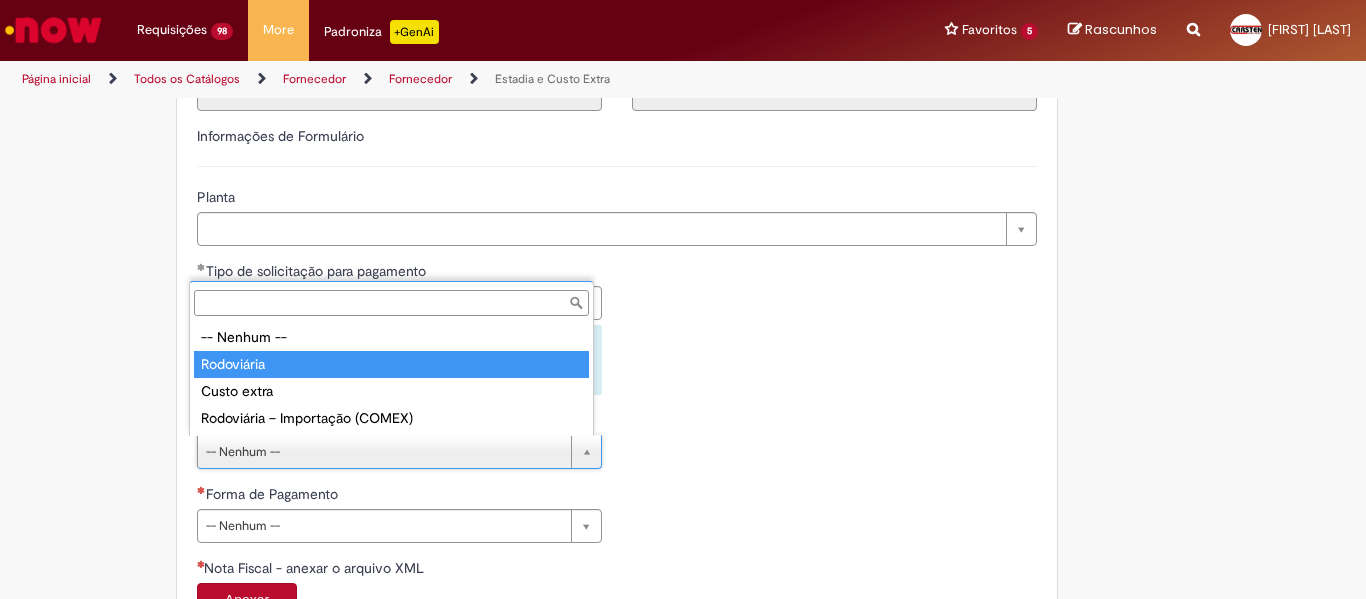 drag, startPoint x: 314, startPoint y: 369, endPoint x: 663, endPoint y: 405, distance: 350.8518 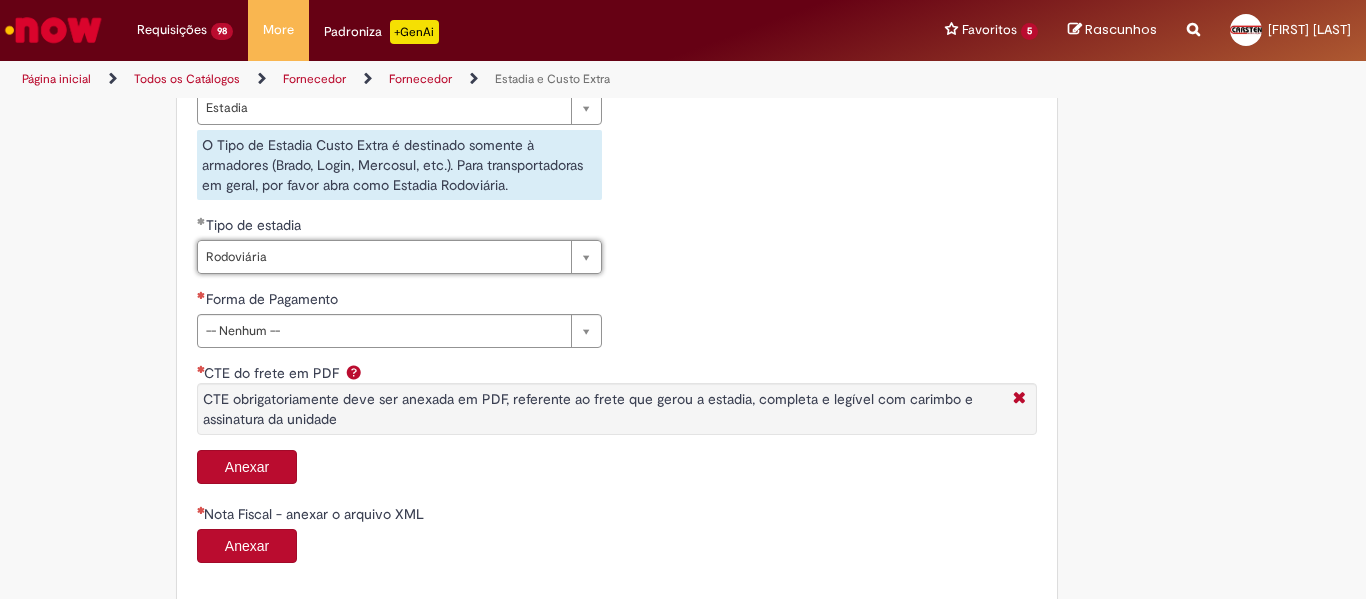 scroll, scrollTop: 800, scrollLeft: 0, axis: vertical 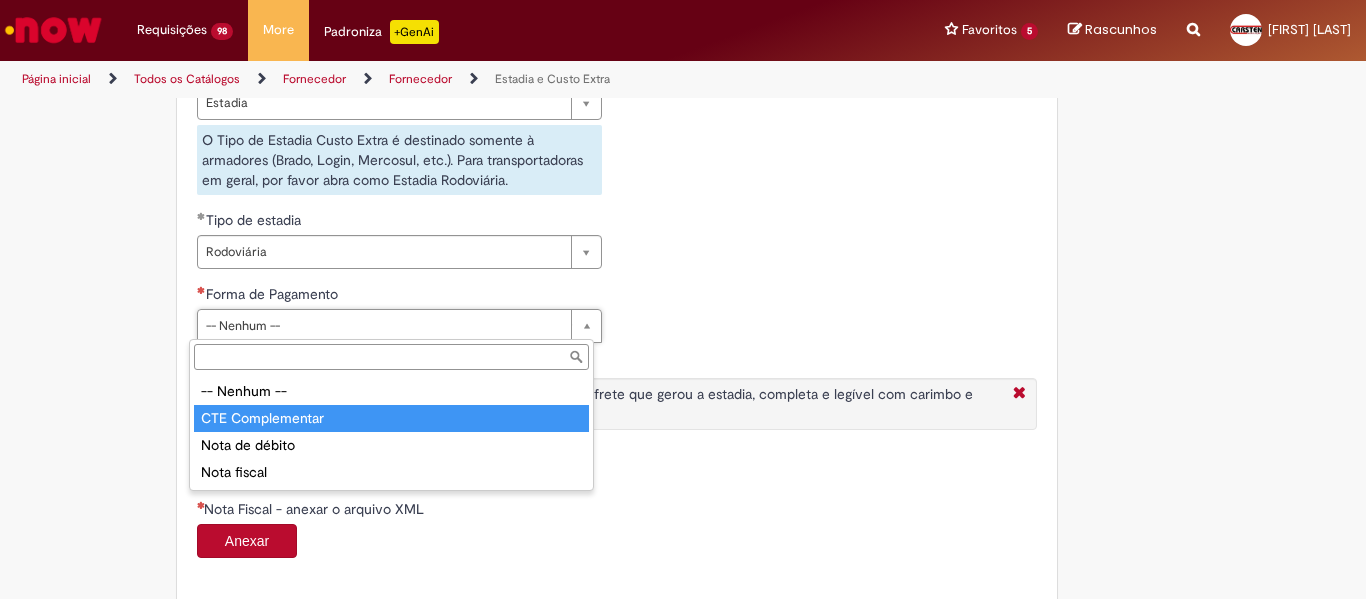 type on "**********" 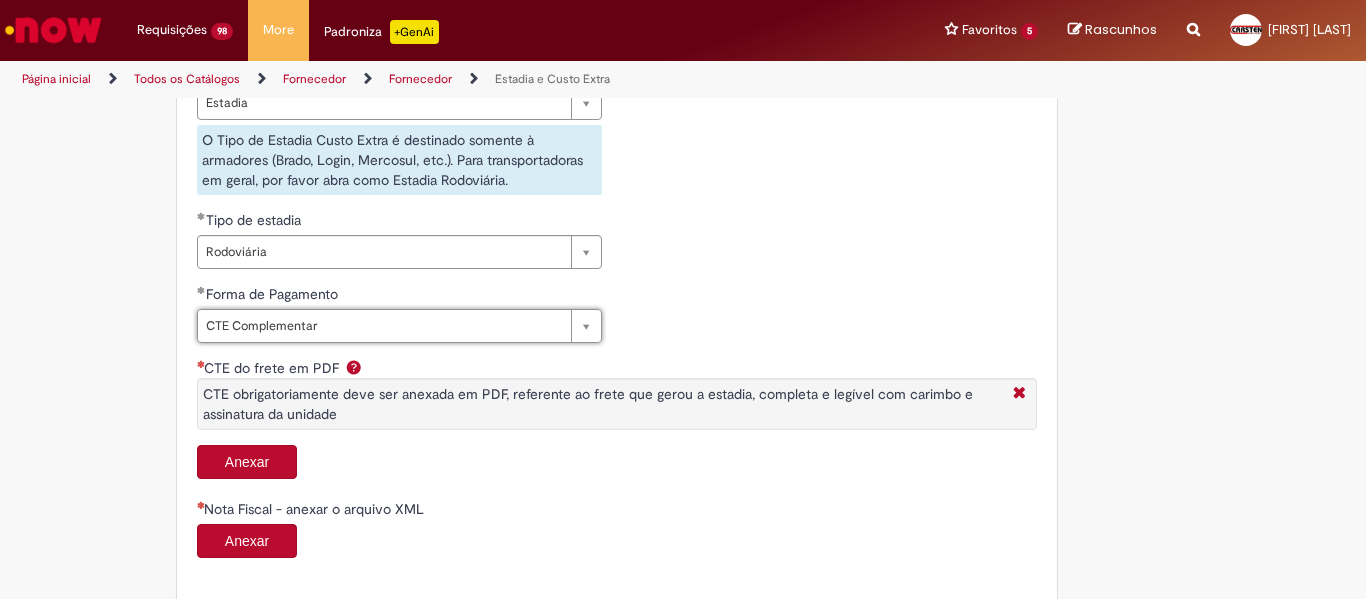 scroll, scrollTop: 900, scrollLeft: 0, axis: vertical 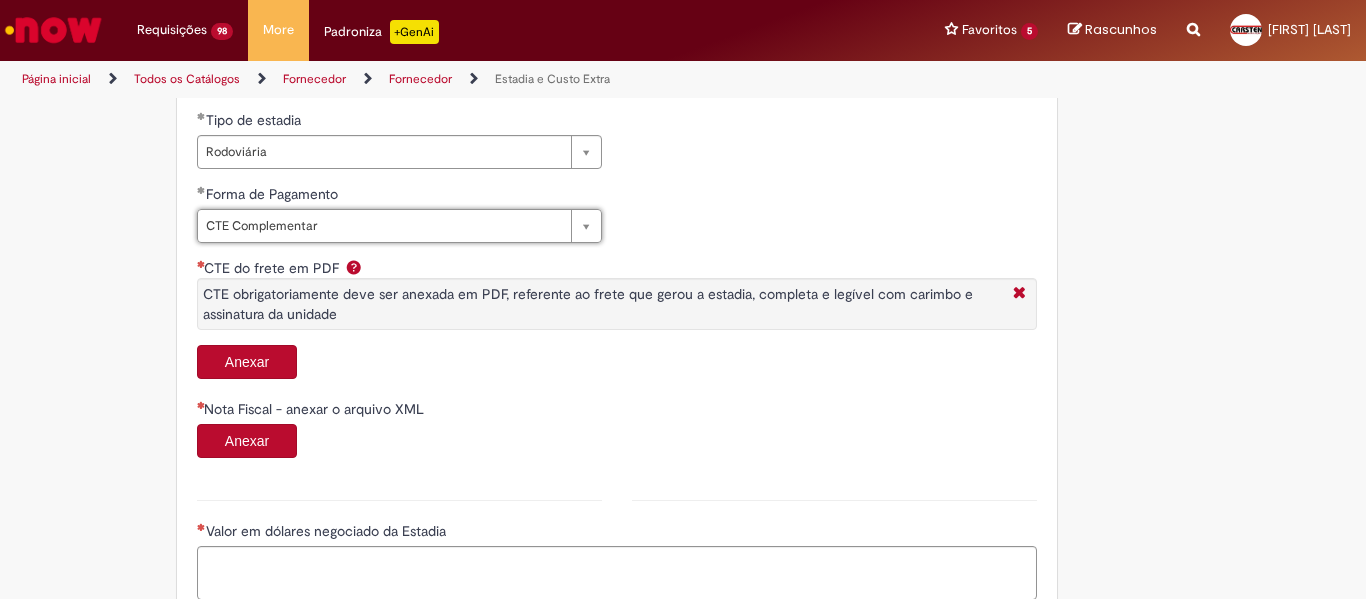 click on "Anexar" at bounding box center (247, 362) 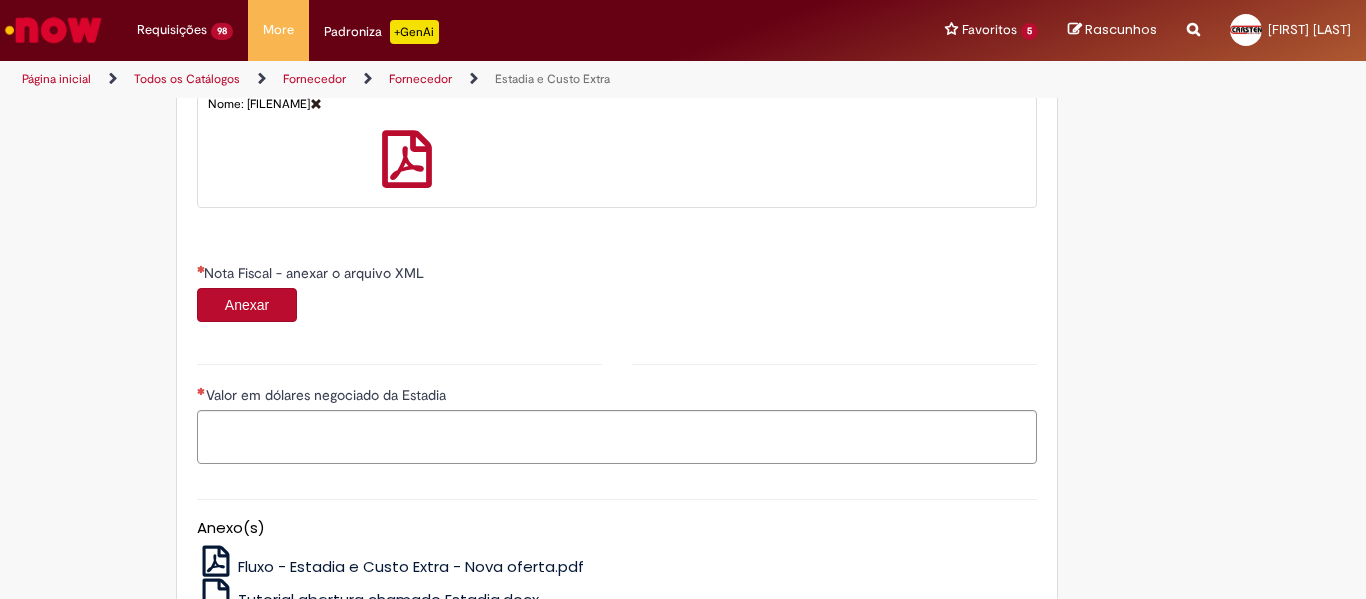 scroll, scrollTop: 1162, scrollLeft: 0, axis: vertical 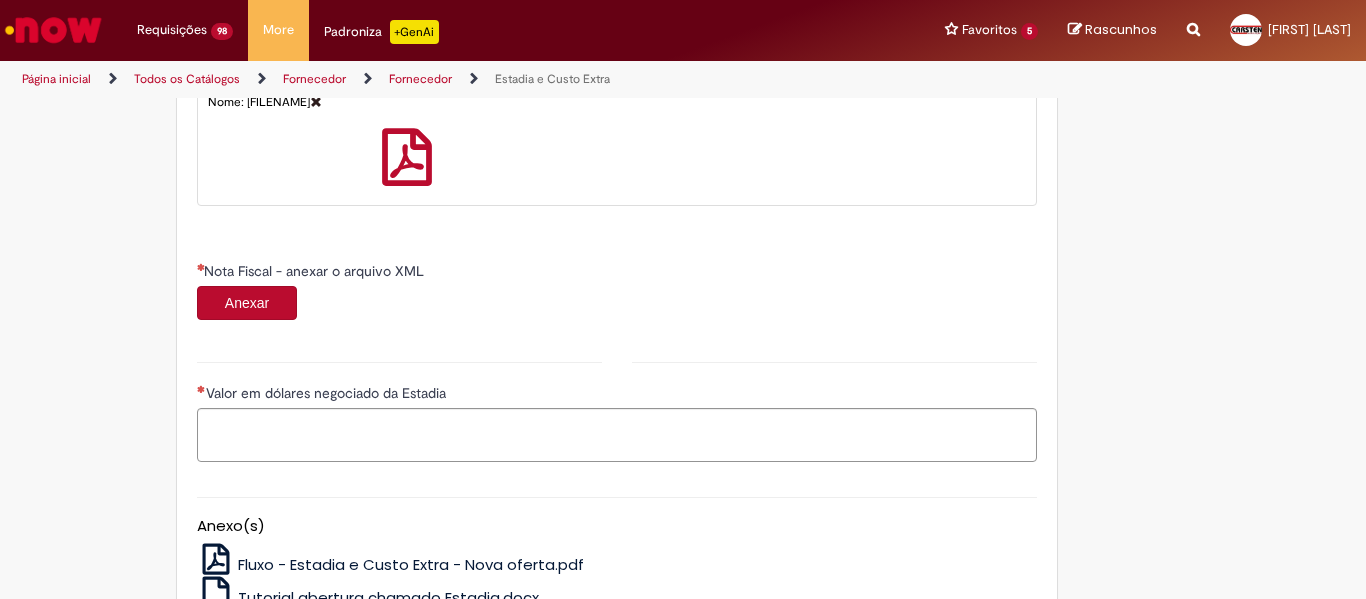 click on "Anexar" at bounding box center [247, 303] 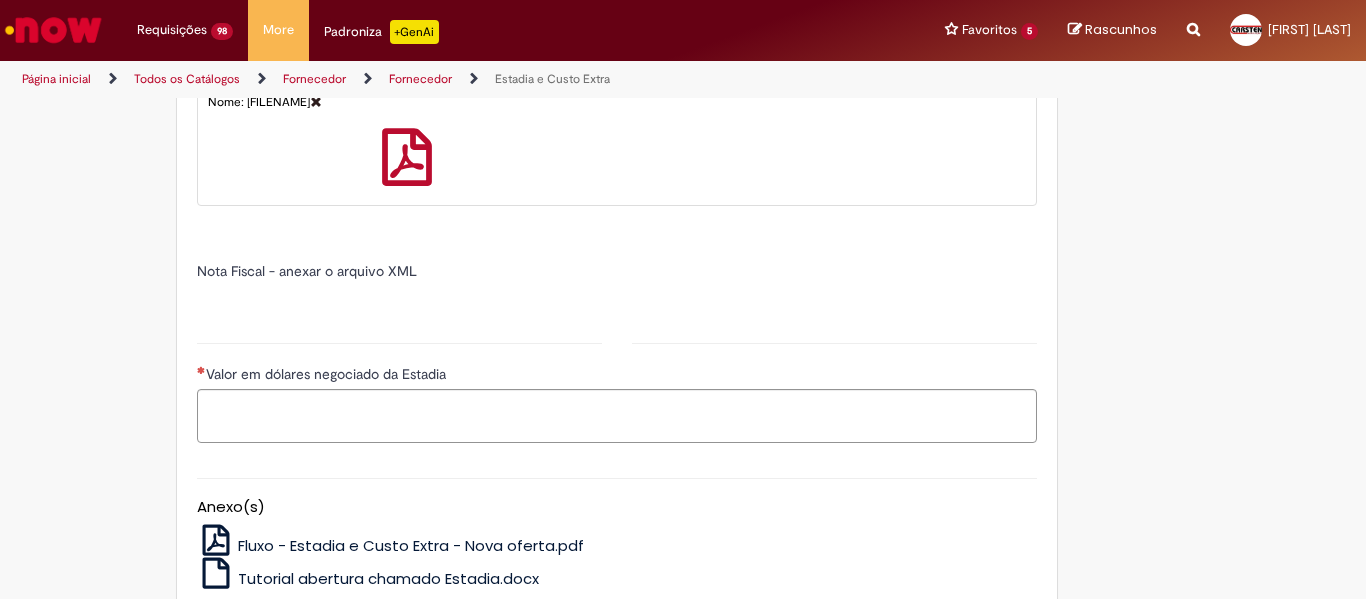 type on "*****" 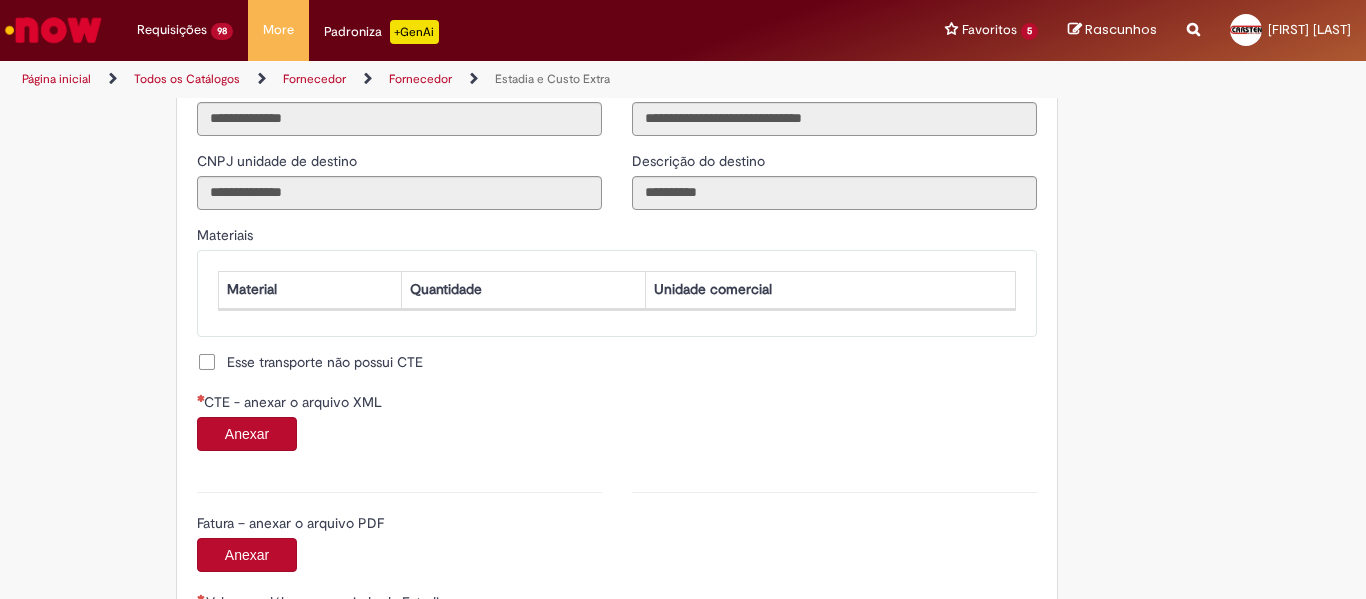 scroll, scrollTop: 1862, scrollLeft: 0, axis: vertical 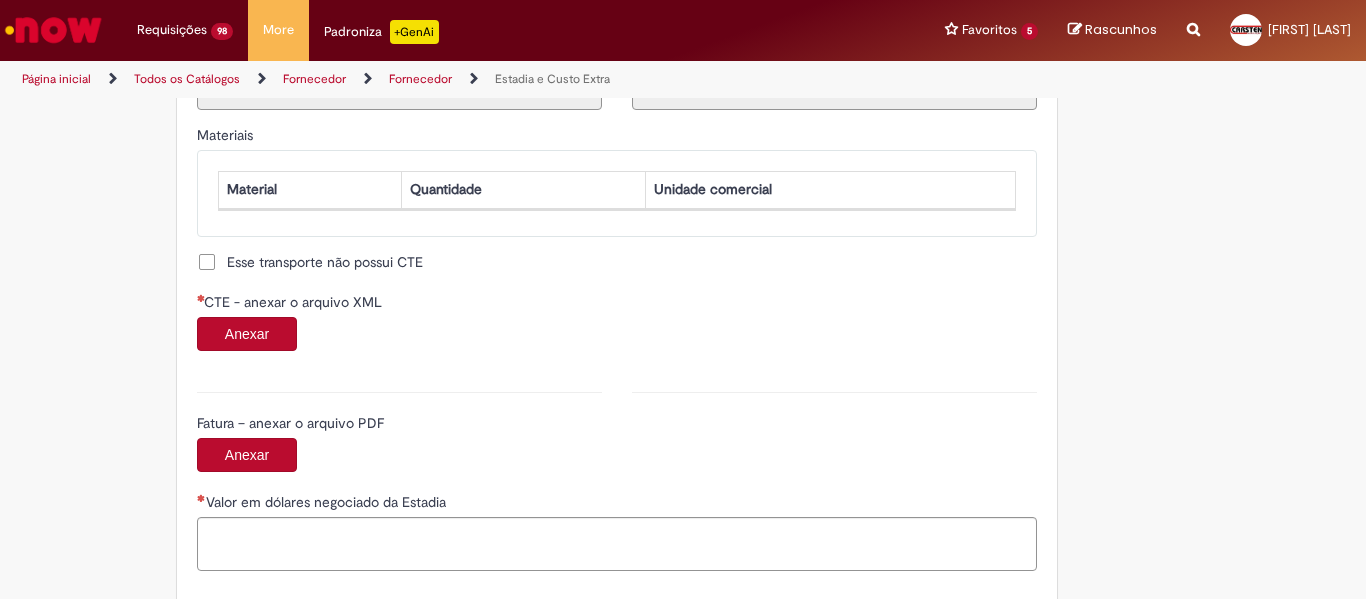 click on "Anexar" at bounding box center [247, 334] 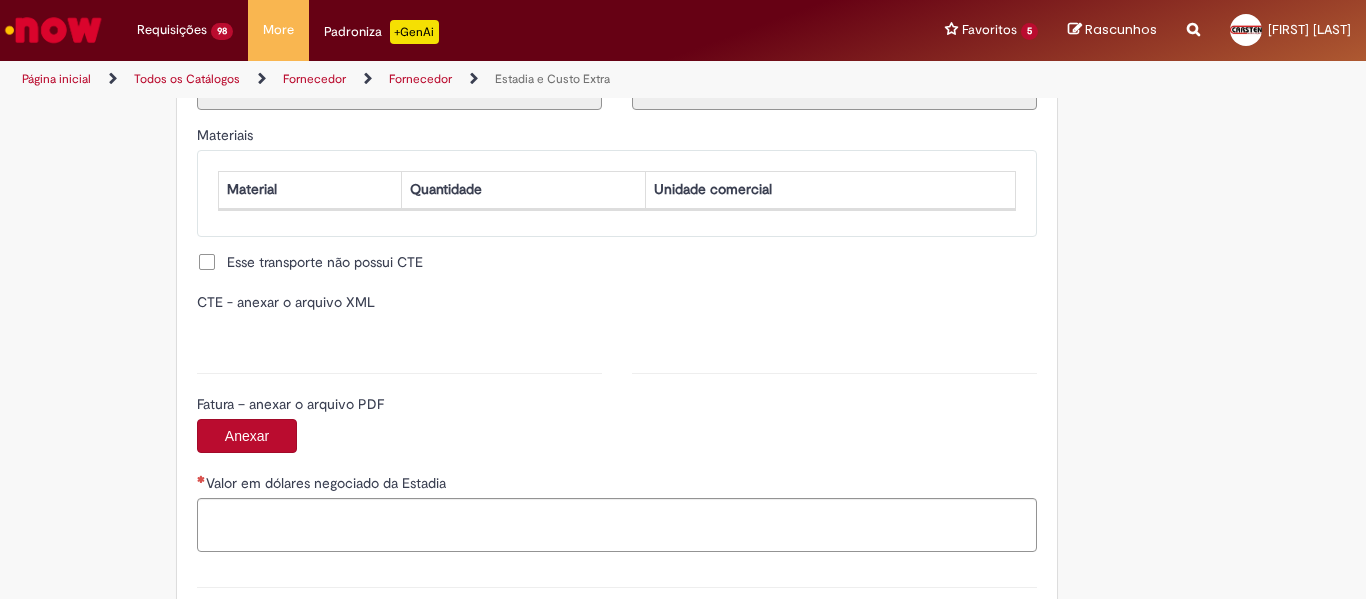 type on "**********" 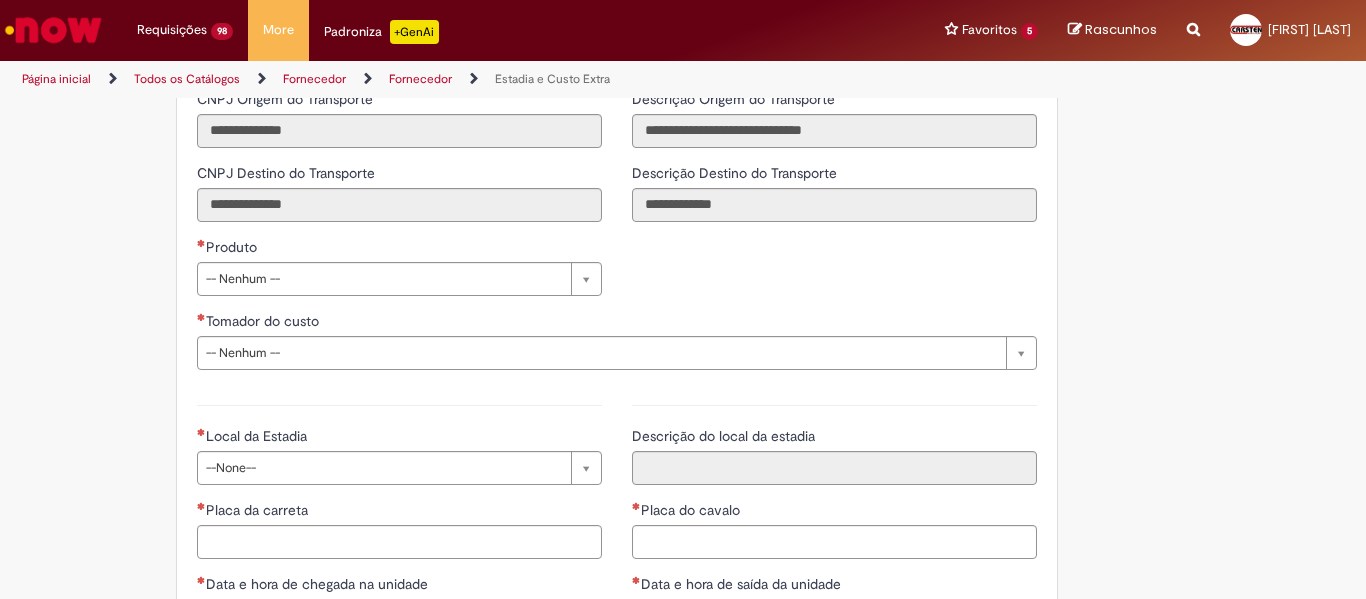 scroll, scrollTop: 2562, scrollLeft: 0, axis: vertical 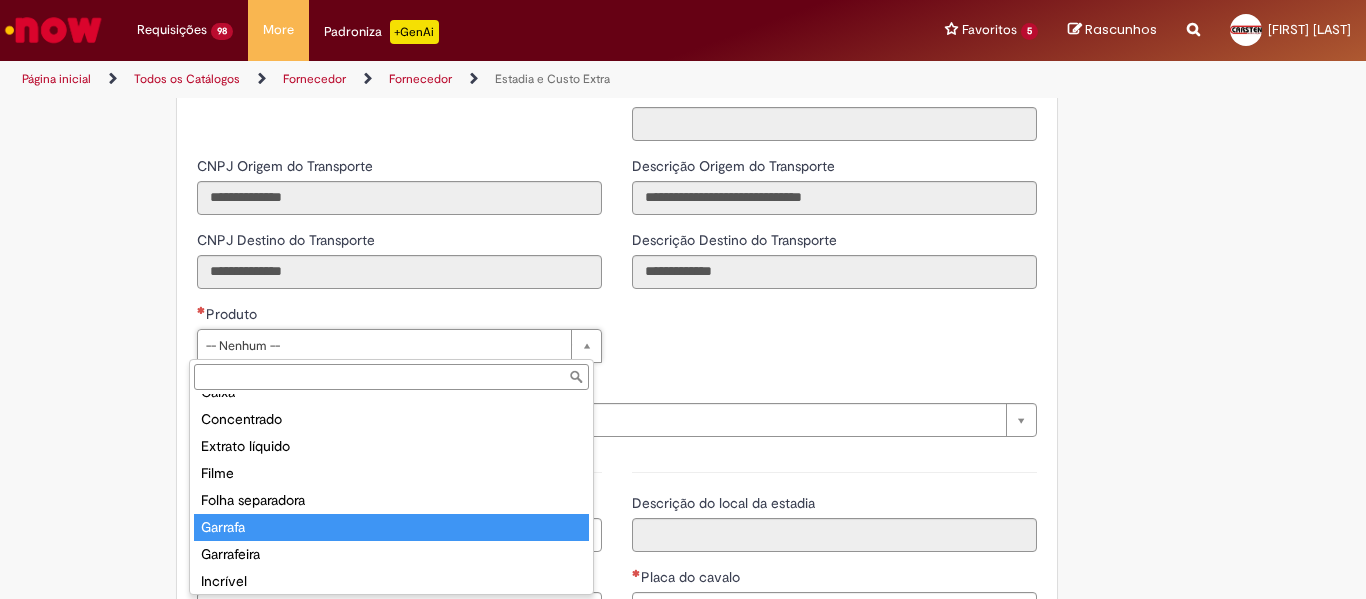 type on "*******" 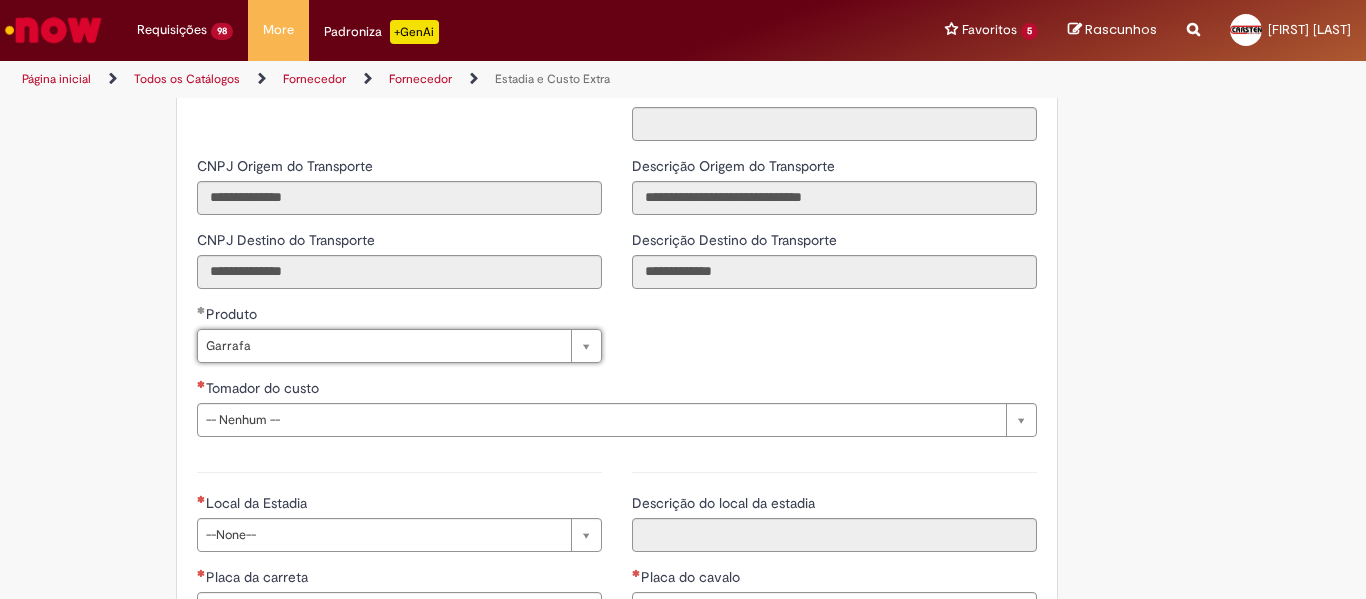 click on "**********" at bounding box center (617, 415) 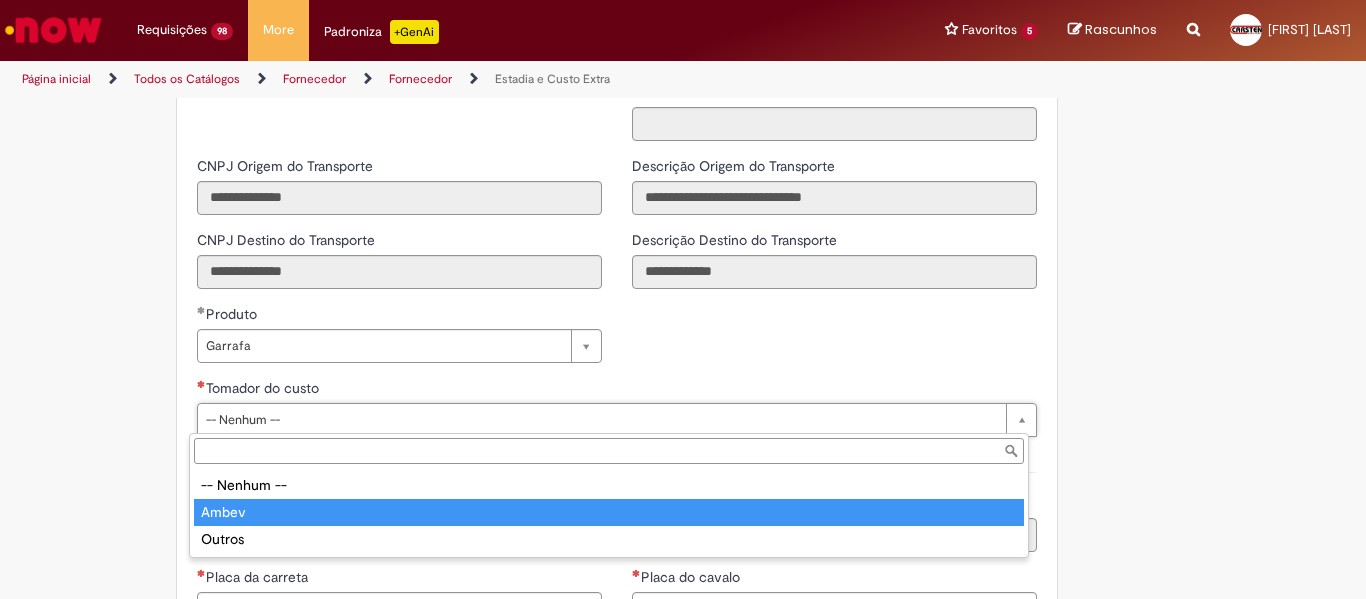 type on "*****" 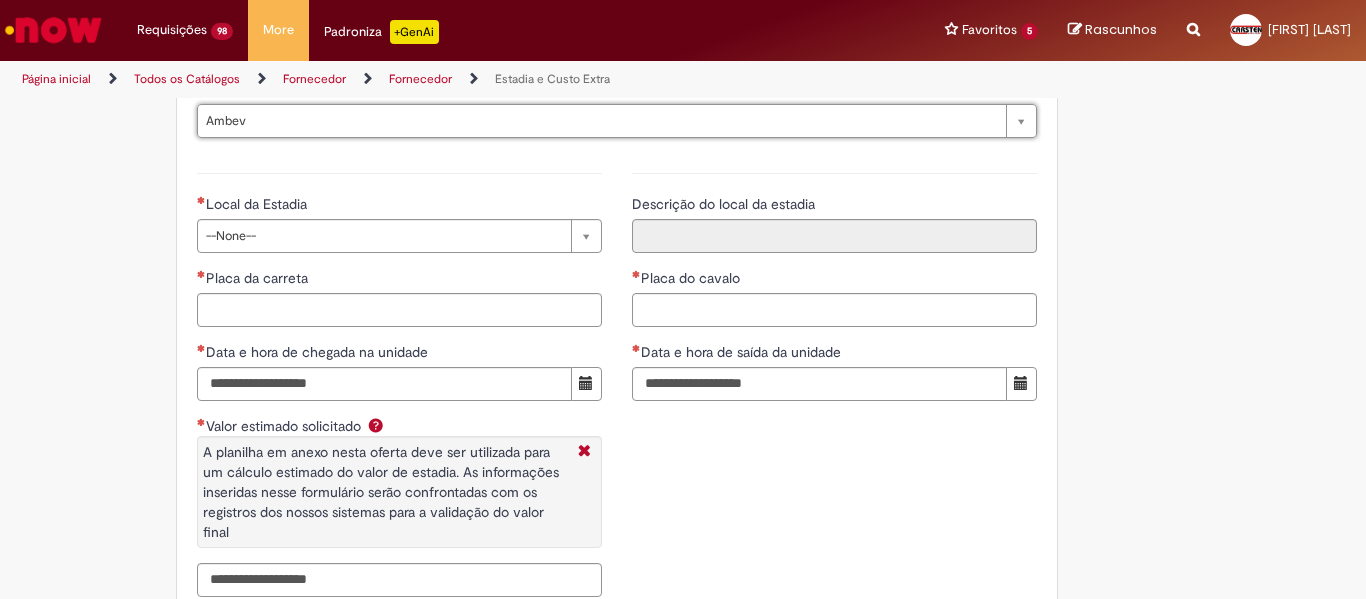 scroll, scrollTop: 2862, scrollLeft: 0, axis: vertical 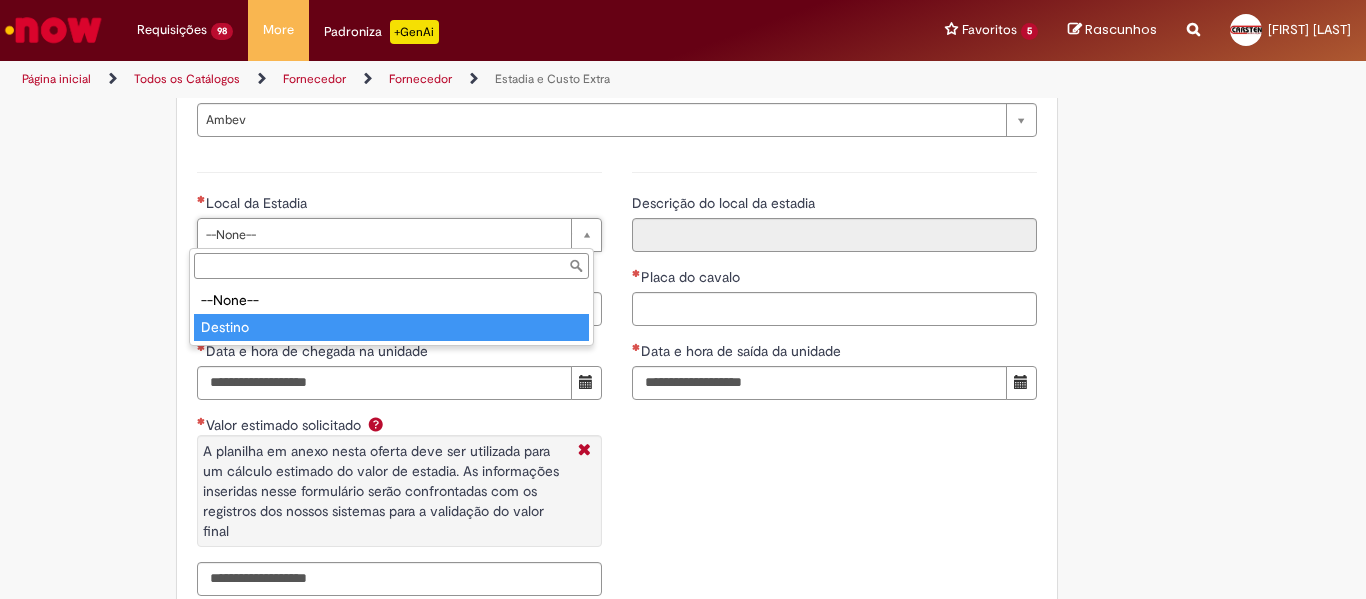 type on "*******" 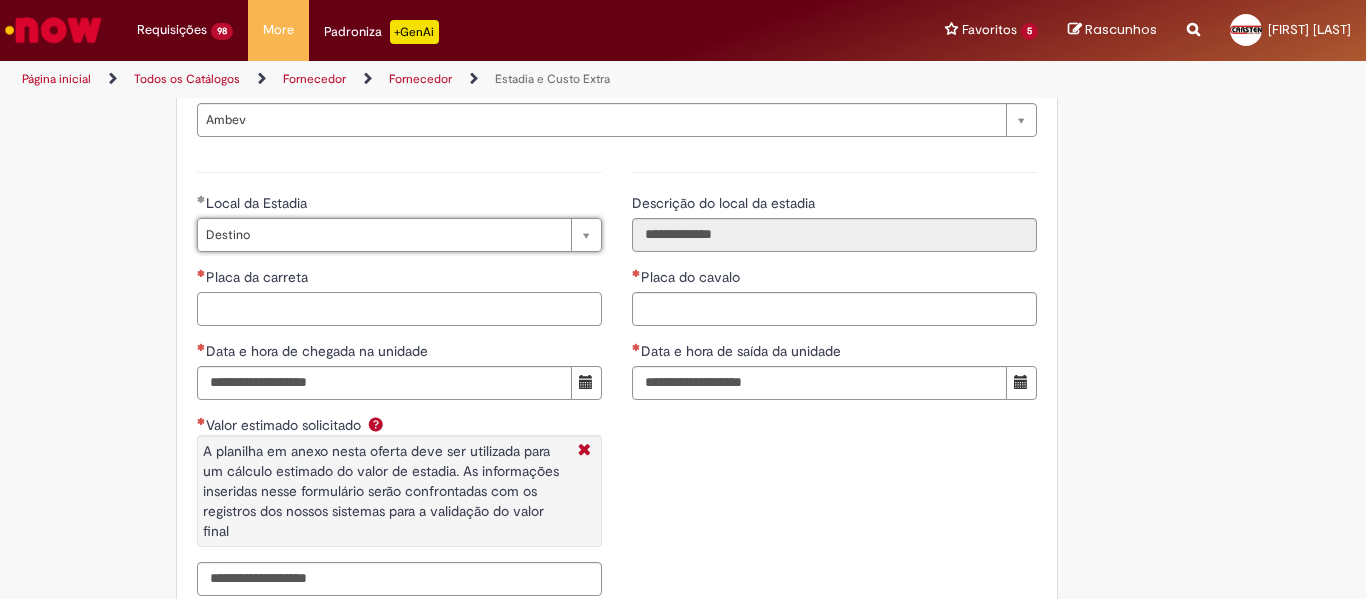 click on "Placa da carreta" at bounding box center [399, 309] 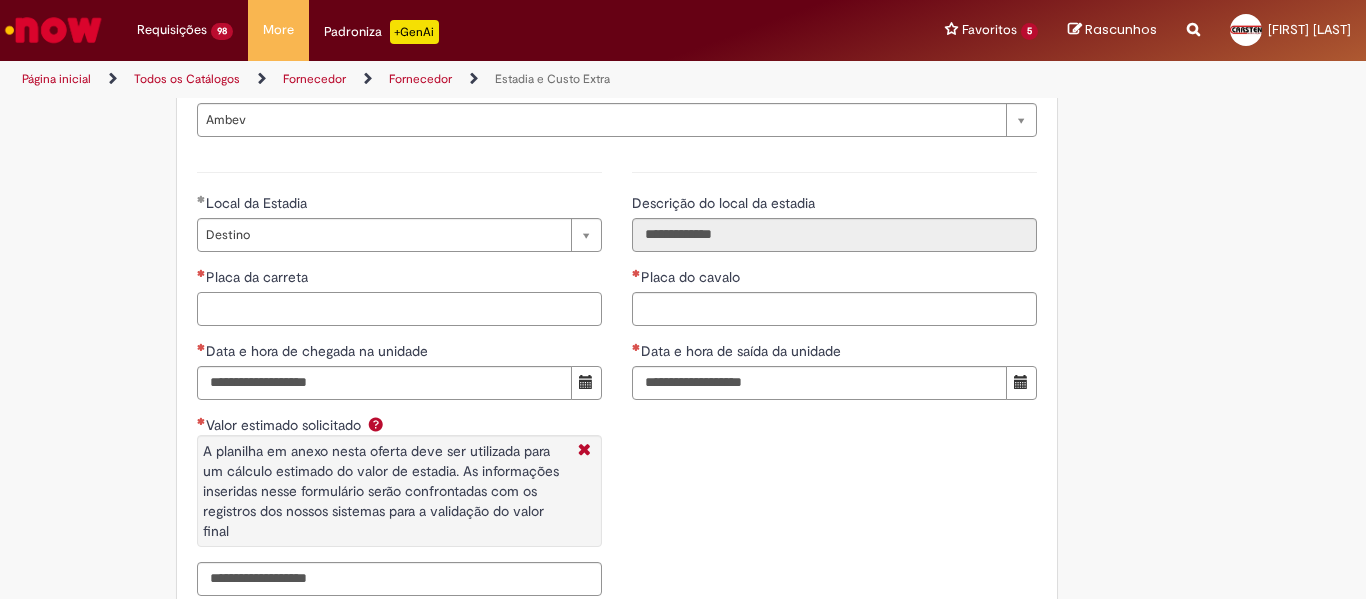 paste on "*******" 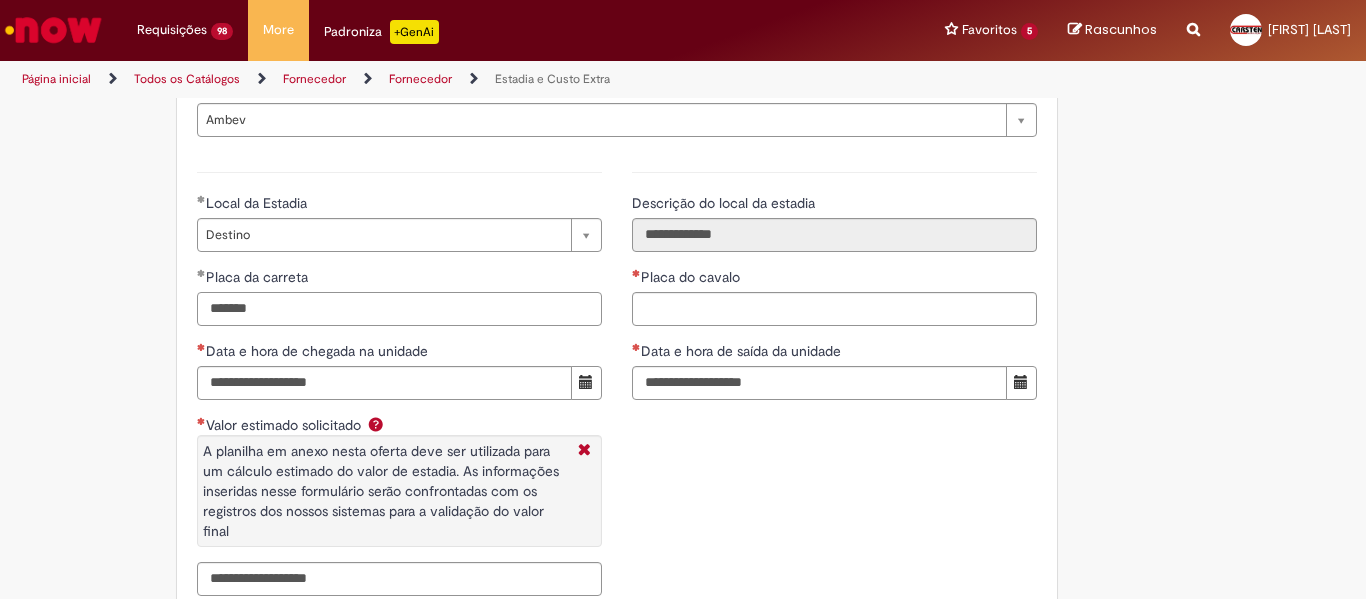 type on "*******" 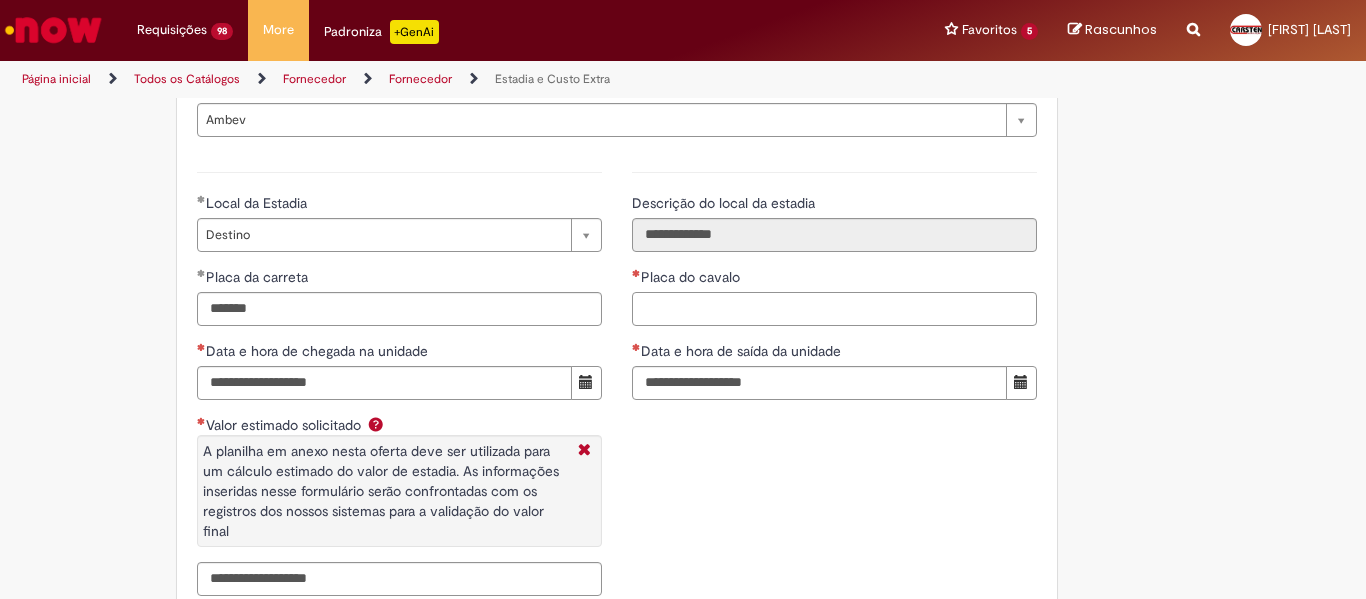 click on "Placa do cavalo" at bounding box center [834, 309] 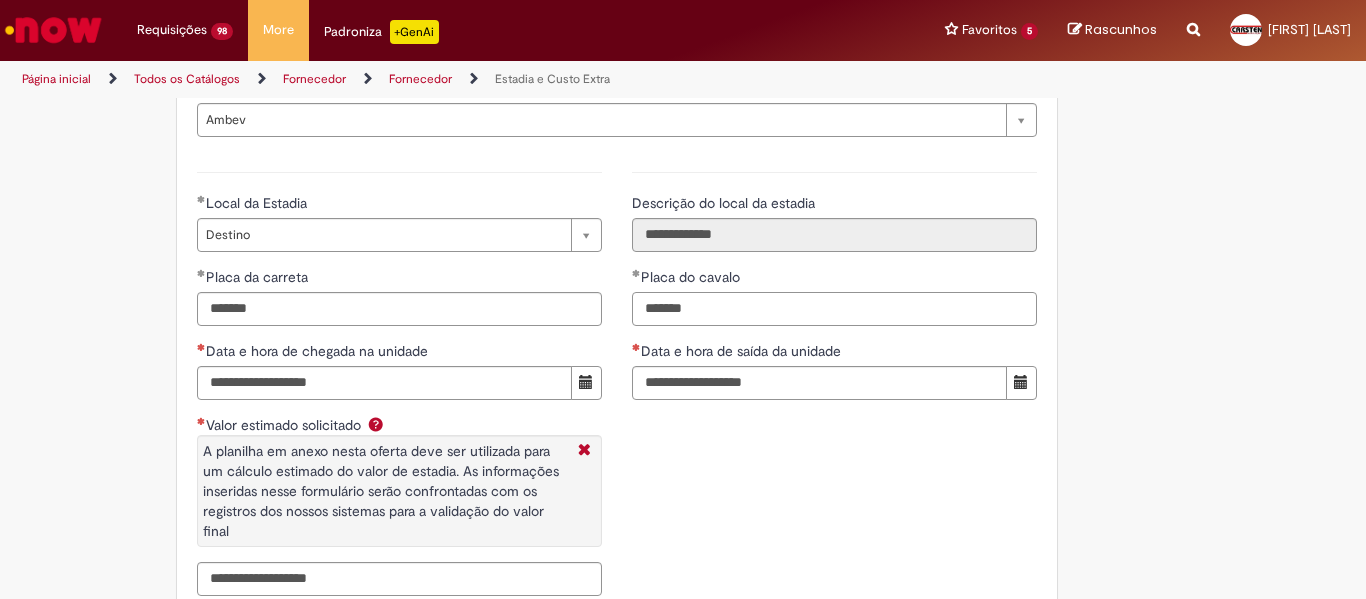 type on "*******" 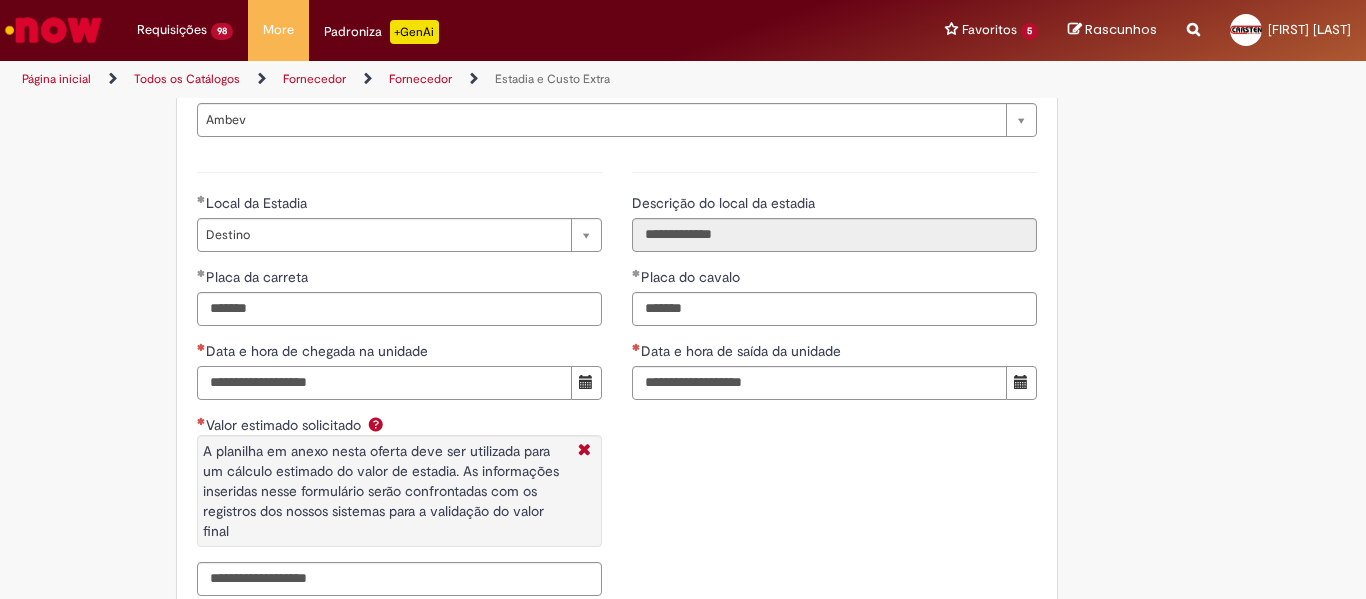 click on "Data e hora de chegada na unidade" at bounding box center [384, 383] 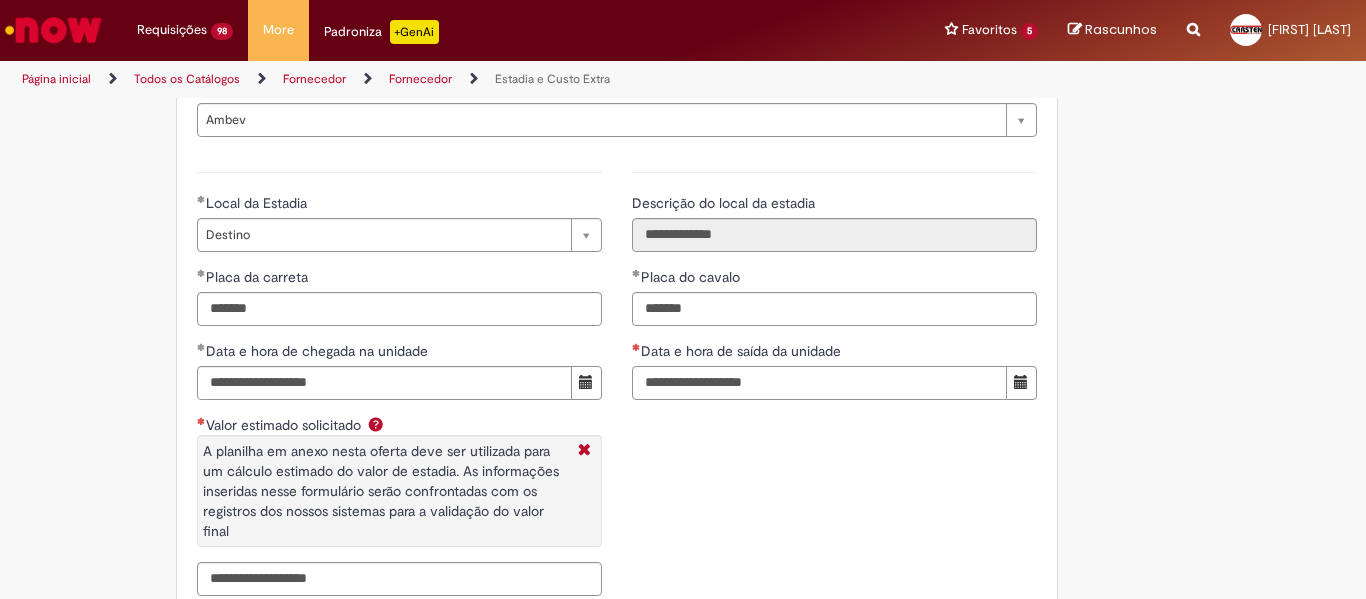 click on "Data e hora de saída da unidade" at bounding box center (819, 383) 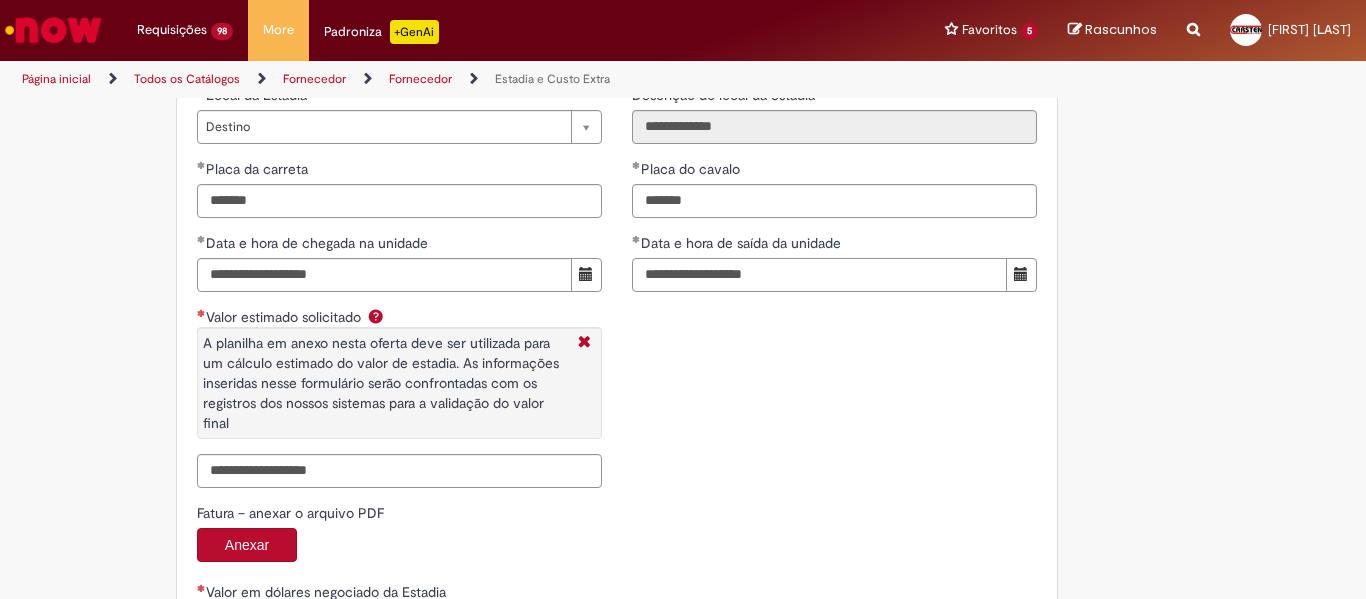 scroll, scrollTop: 3162, scrollLeft: 0, axis: vertical 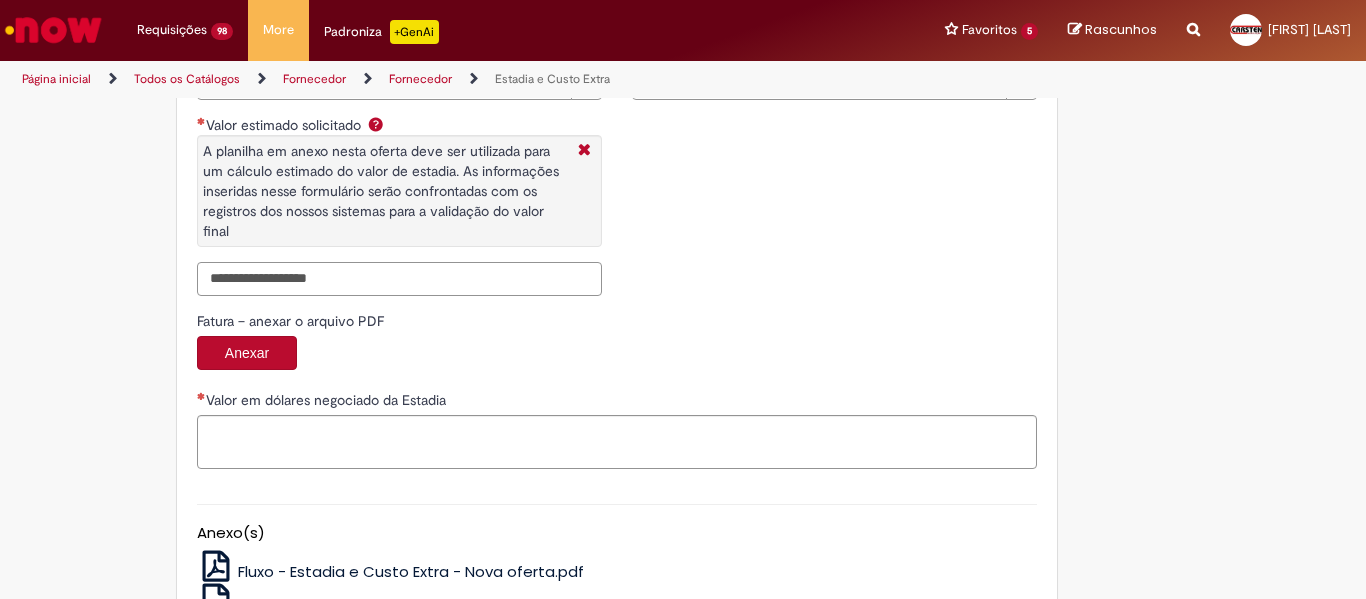 click on "Valor estimado solicitado A planilha em anexo nesta oferta deve ser utilizada para um cálculo estimado do valor de estadia. As informações inseridas nesse formulário serão confrontadas com os registros dos nossos sistemas para a validação do valor final" at bounding box center (399, 279) 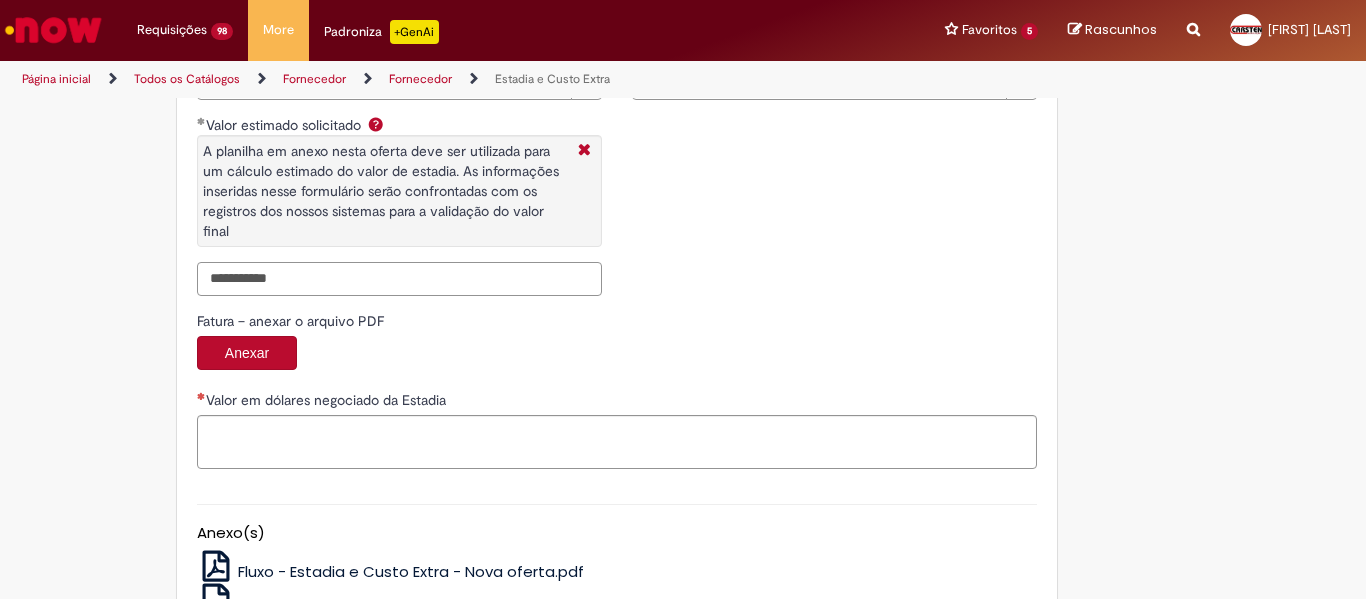 type on "**********" 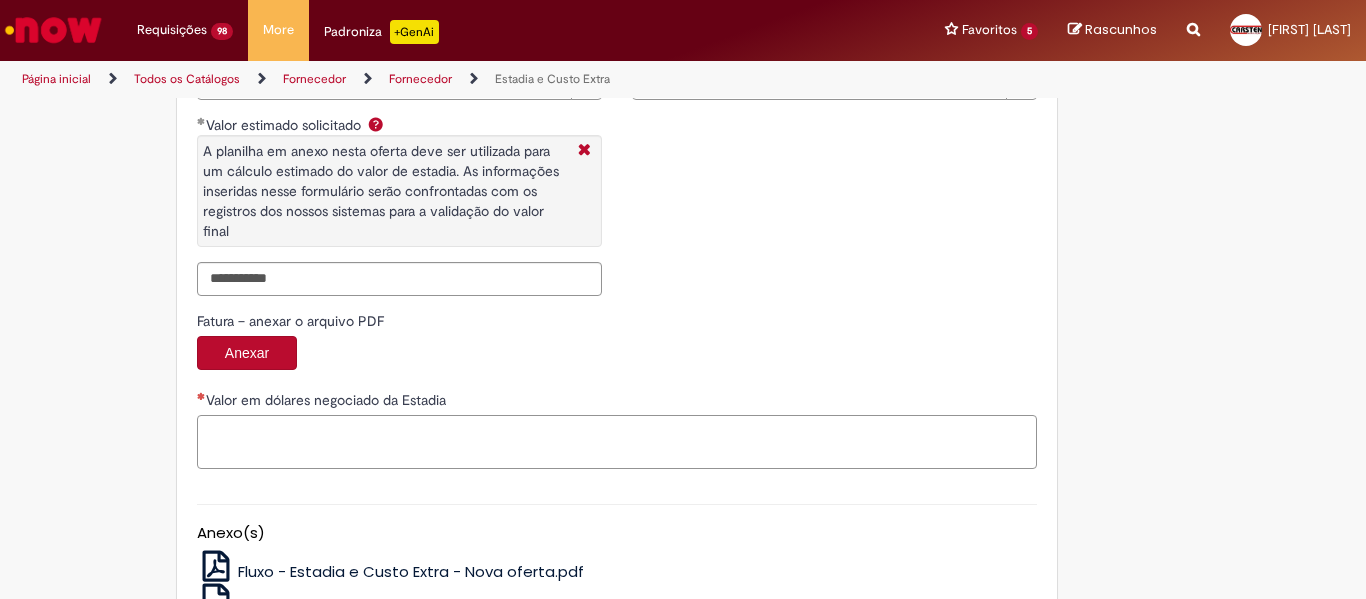 click on "Valor em dólares negociado da Estadia" at bounding box center (617, 442) 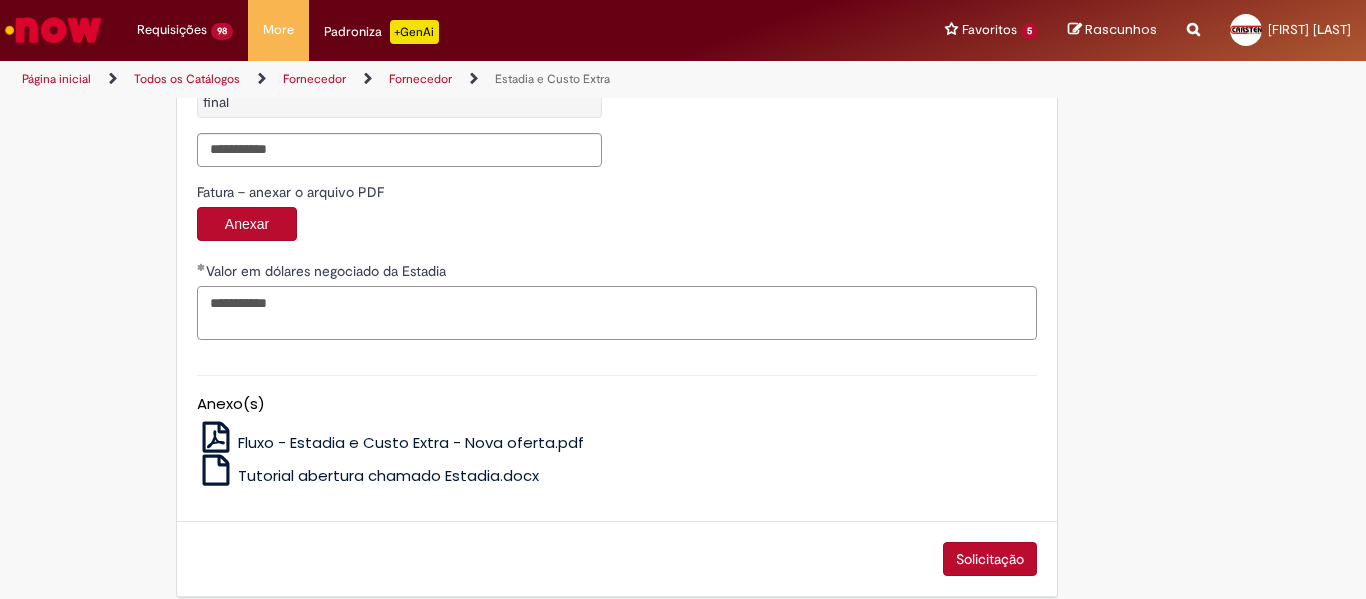 scroll, scrollTop: 3312, scrollLeft: 0, axis: vertical 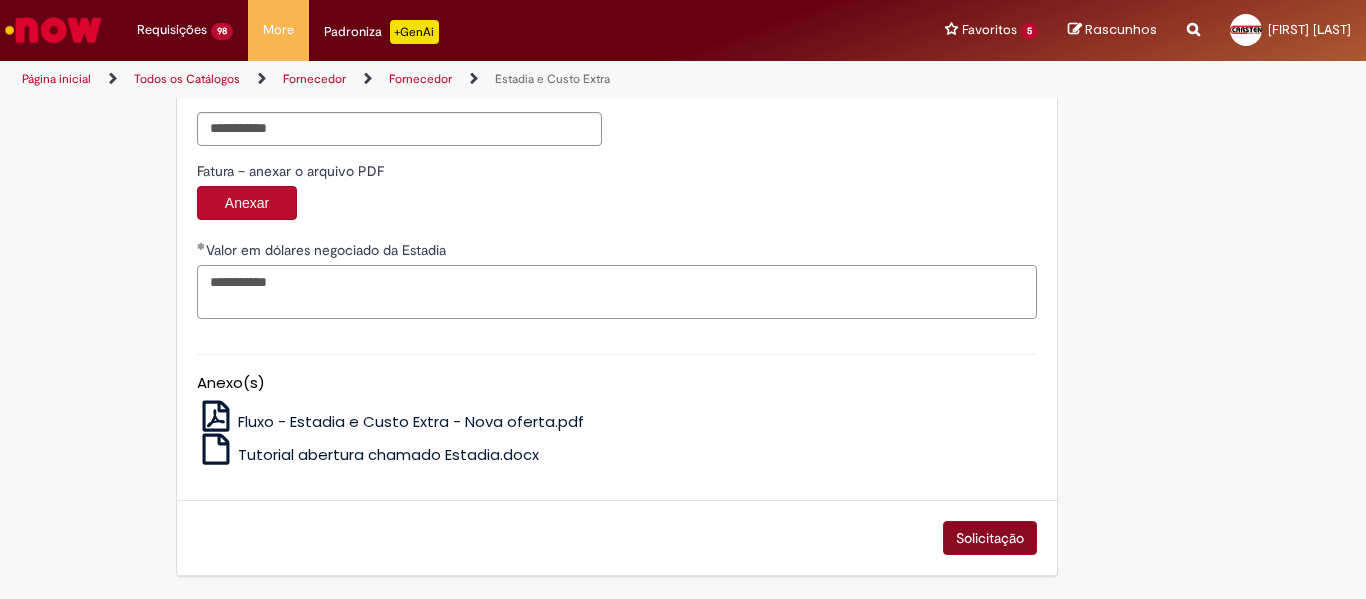 type on "**********" 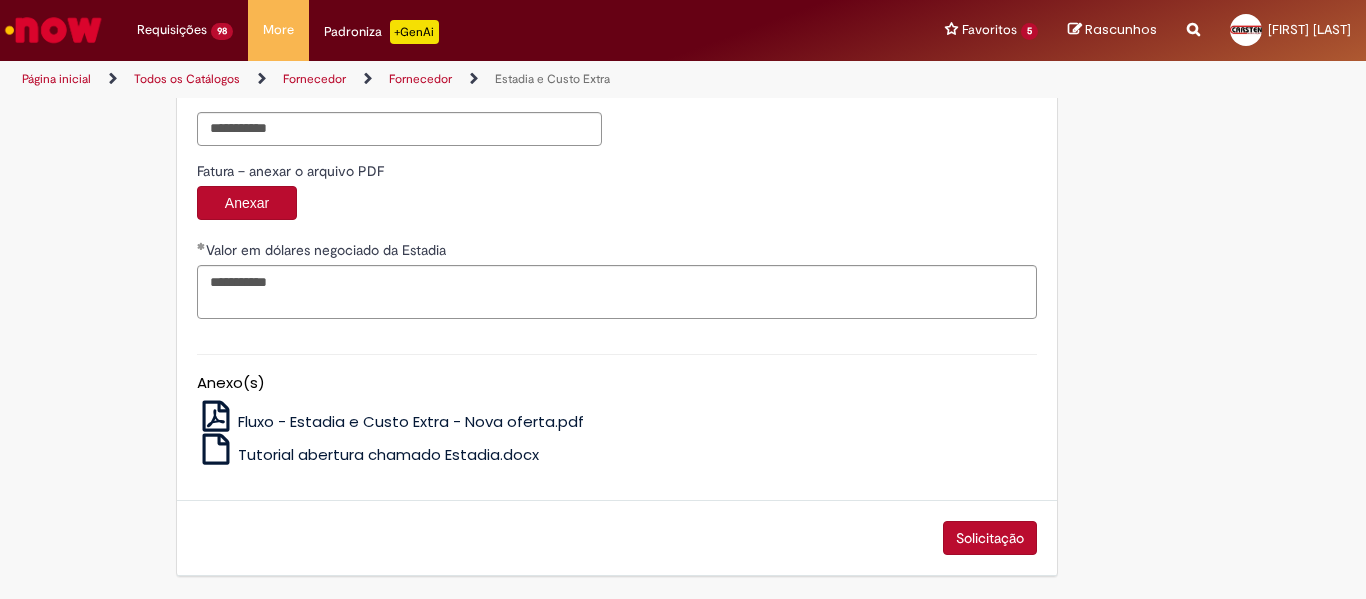 click on "Solicitação" at bounding box center (990, 538) 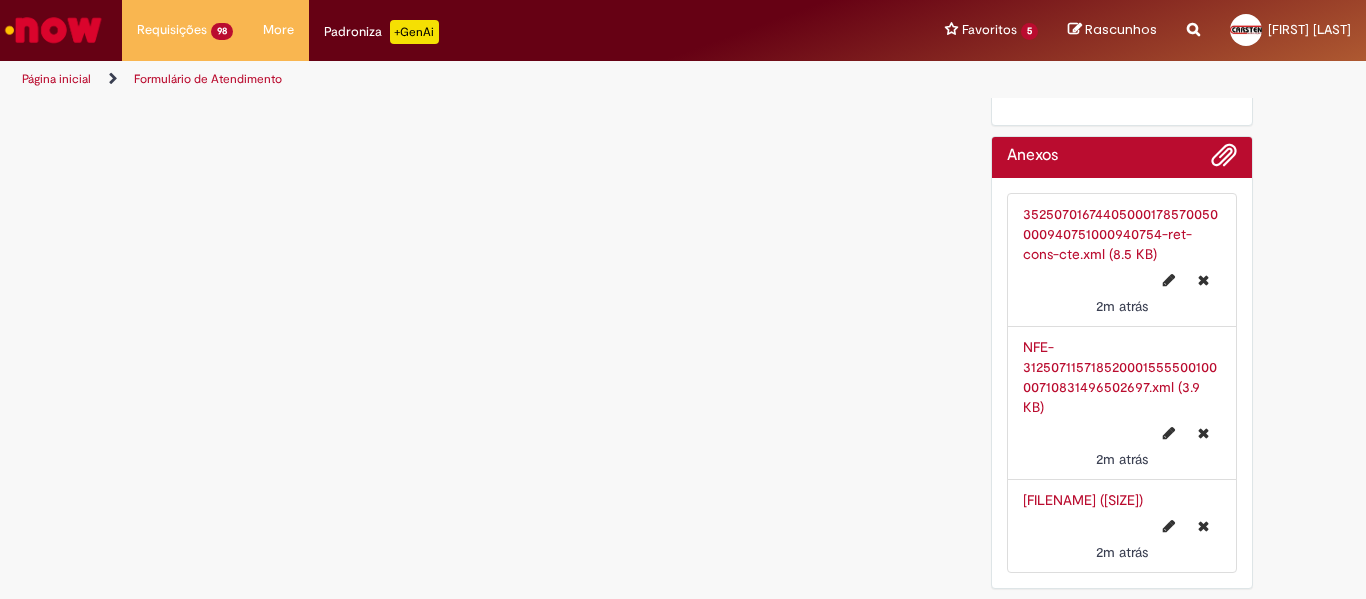 scroll, scrollTop: 0, scrollLeft: 0, axis: both 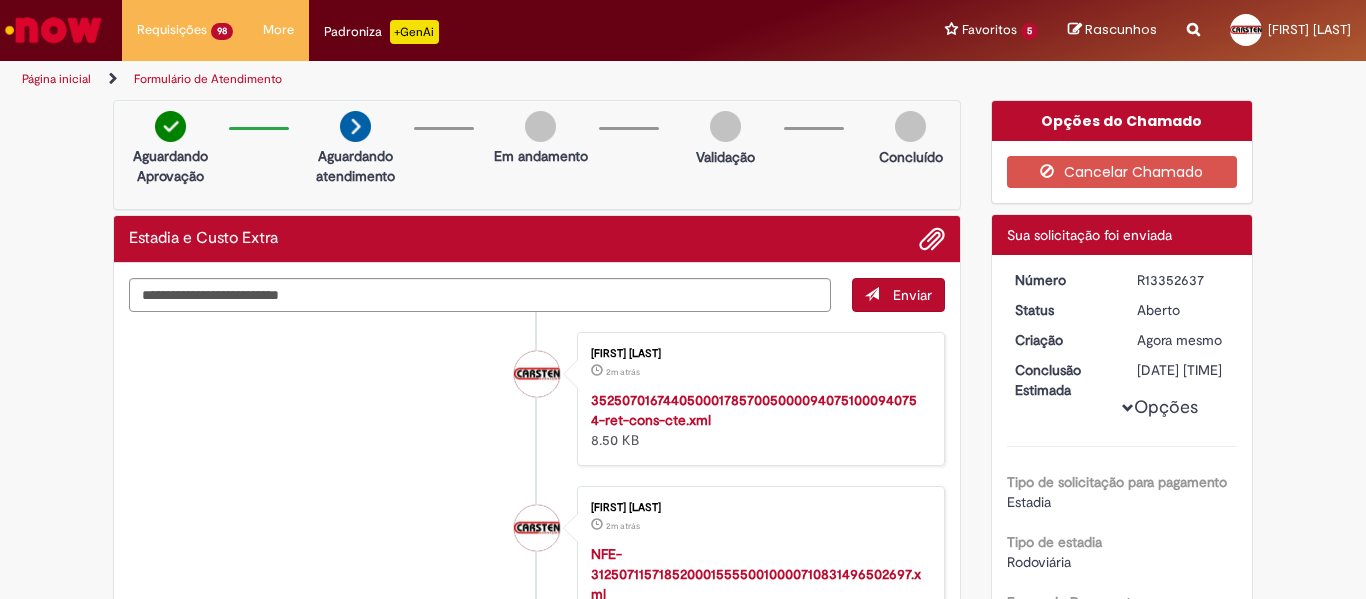 click on "R13352637" at bounding box center [1183, 280] 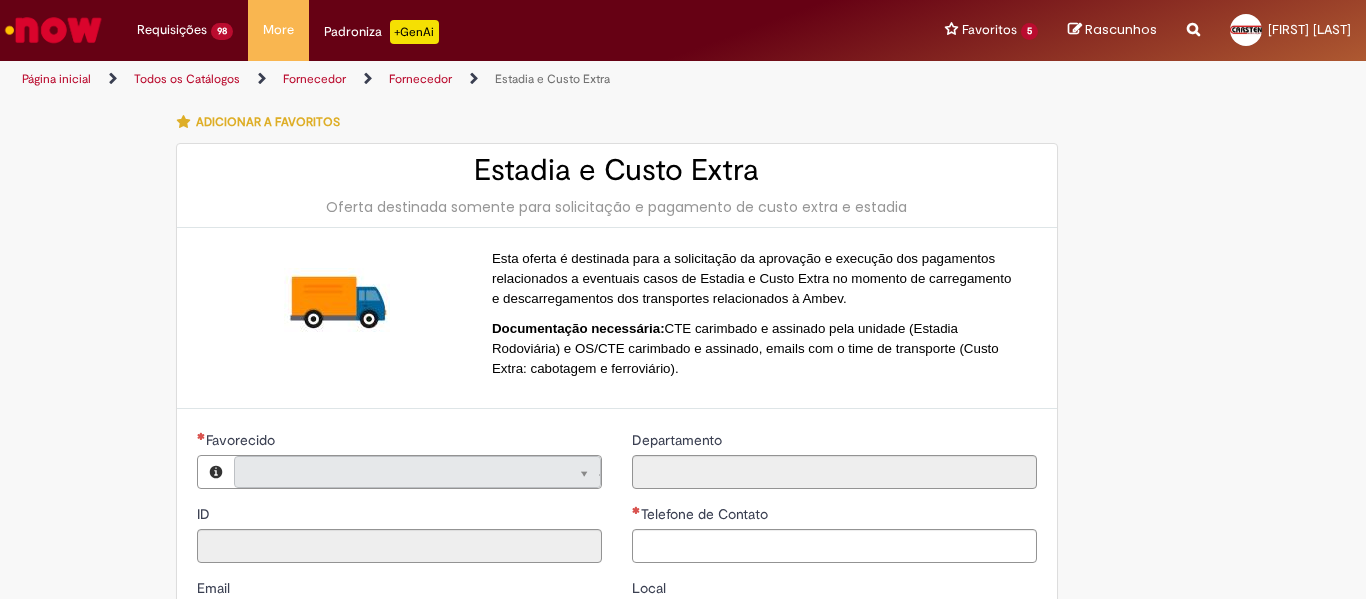 type on "**********" 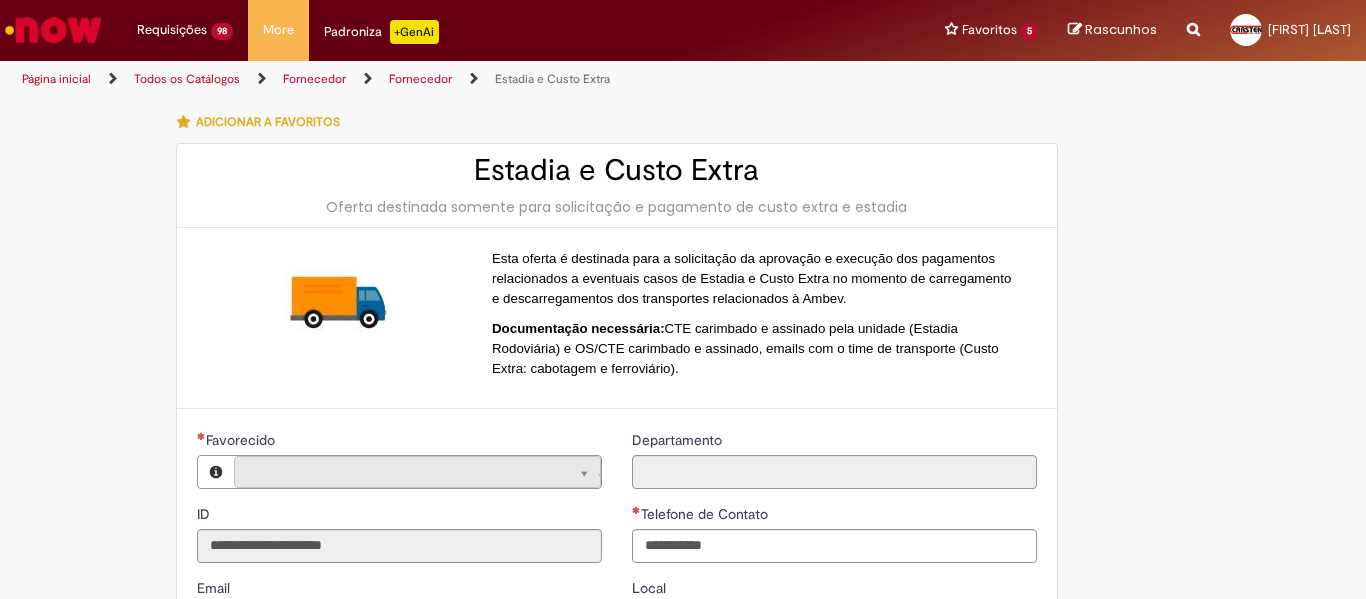 type on "**********" 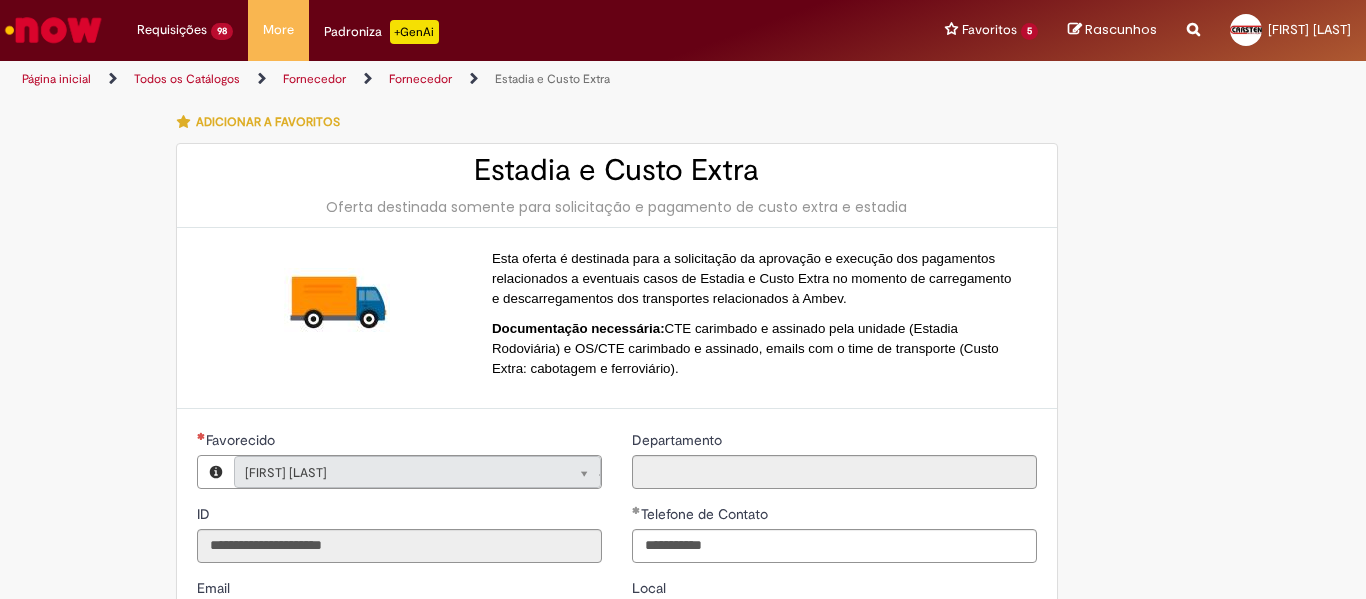 type on "**********" 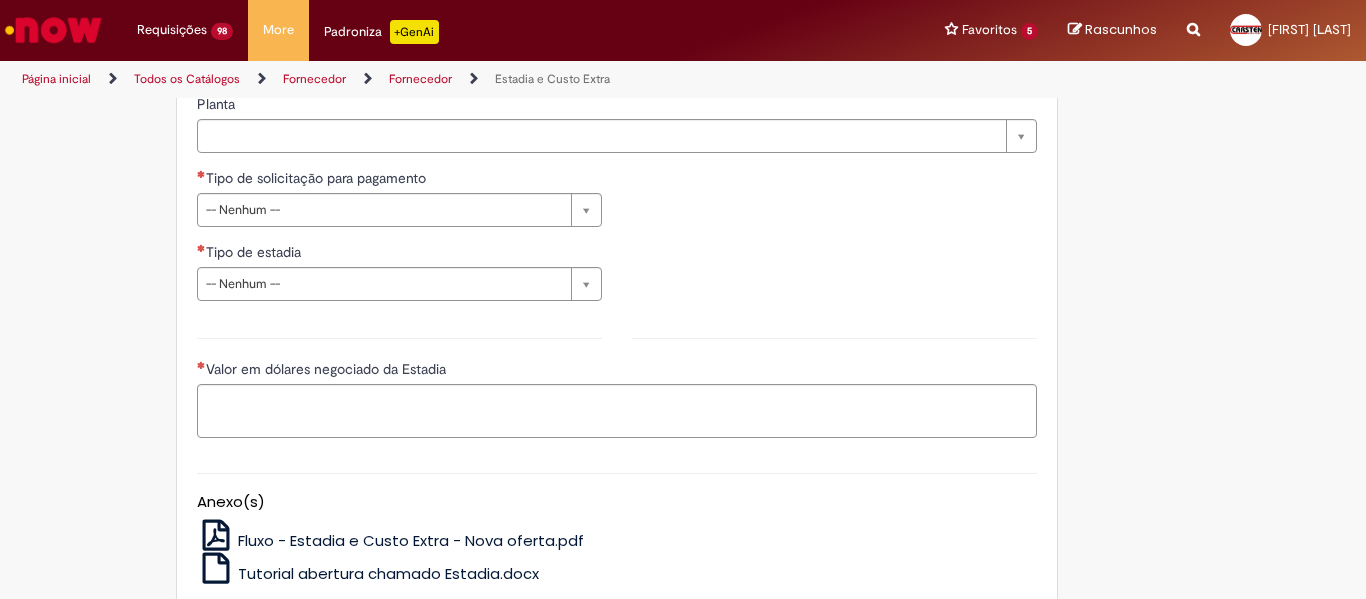 scroll, scrollTop: 700, scrollLeft: 0, axis: vertical 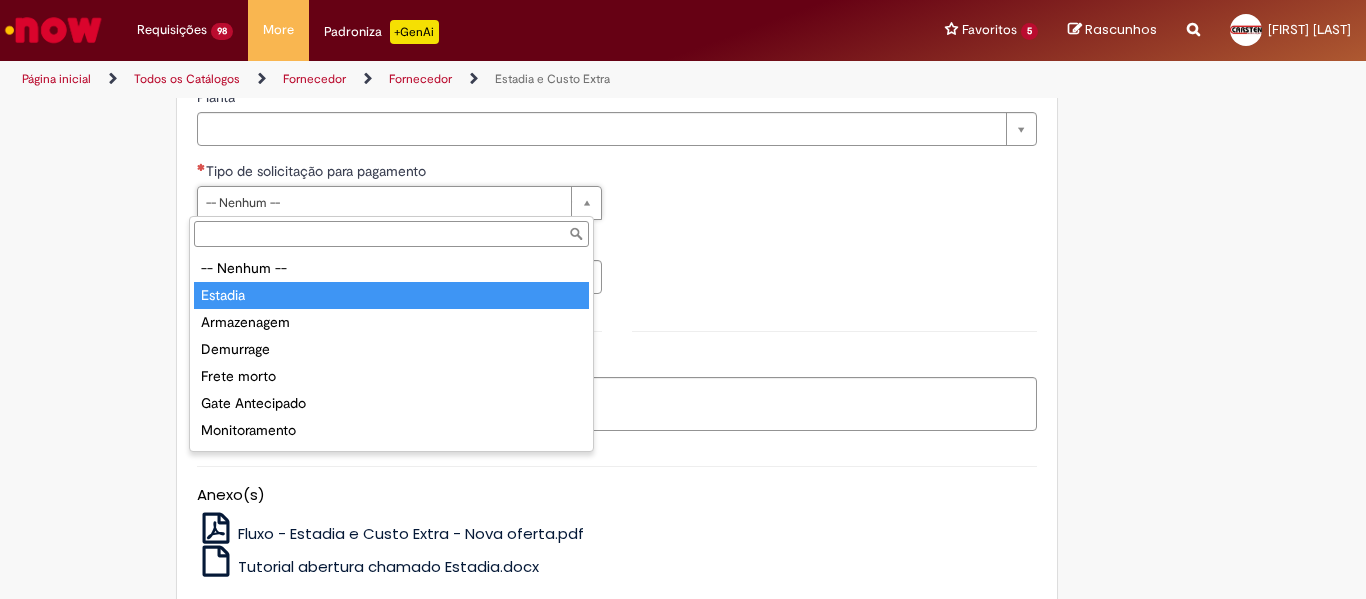 type on "*******" 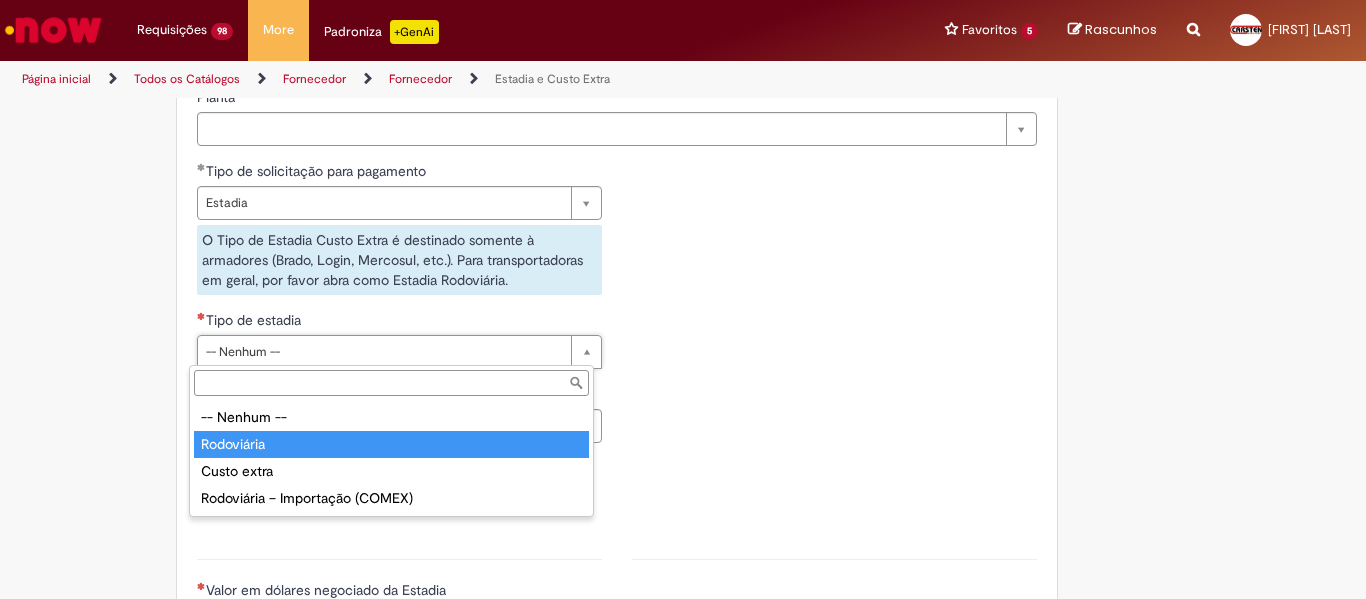 type on "**********" 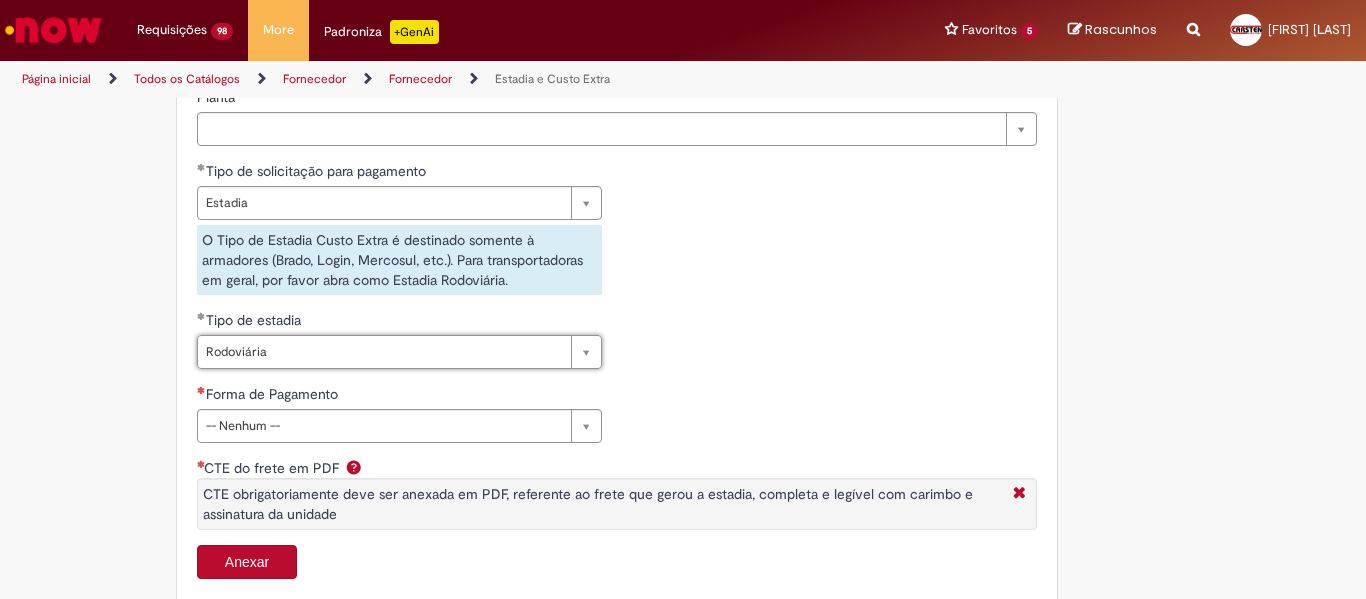 scroll, scrollTop: 900, scrollLeft: 0, axis: vertical 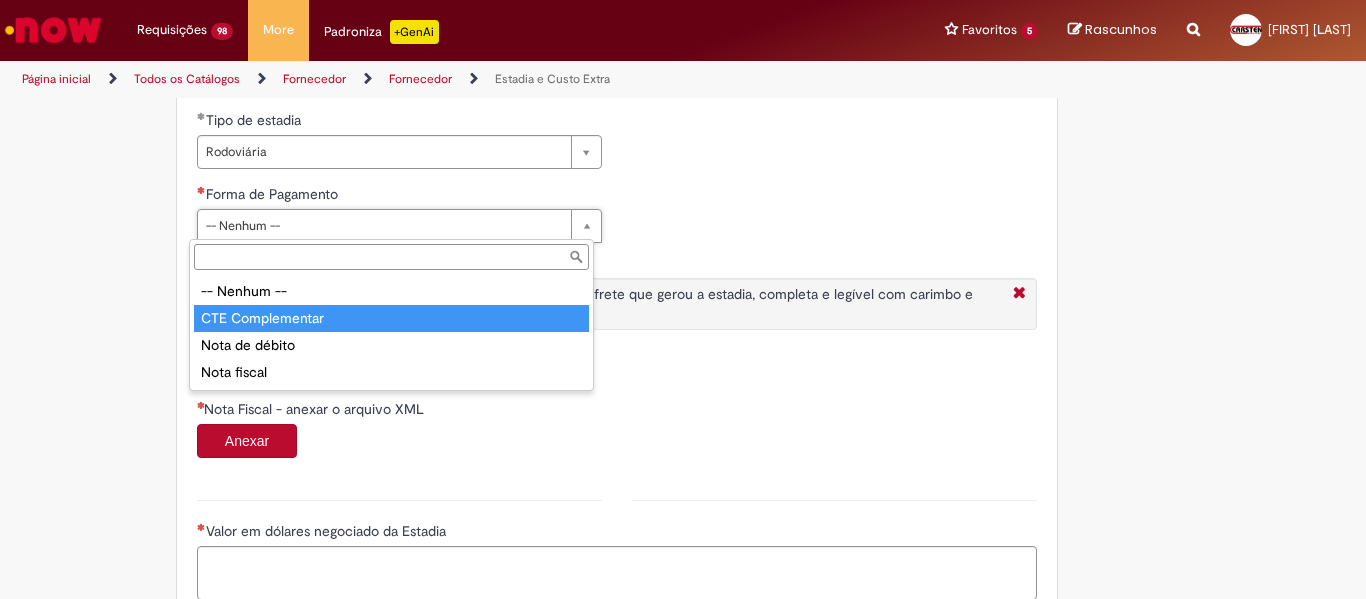 type on "**********" 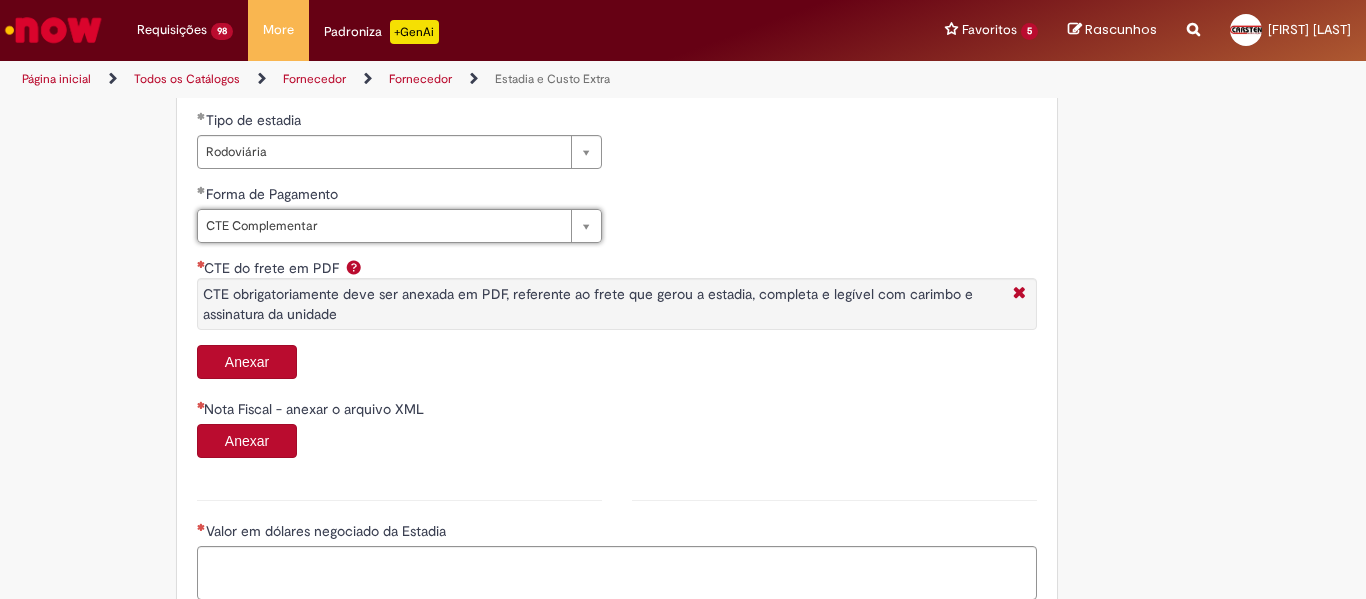 click on "Anexar" at bounding box center (247, 362) 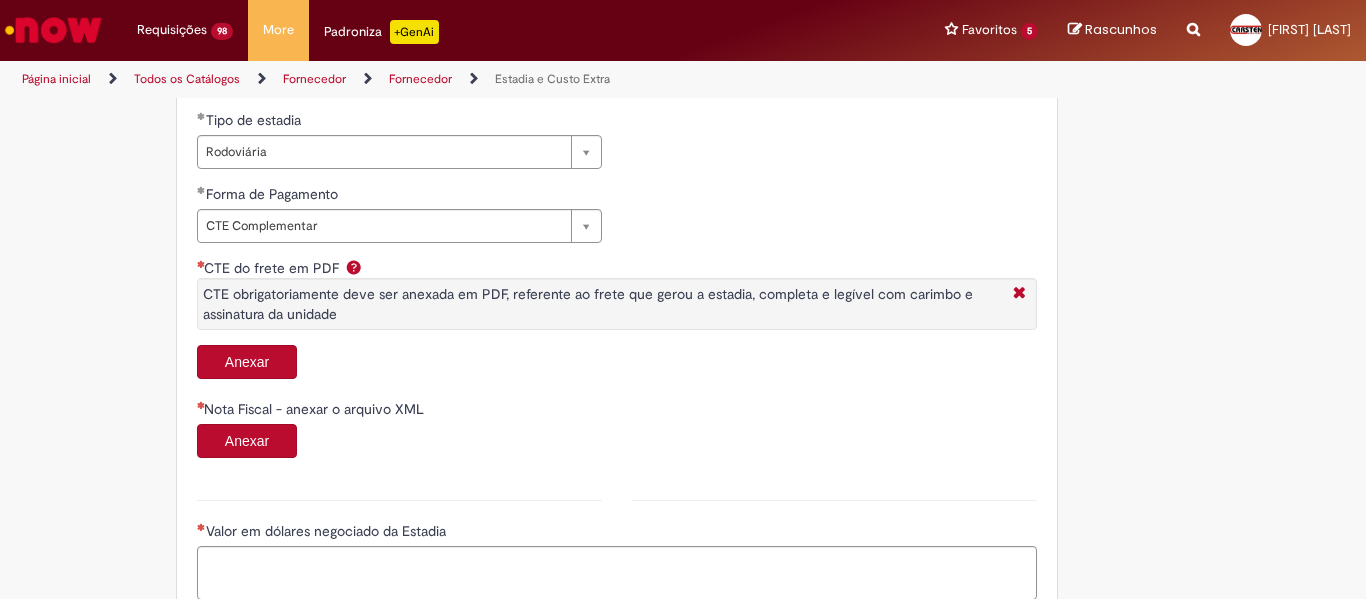 click on "Anexar" at bounding box center (247, 362) 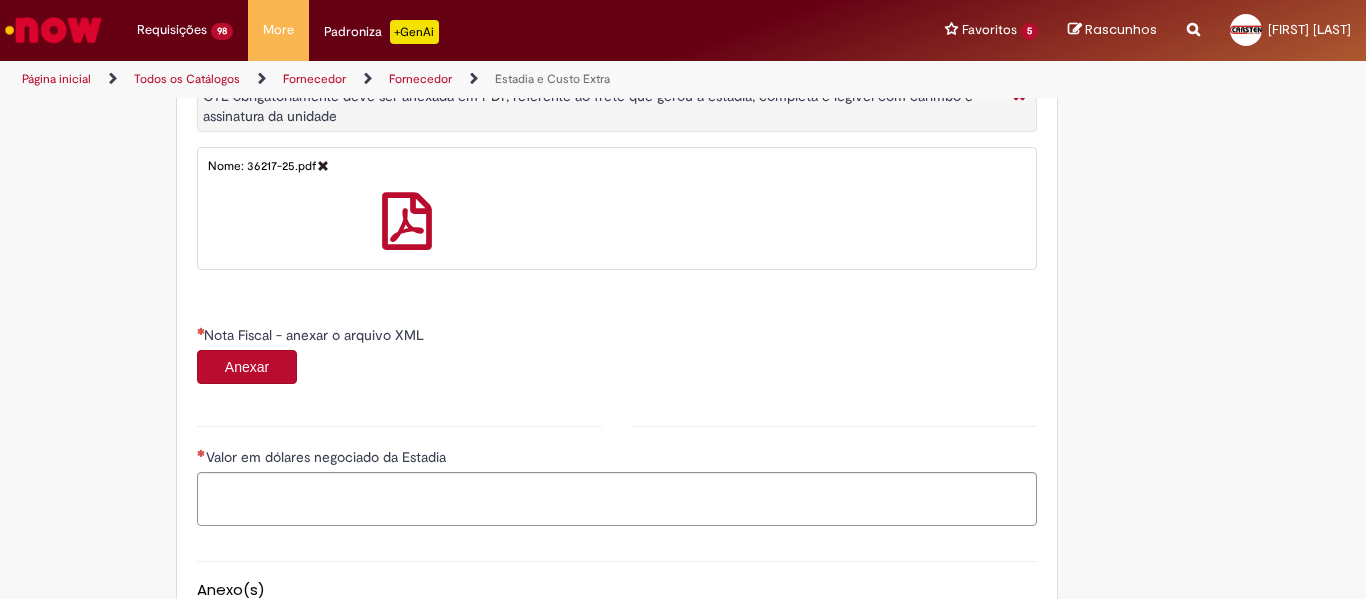 scroll, scrollTop: 1100, scrollLeft: 0, axis: vertical 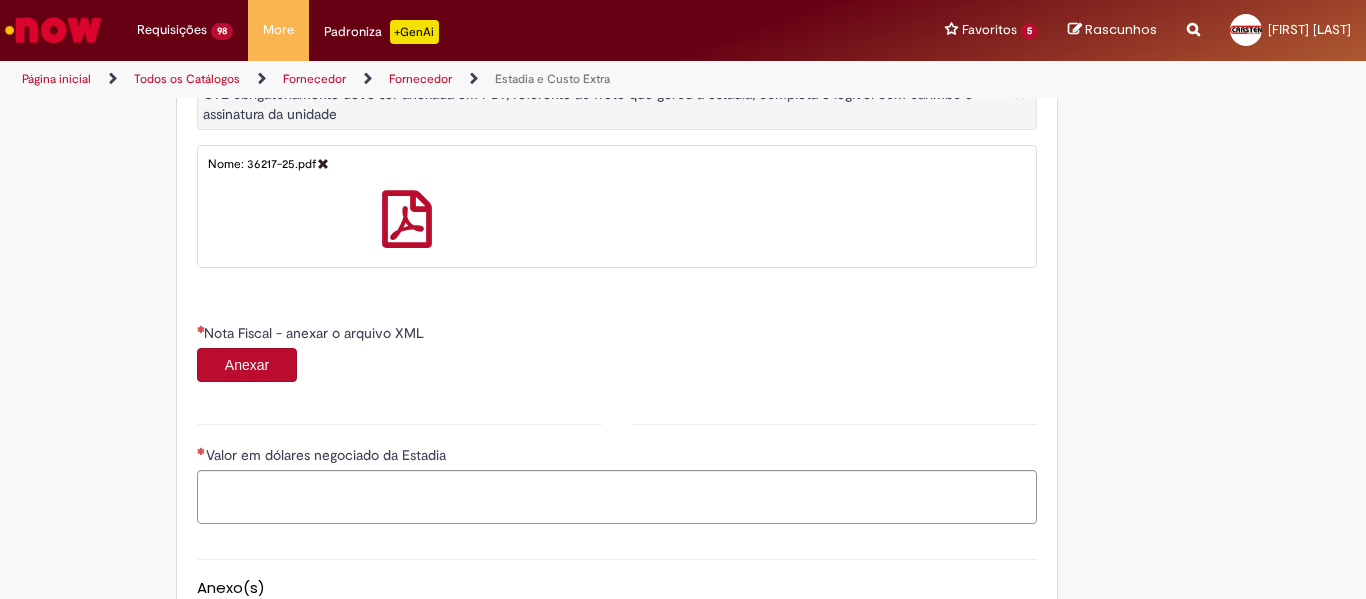 click on "Anexar" at bounding box center (247, 365) 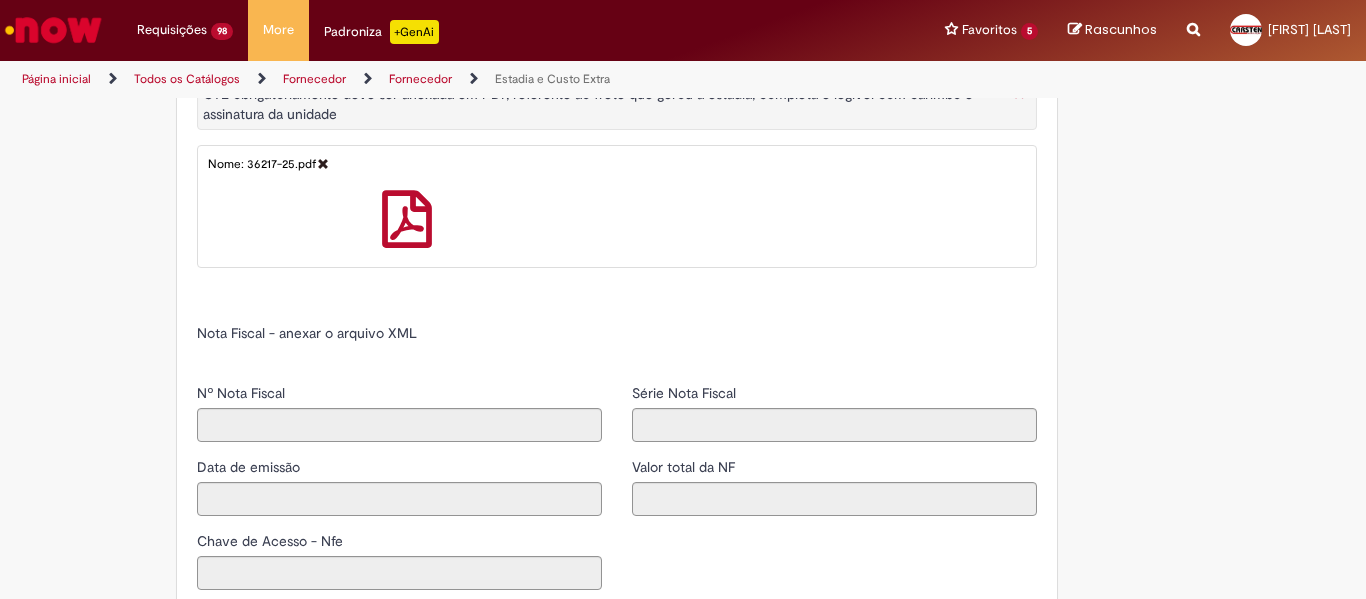 type on "******" 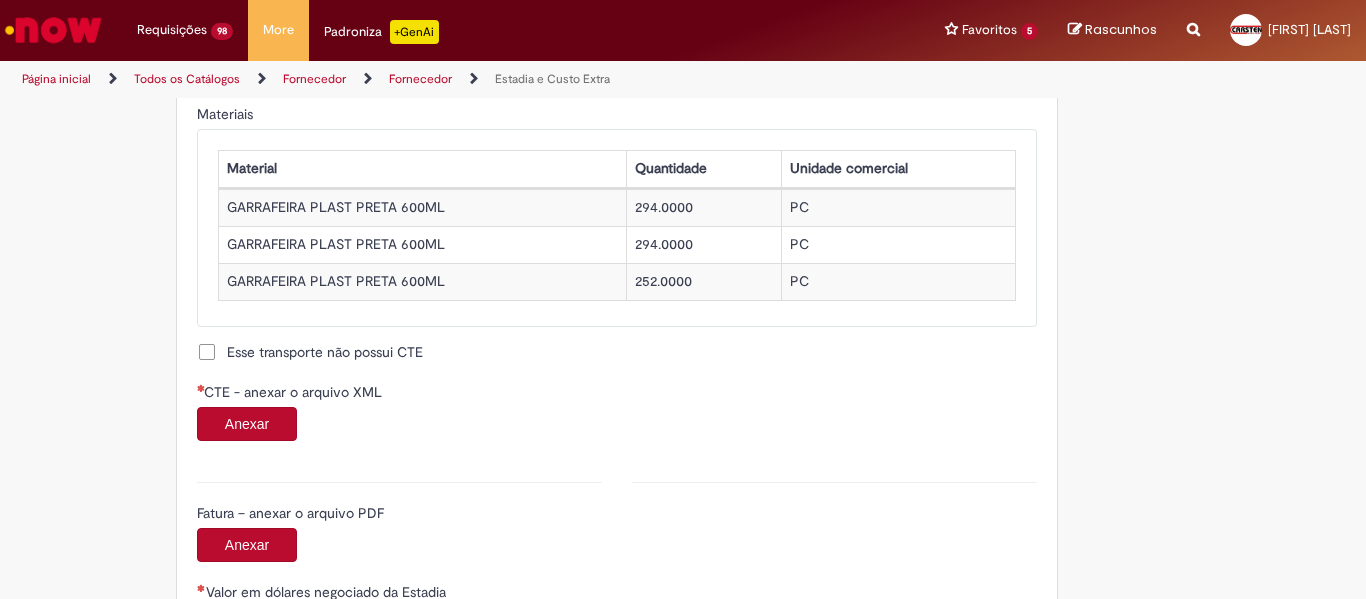 scroll, scrollTop: 1900, scrollLeft: 0, axis: vertical 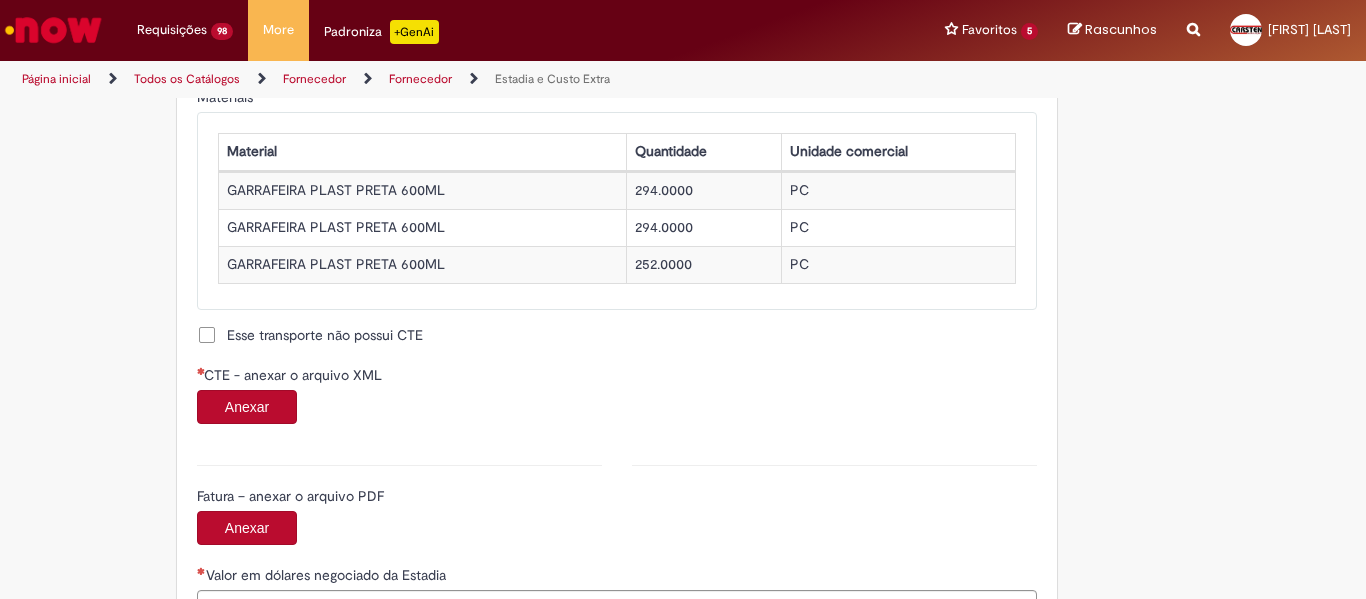 click on "Anexar" at bounding box center (247, 407) 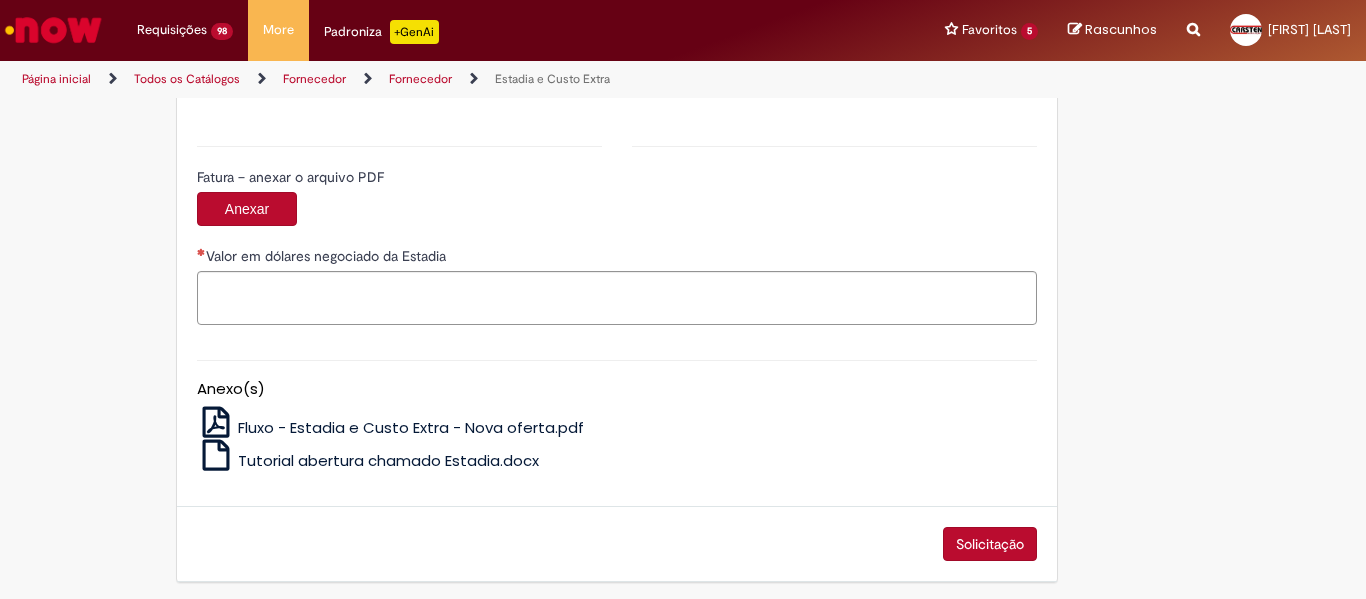 type on "**********" 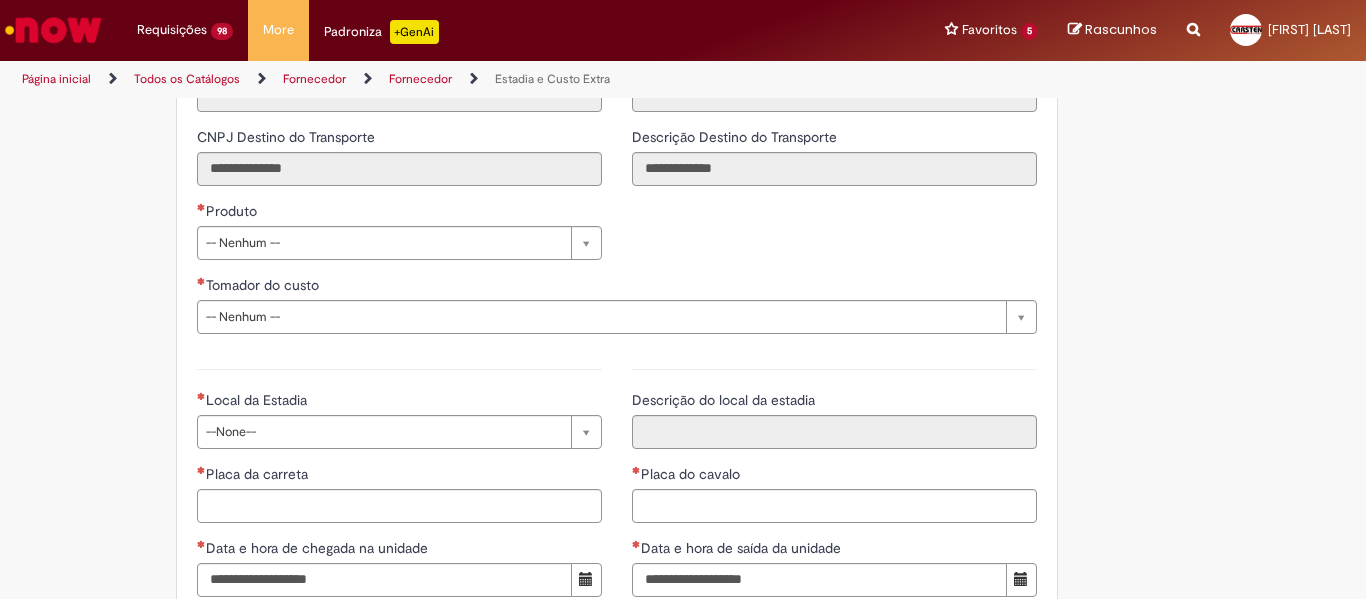 scroll, scrollTop: 2740, scrollLeft: 0, axis: vertical 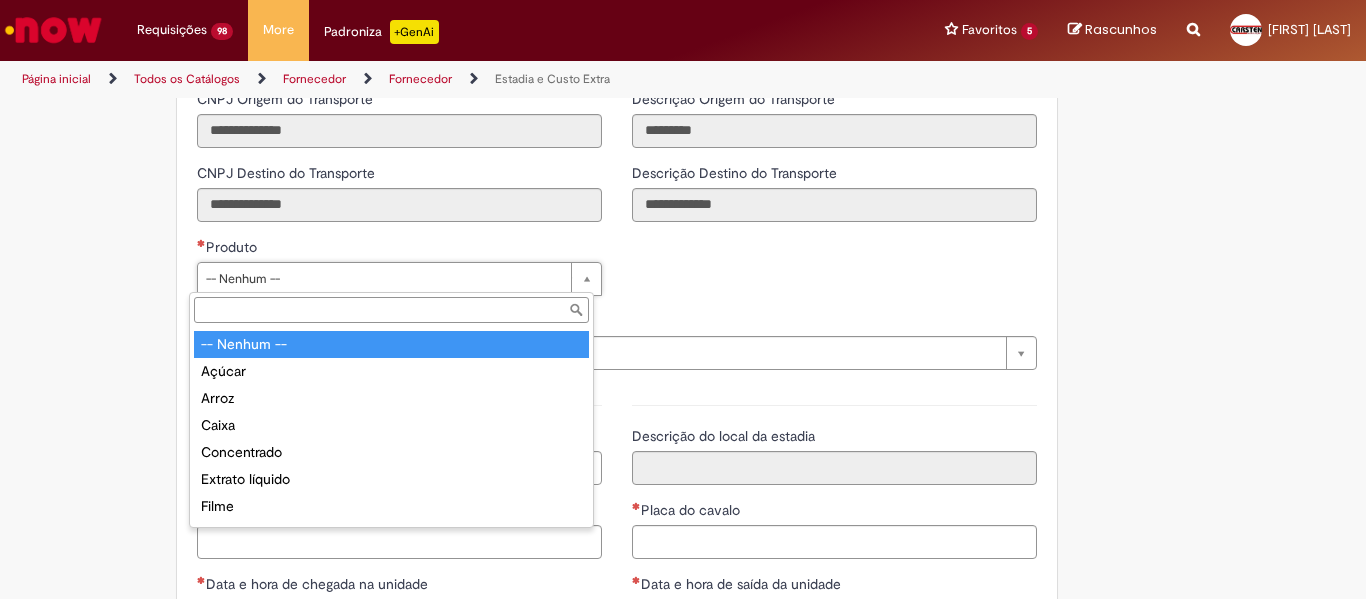 drag, startPoint x: 593, startPoint y: 273, endPoint x: 448, endPoint y: 384, distance: 182.60887 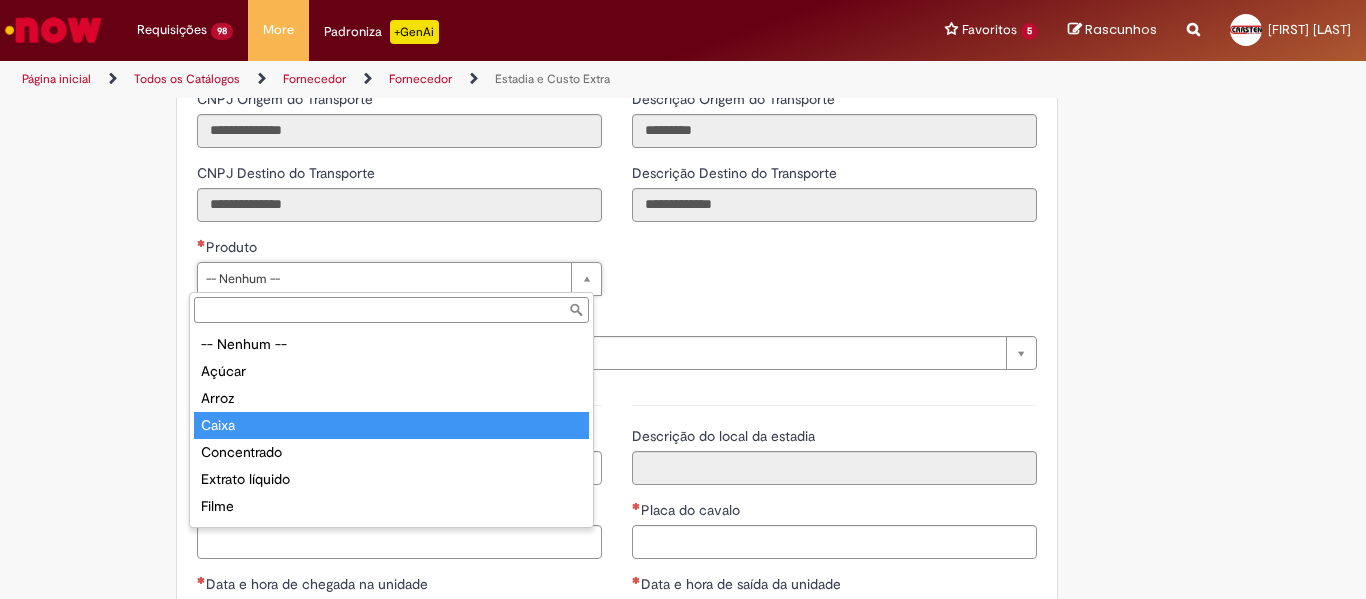 scroll, scrollTop: 100, scrollLeft: 0, axis: vertical 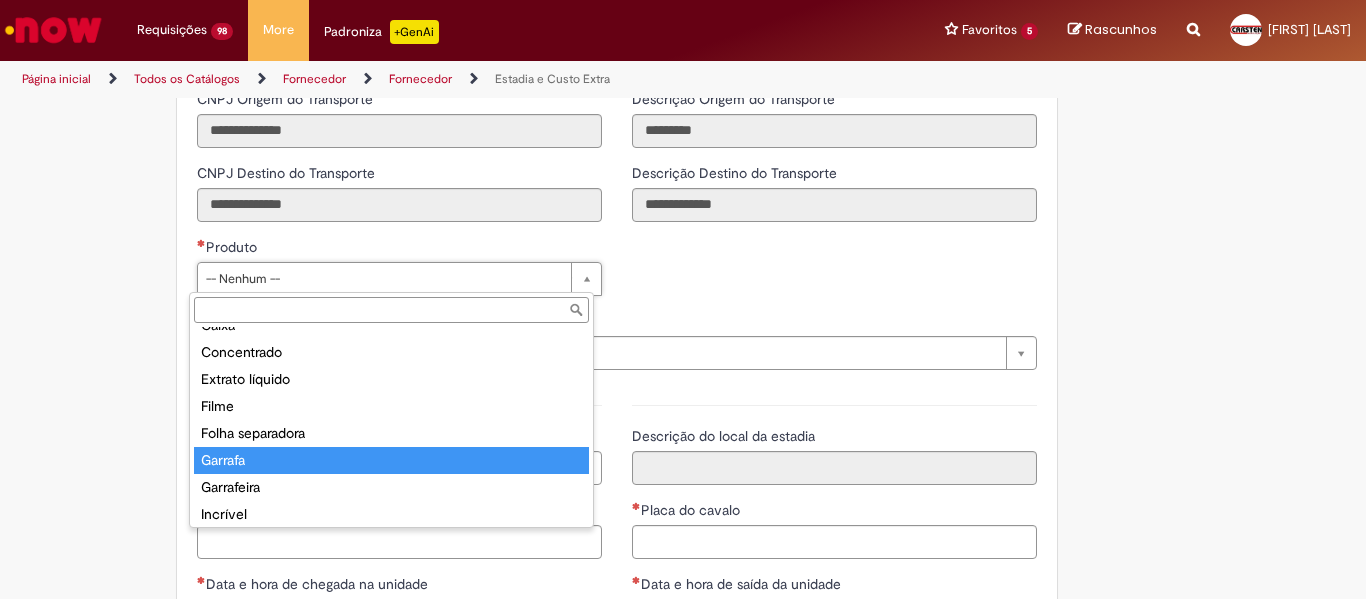 type on "*******" 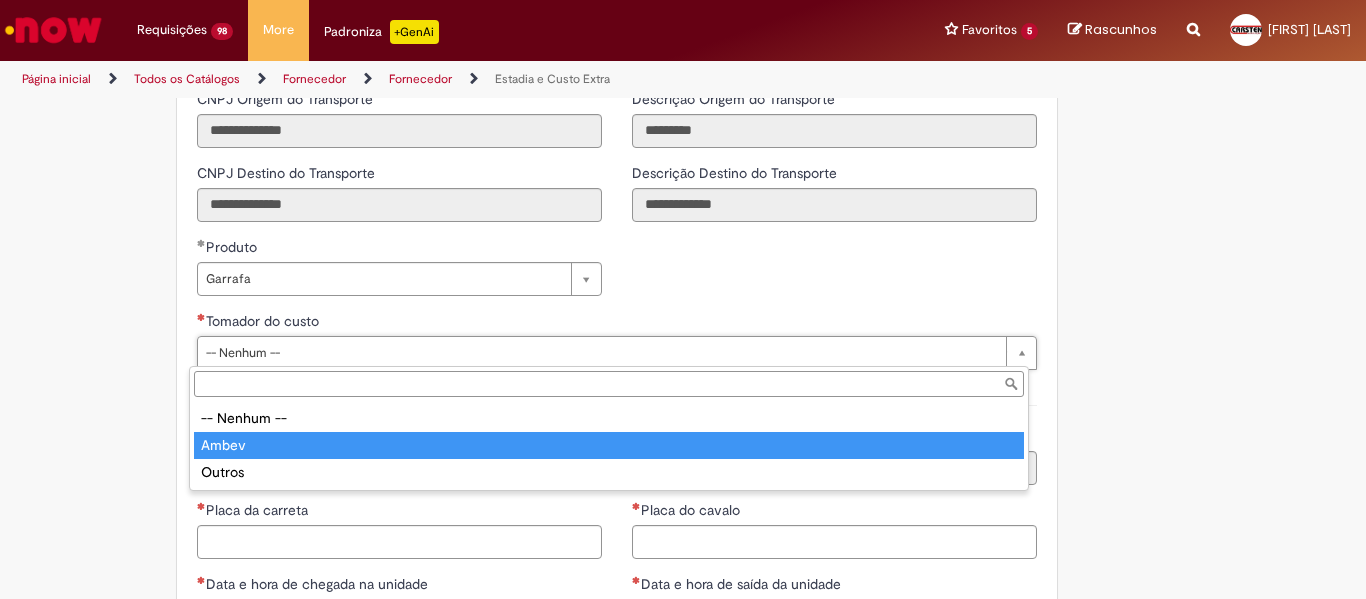 type on "*****" 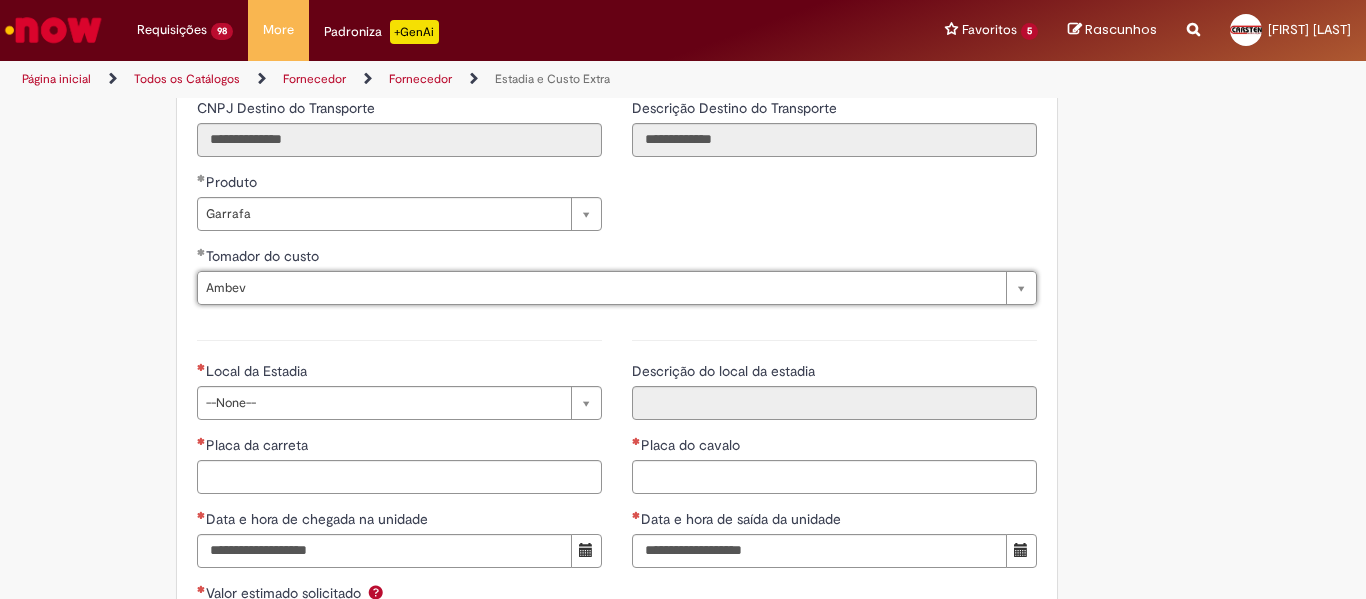 scroll, scrollTop: 2840, scrollLeft: 0, axis: vertical 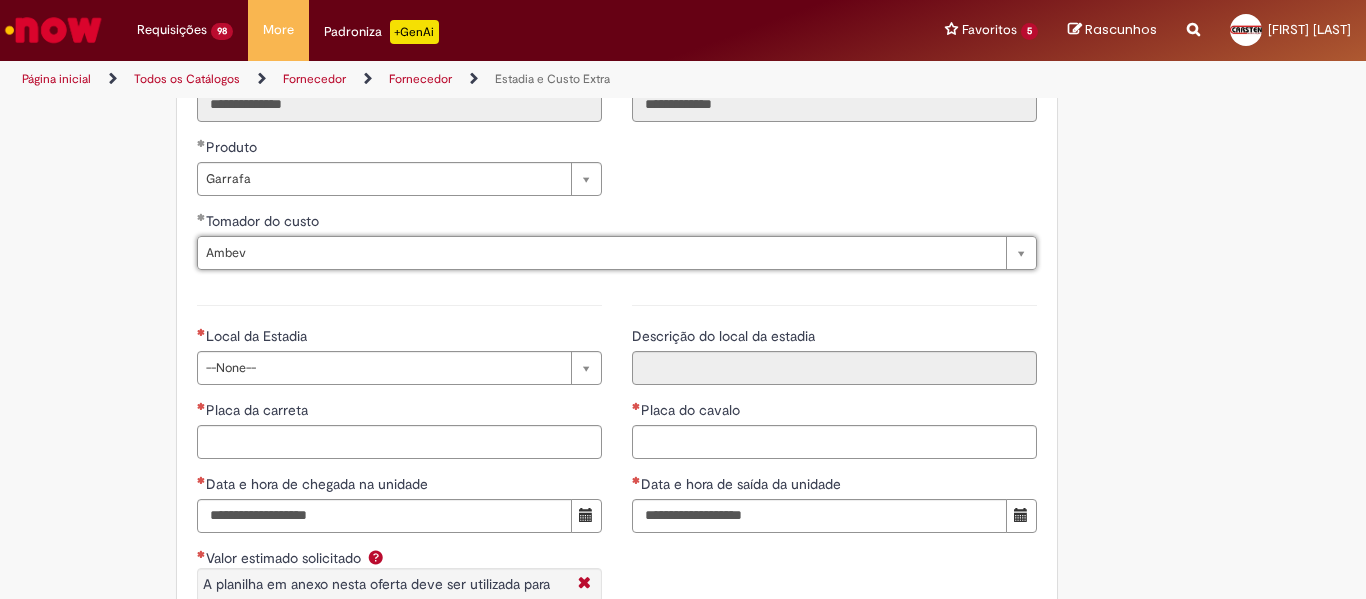click on "**********" at bounding box center [399, 514] 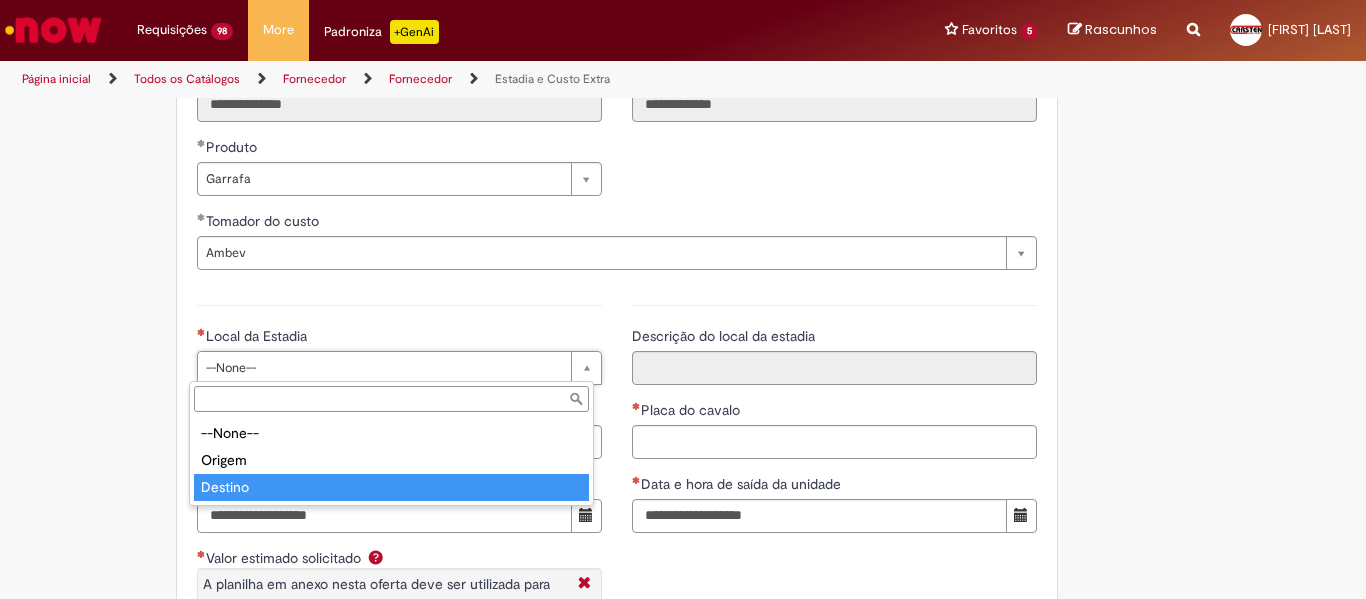 type on "*******" 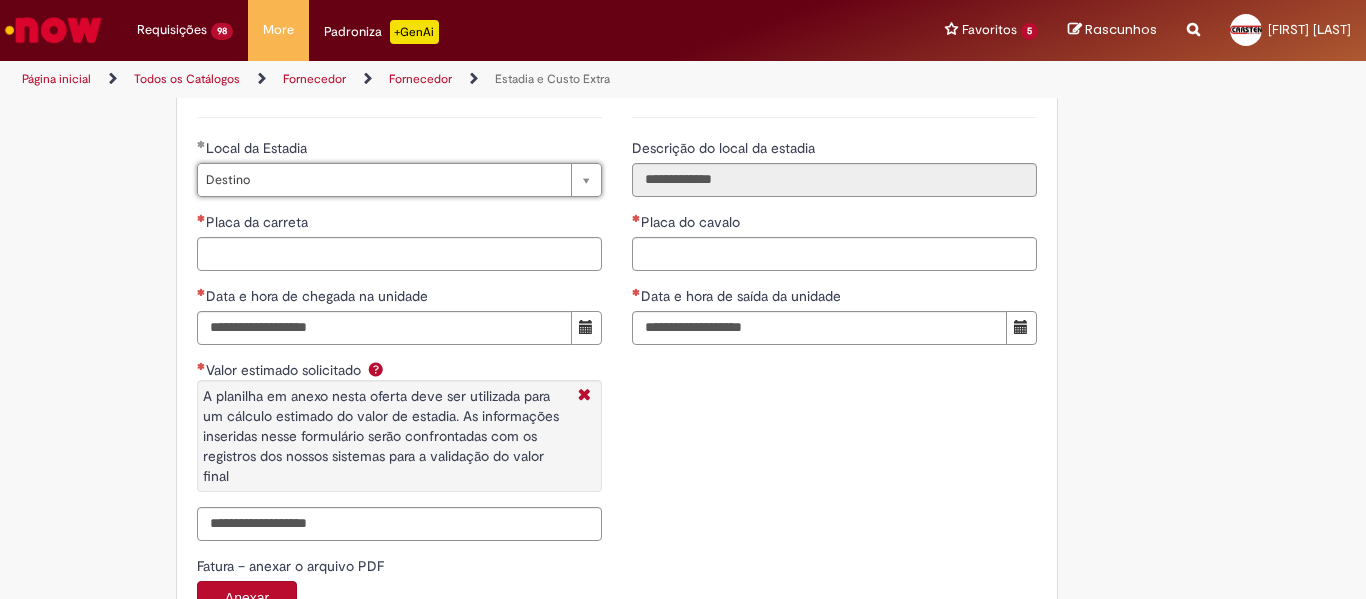 scroll, scrollTop: 3040, scrollLeft: 0, axis: vertical 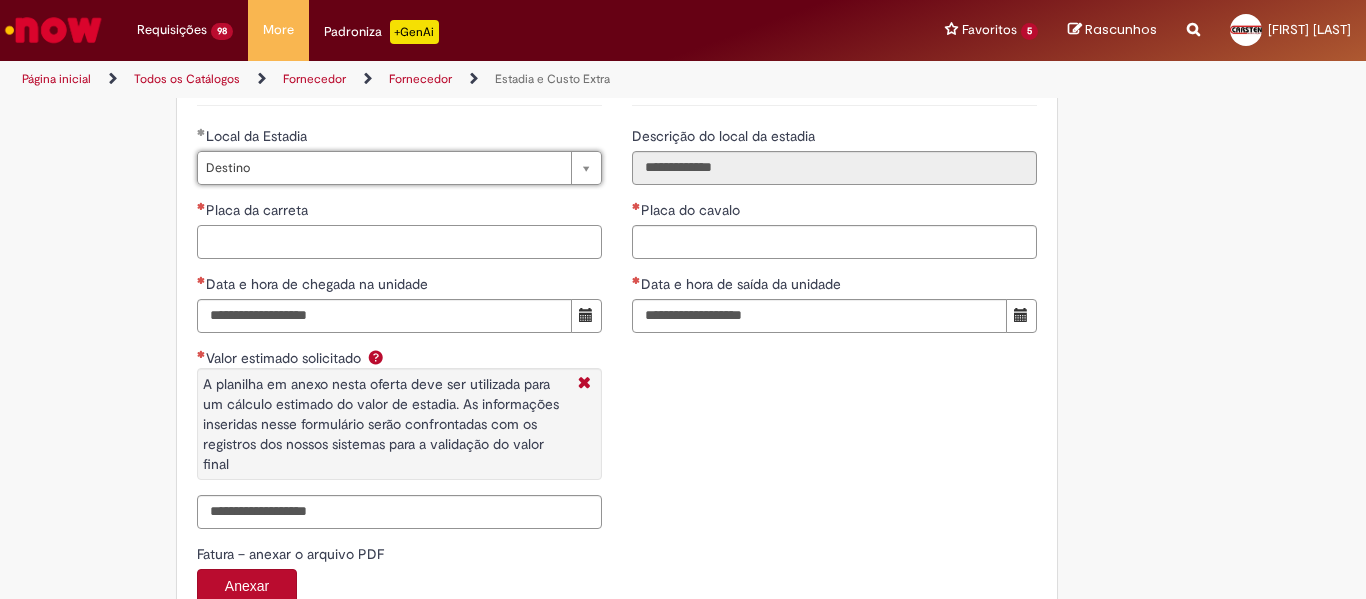 click on "Placa da carreta" at bounding box center [399, 242] 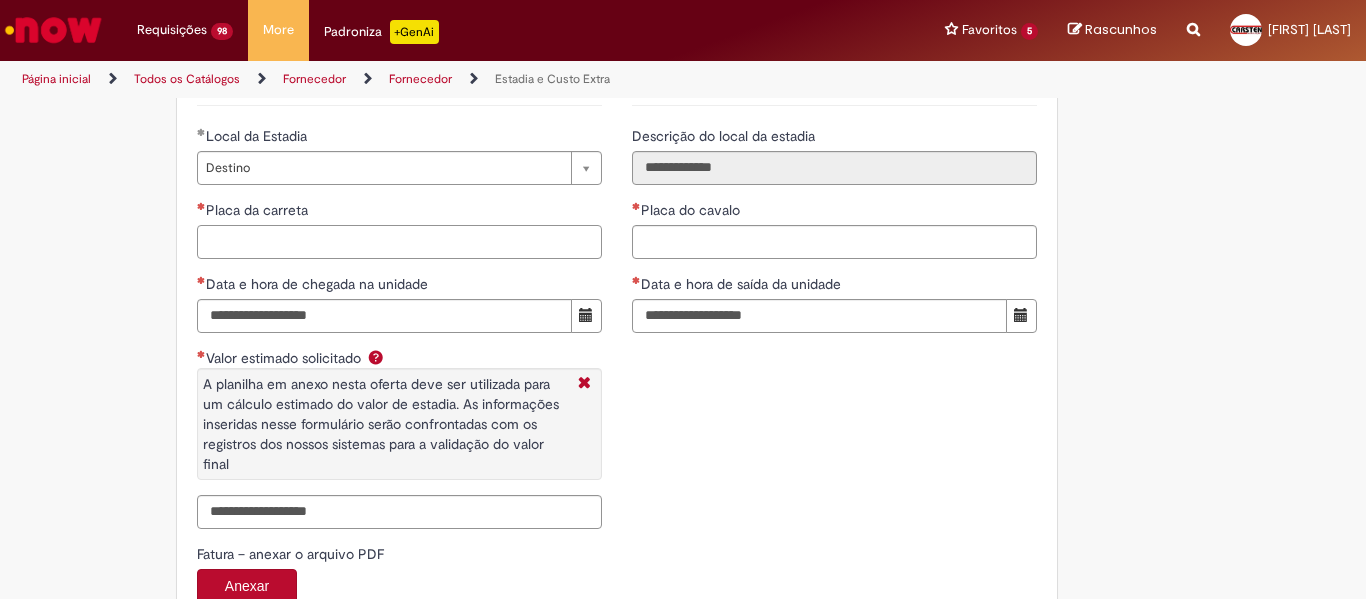 paste on "*******" 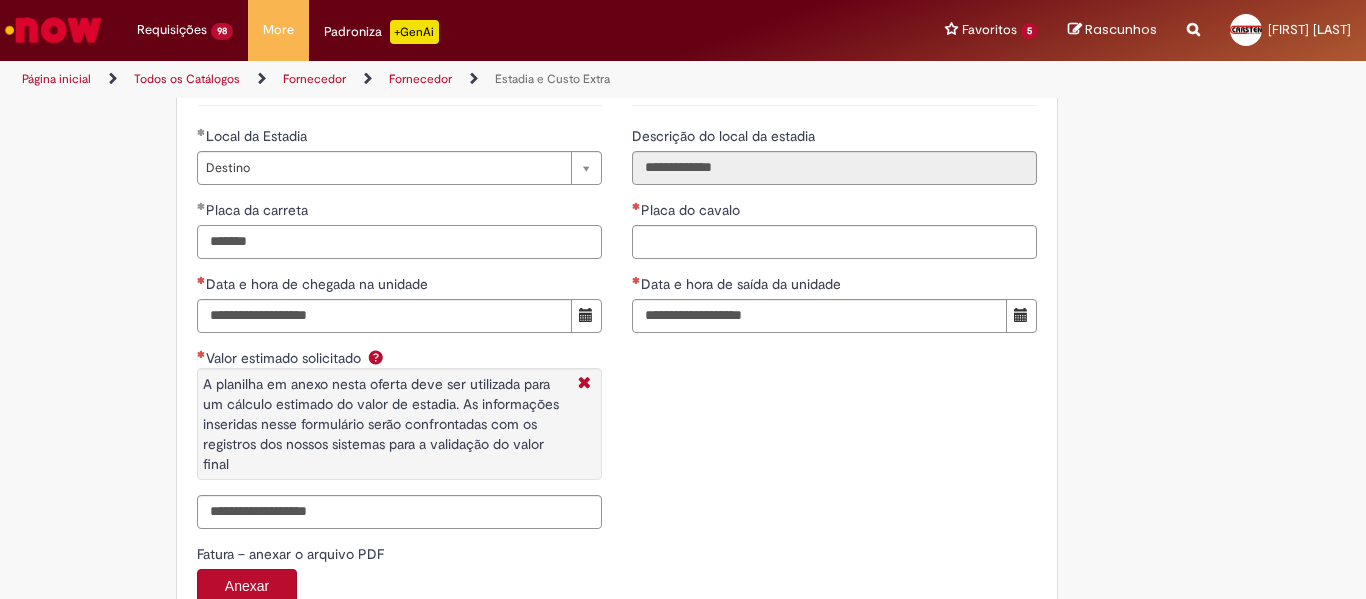 type on "*******" 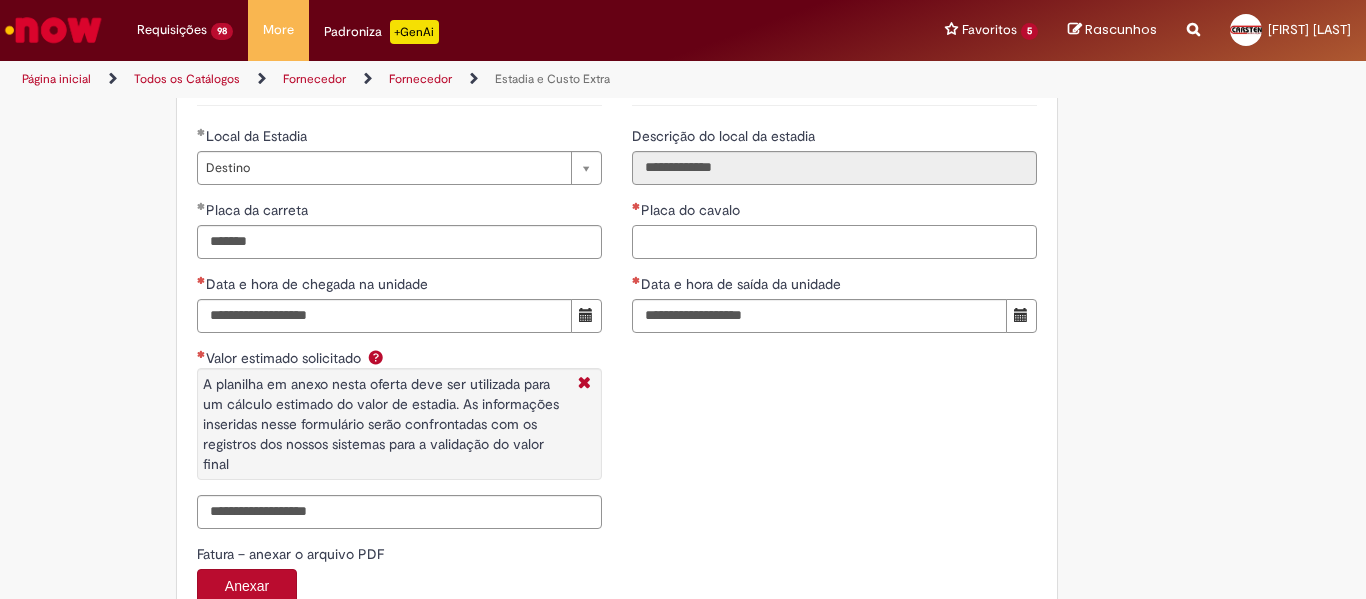 click on "Placa do cavalo" at bounding box center [834, 242] 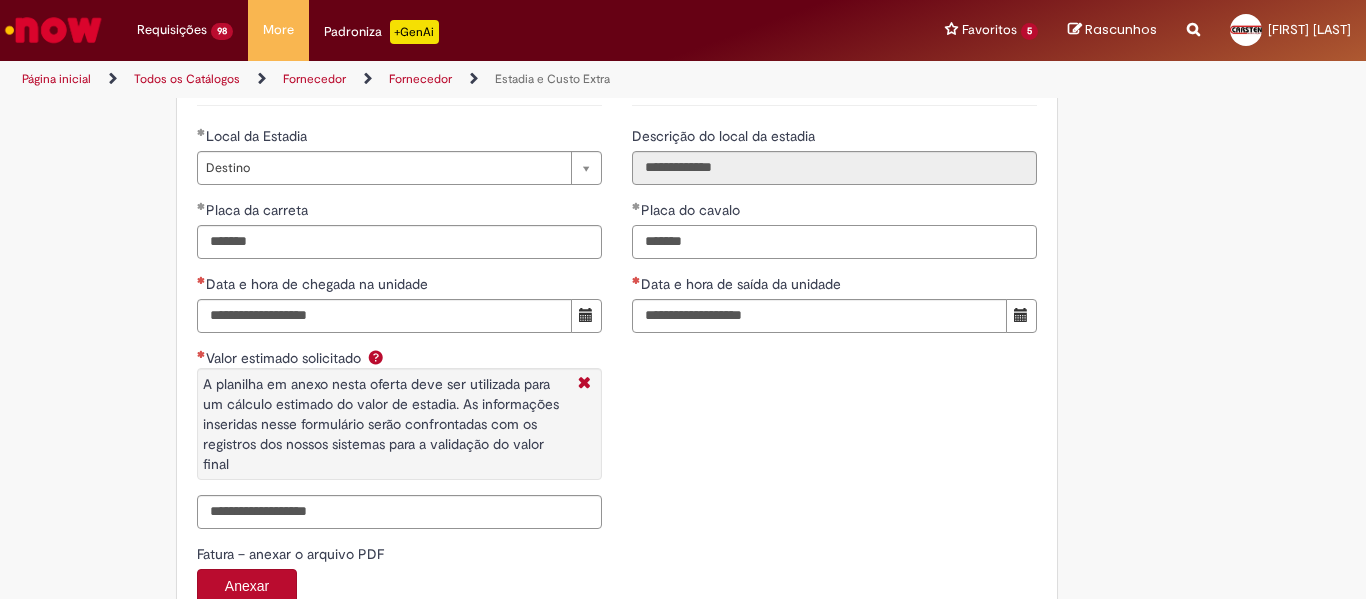 type on "*******" 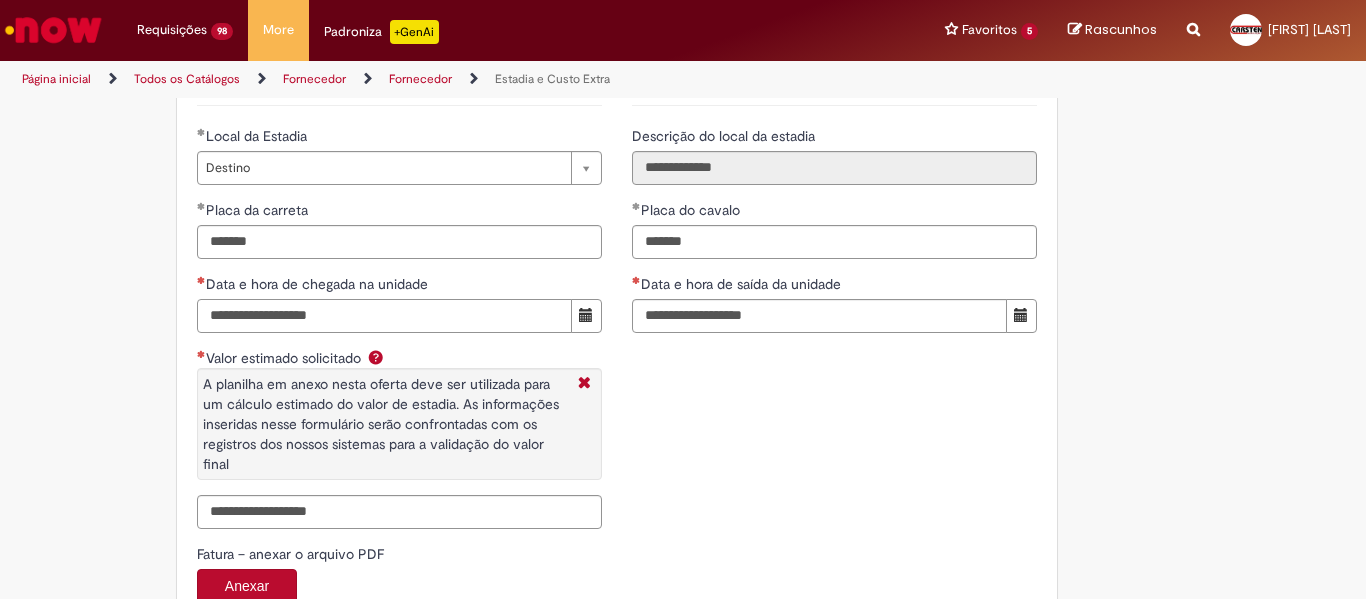 click on "Data e hora de chegada na unidade" at bounding box center [384, 316] 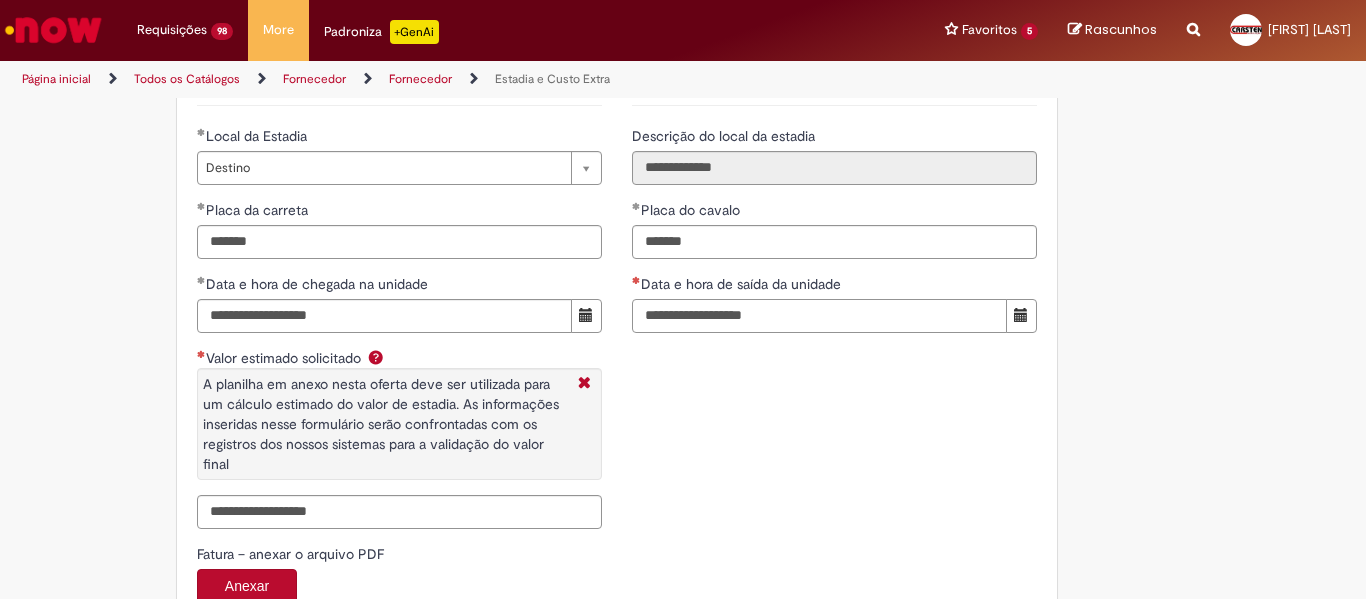 click on "Data e hora de saída da unidade" at bounding box center [819, 316] 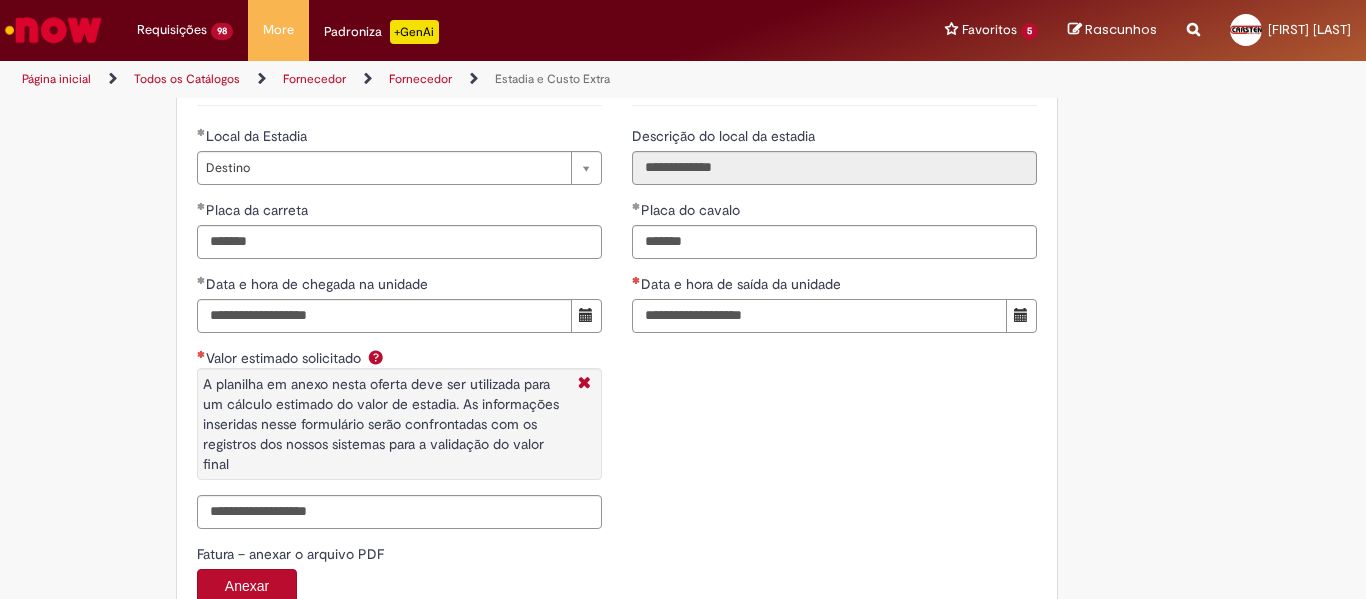 type on "**********" 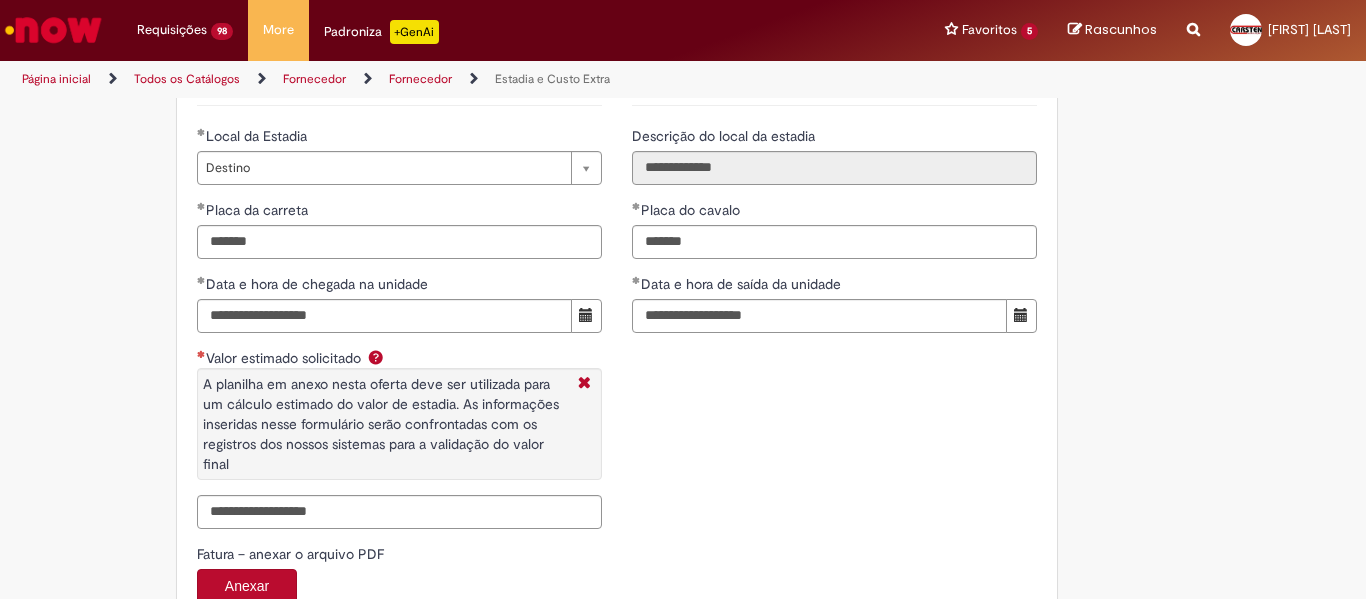 click on "Valor estimado solicitado A planilha em anexo nesta oferta deve ser utilizada para um cálculo estimado do valor de estadia. As informações inseridas nesse formulário serão confrontadas com os registros dos nossos sistemas para a validação do valor final" at bounding box center [399, 421] 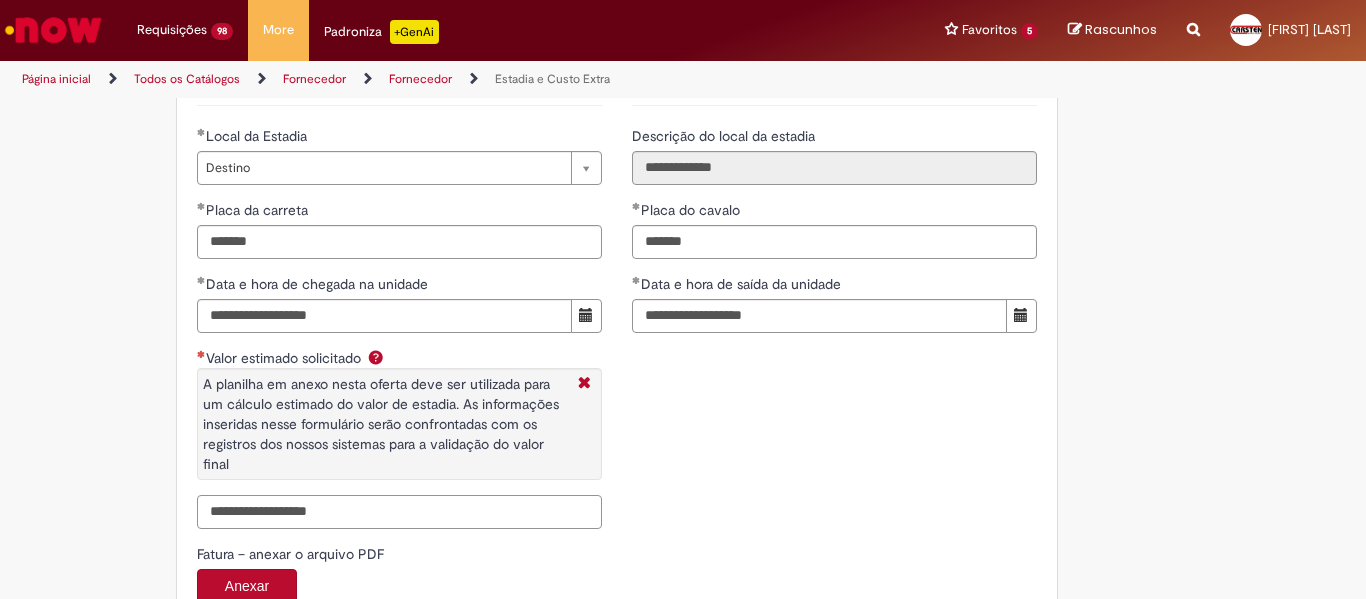 click on "Valor estimado solicitado A planilha em anexo nesta oferta deve ser utilizada para um cálculo estimado do valor de estadia. As informações inseridas nesse formulário serão confrontadas com os registros dos nossos sistemas para a validação do valor final" at bounding box center (399, 512) 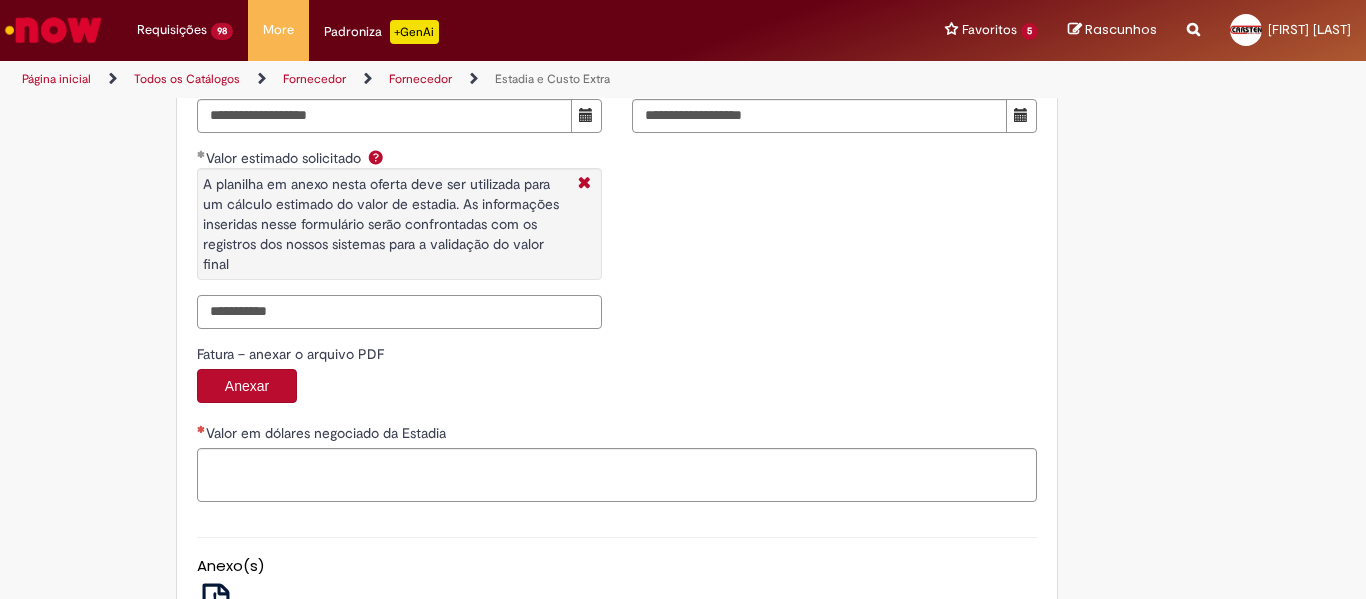type on "**********" 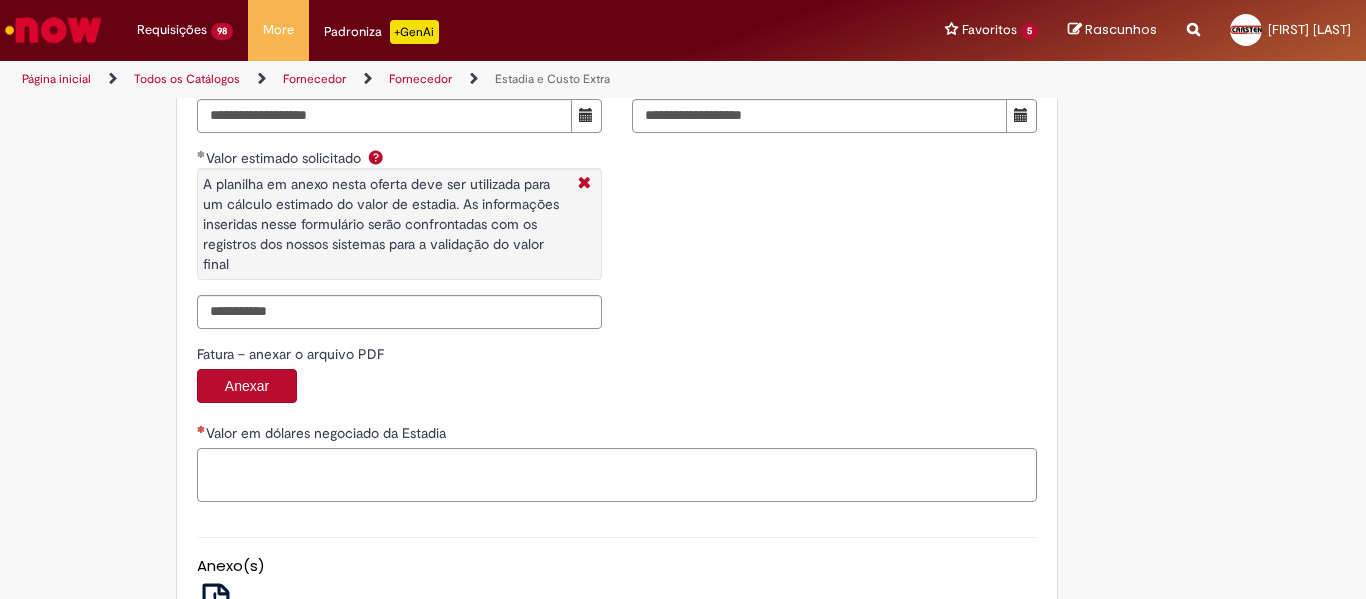 click on "Valor em dólares negociado da Estadia" at bounding box center [617, 475] 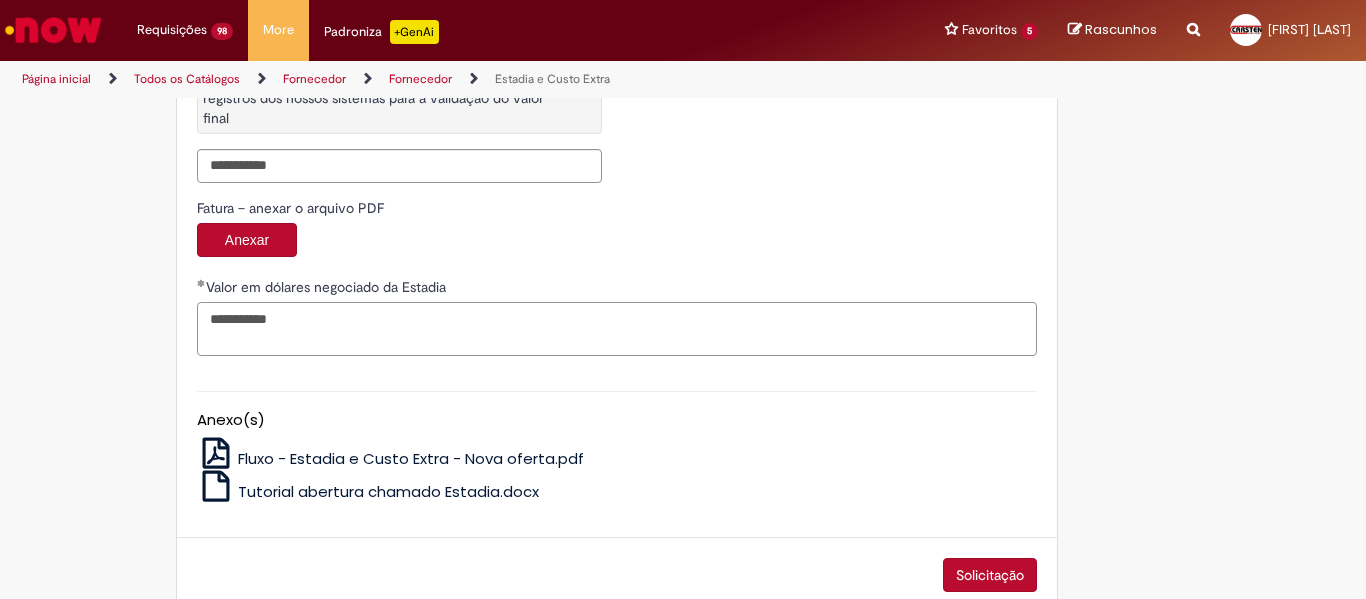 scroll, scrollTop: 3423, scrollLeft: 0, axis: vertical 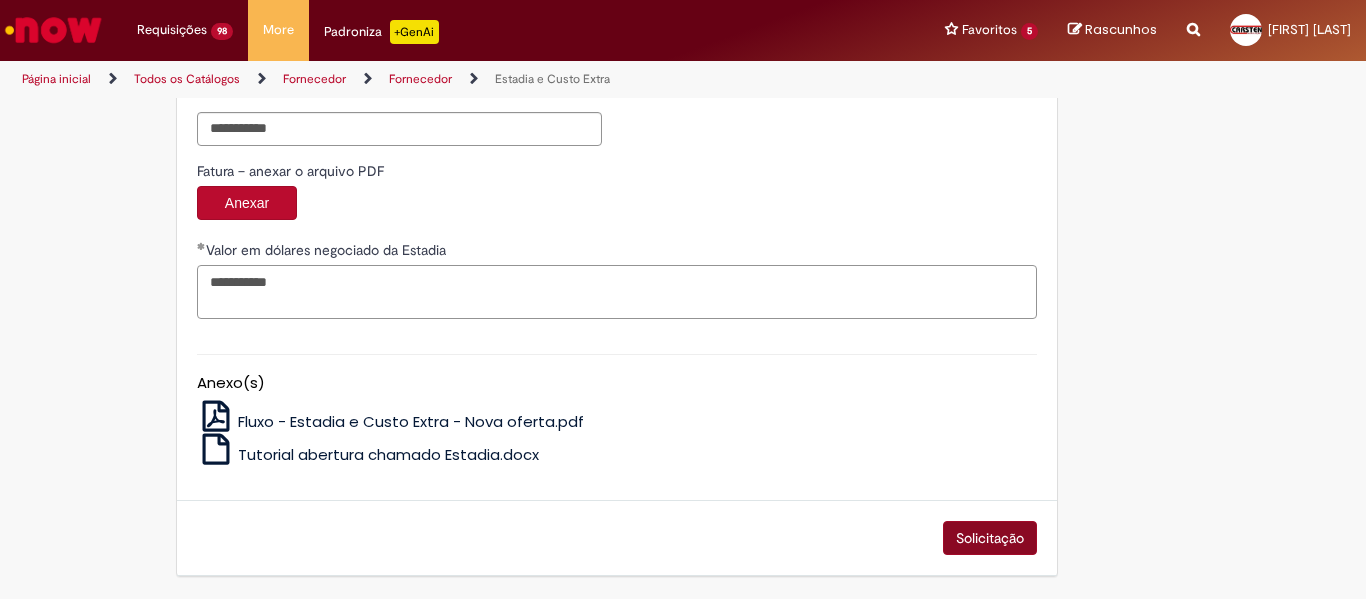 type on "**********" 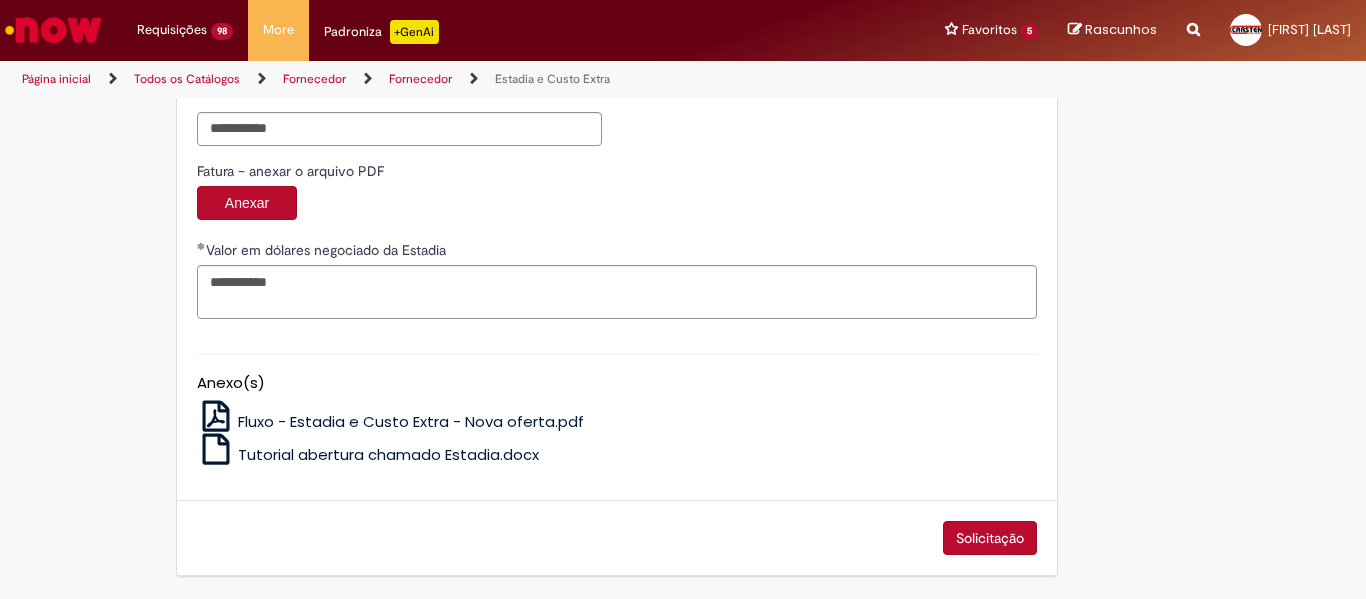 click on "Solicitação" at bounding box center (990, 538) 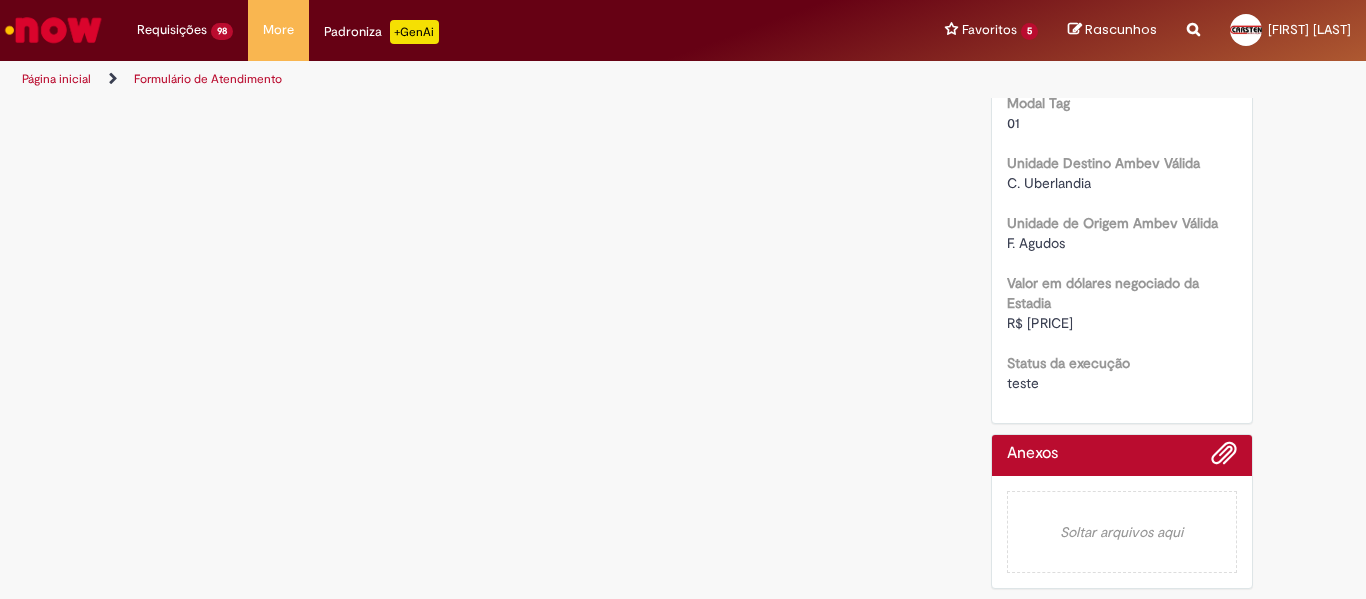 scroll, scrollTop: 0, scrollLeft: 0, axis: both 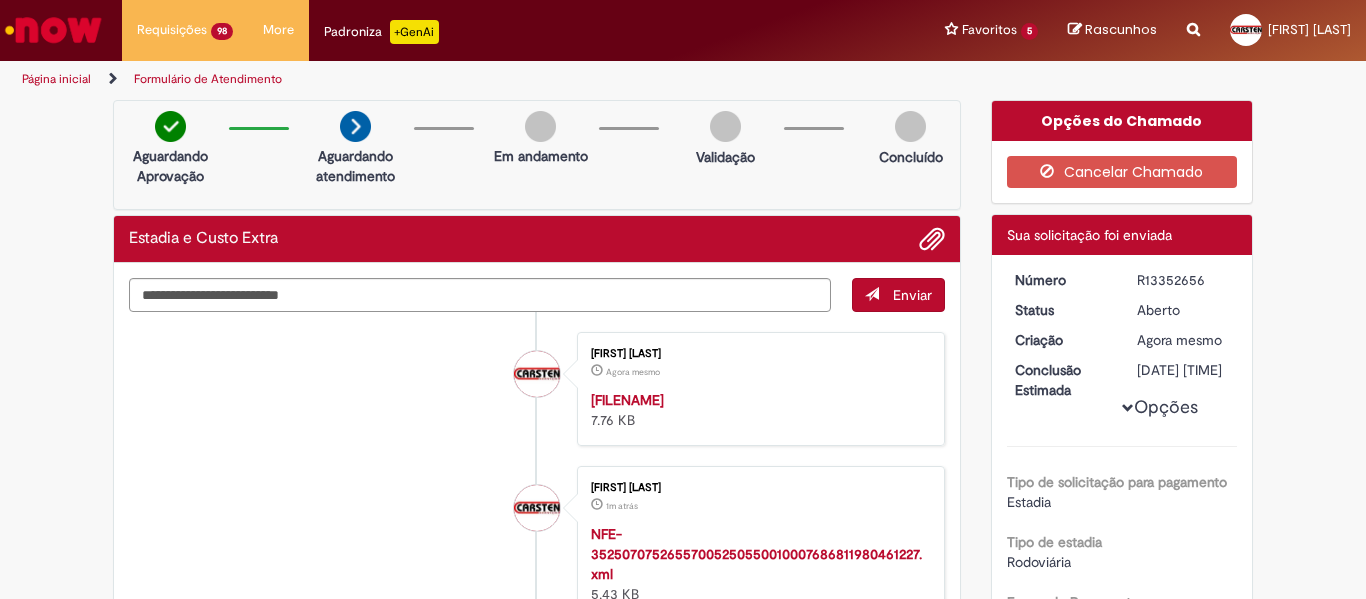 click on "R13352656" at bounding box center [1183, 280] 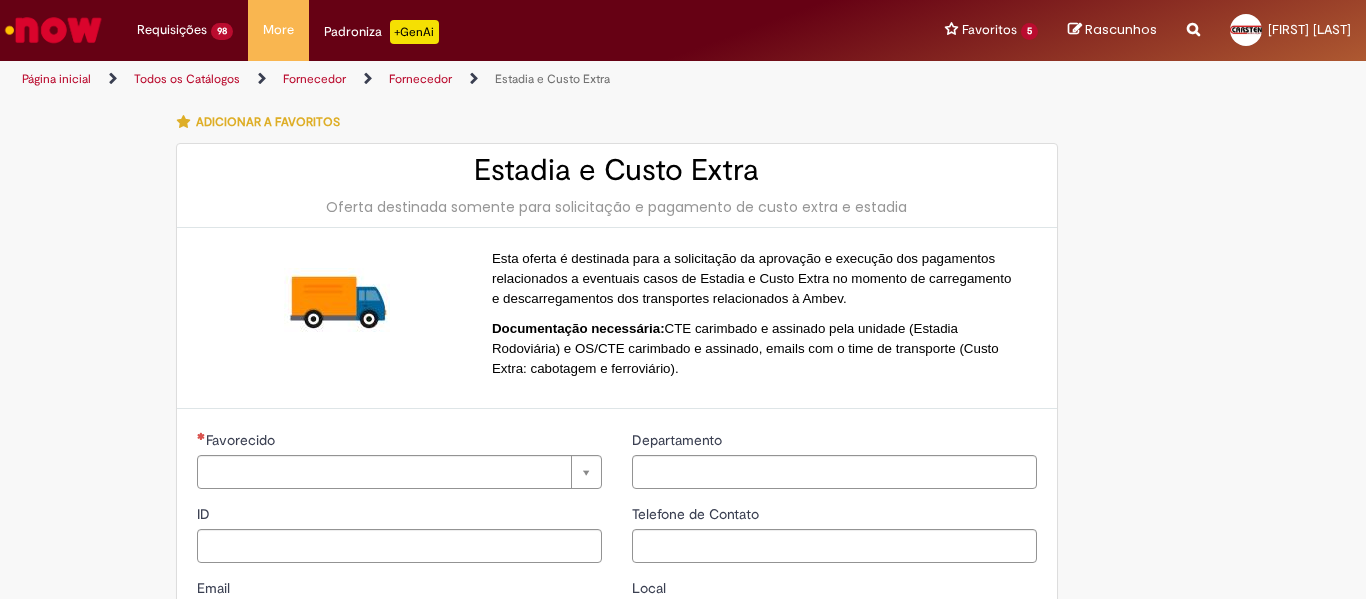type on "**********" 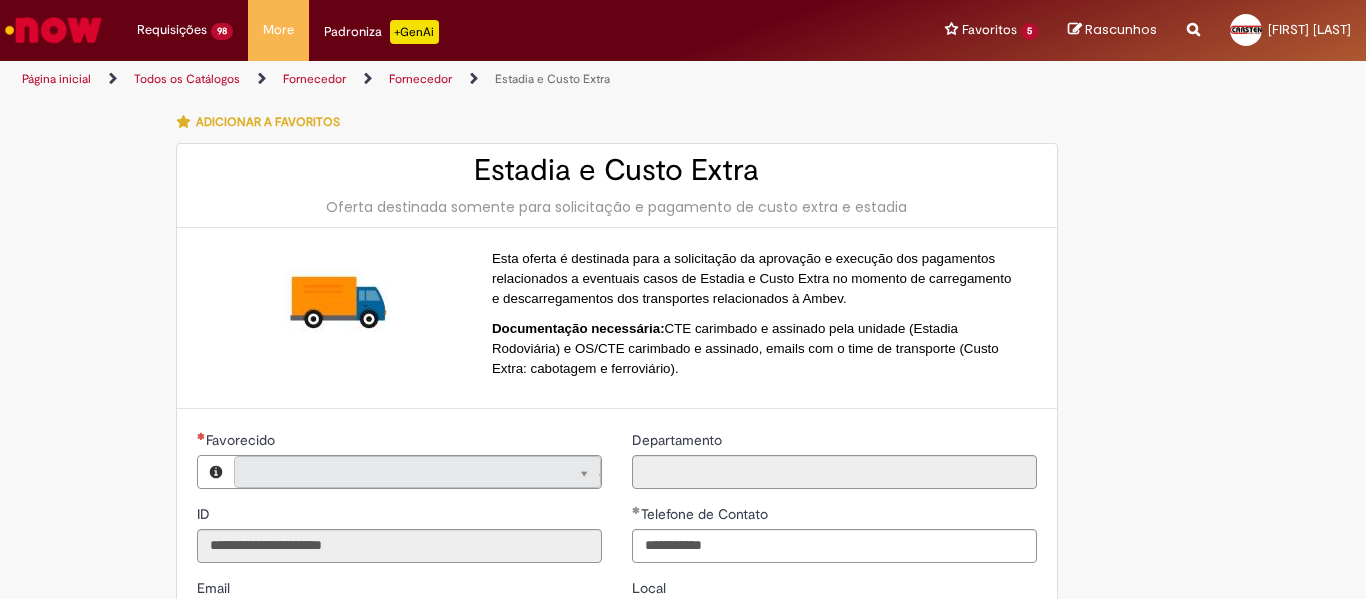 type on "**********" 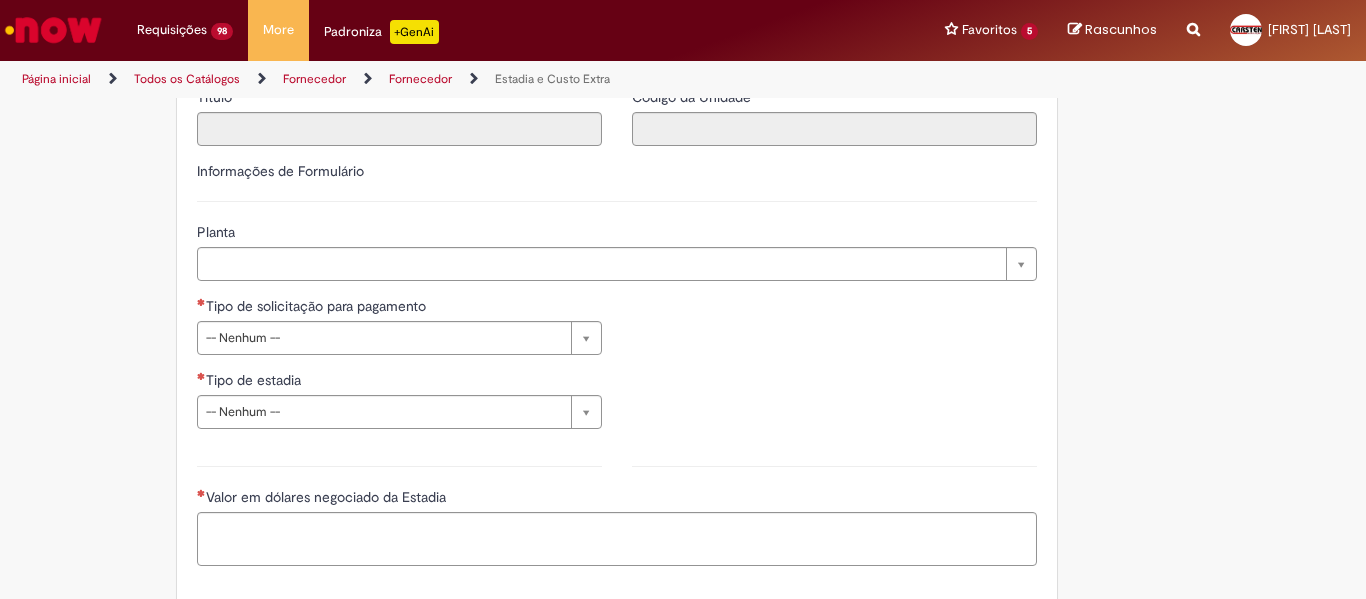 scroll, scrollTop: 600, scrollLeft: 0, axis: vertical 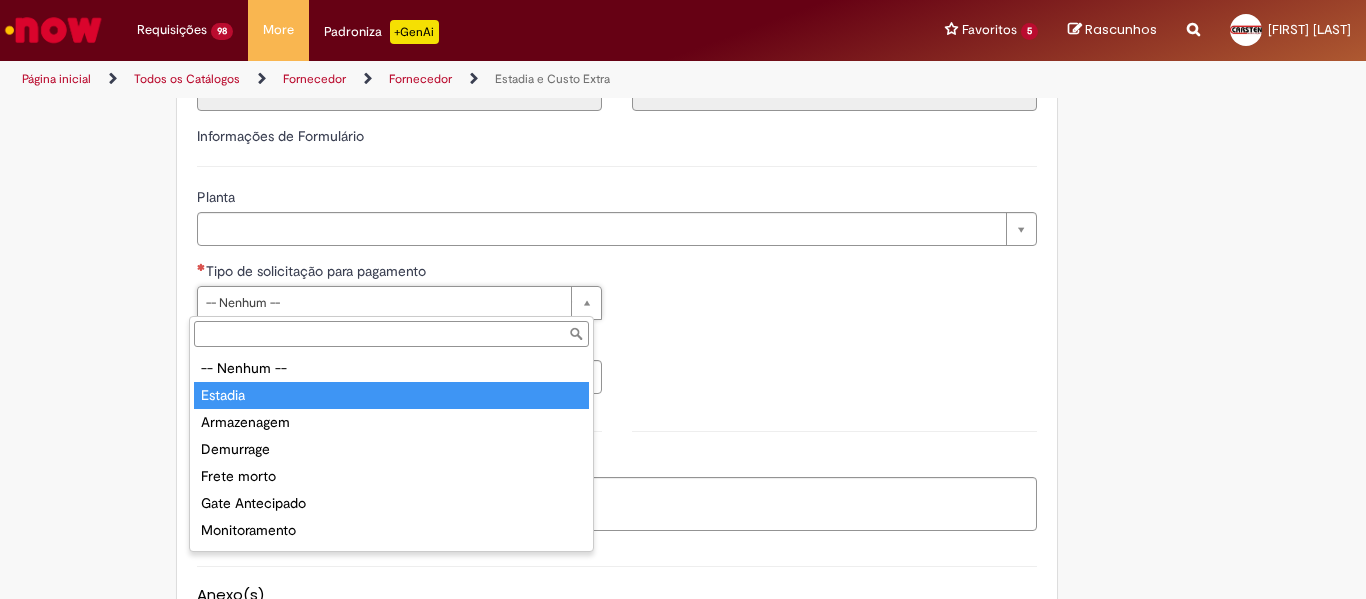 type on "*******" 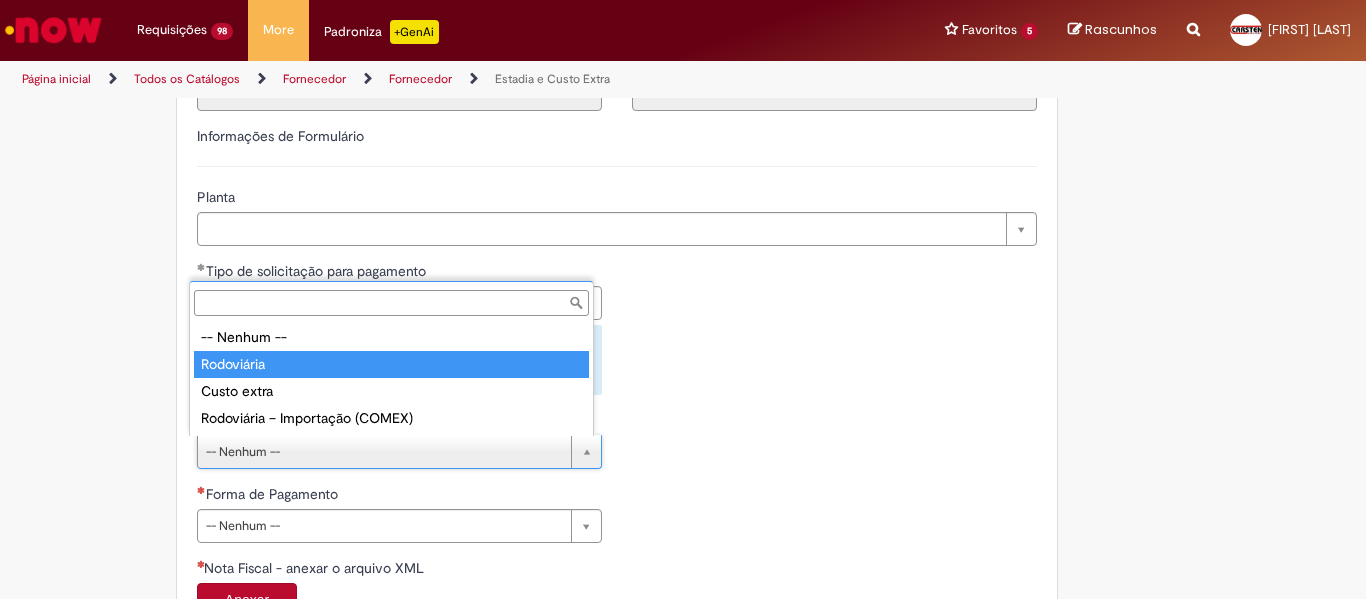 type on "**********" 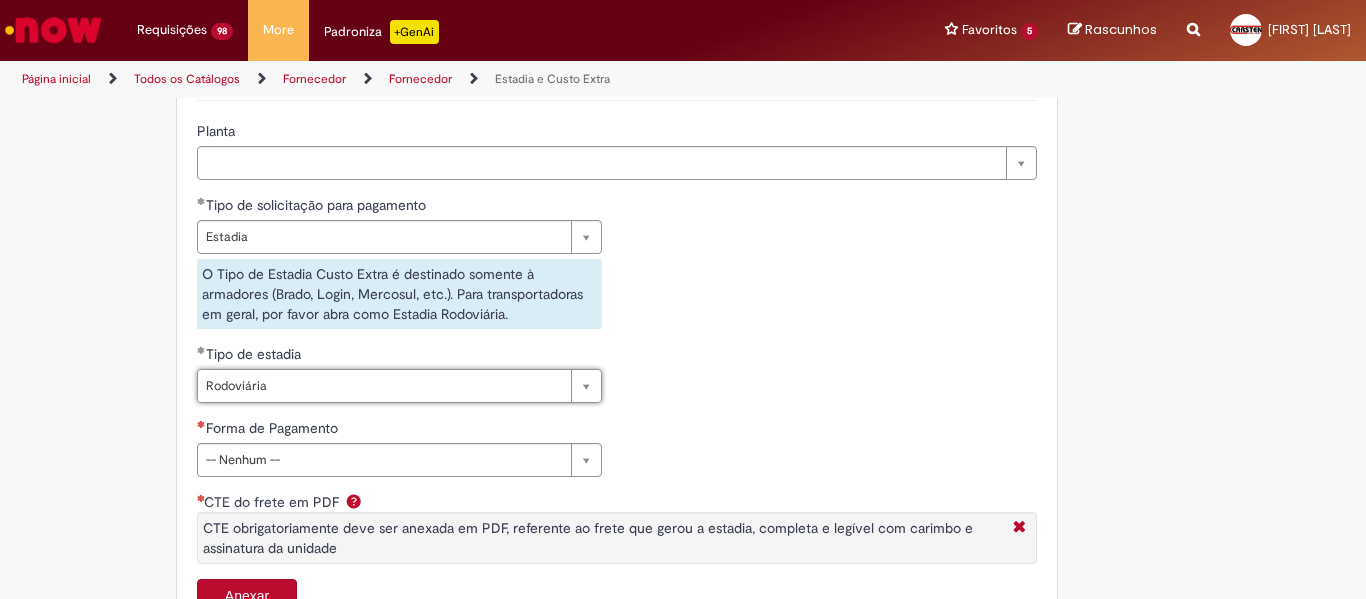 scroll, scrollTop: 700, scrollLeft: 0, axis: vertical 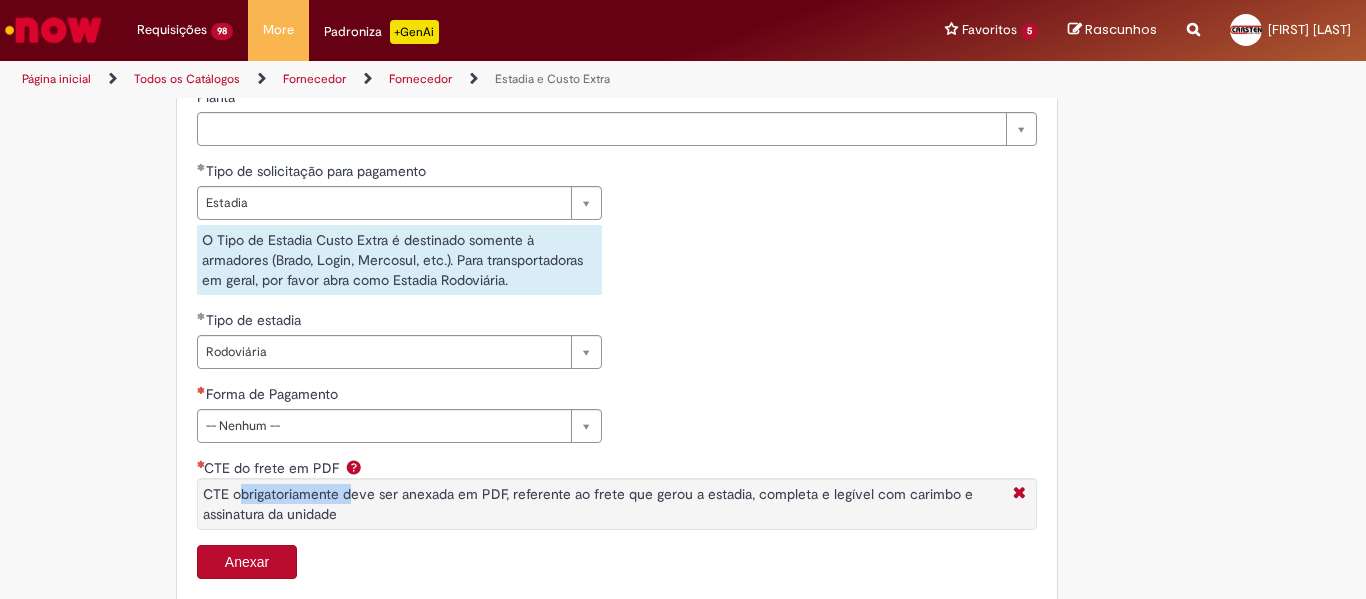 click on "CTE obrigatoriamente deve ser anexada em PDF, referente ao frete que gerou a estadia, completa e legível com carimbo e assinatura da unidade" at bounding box center (588, 504) 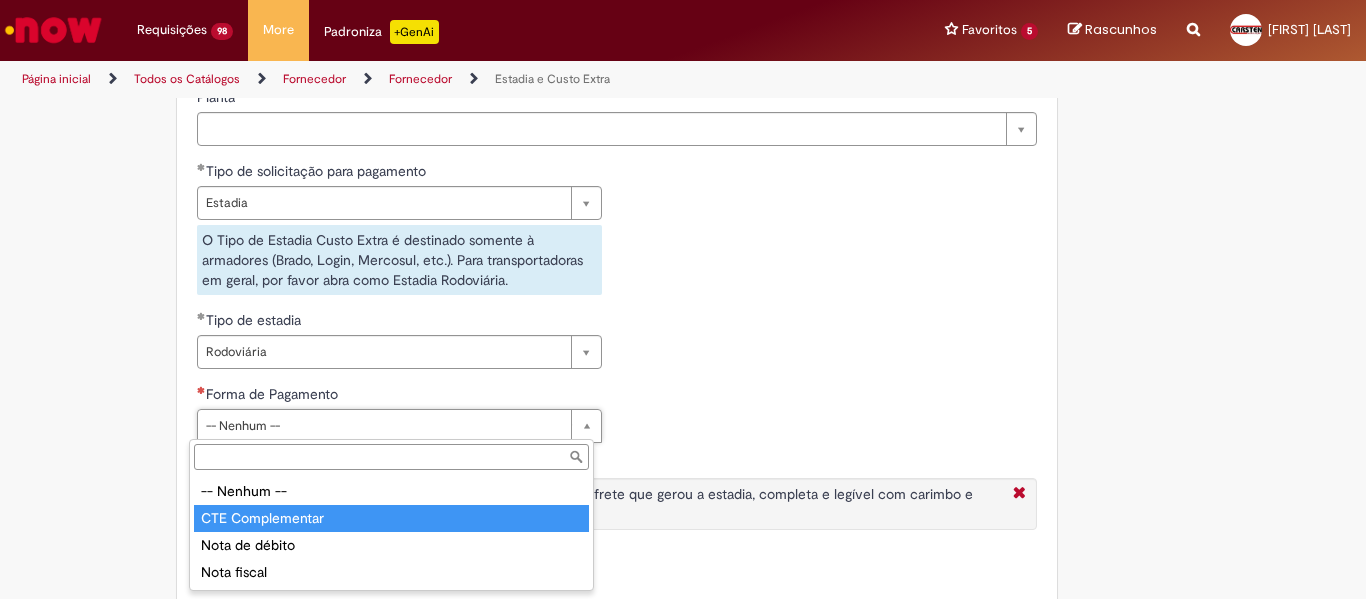 type on "**********" 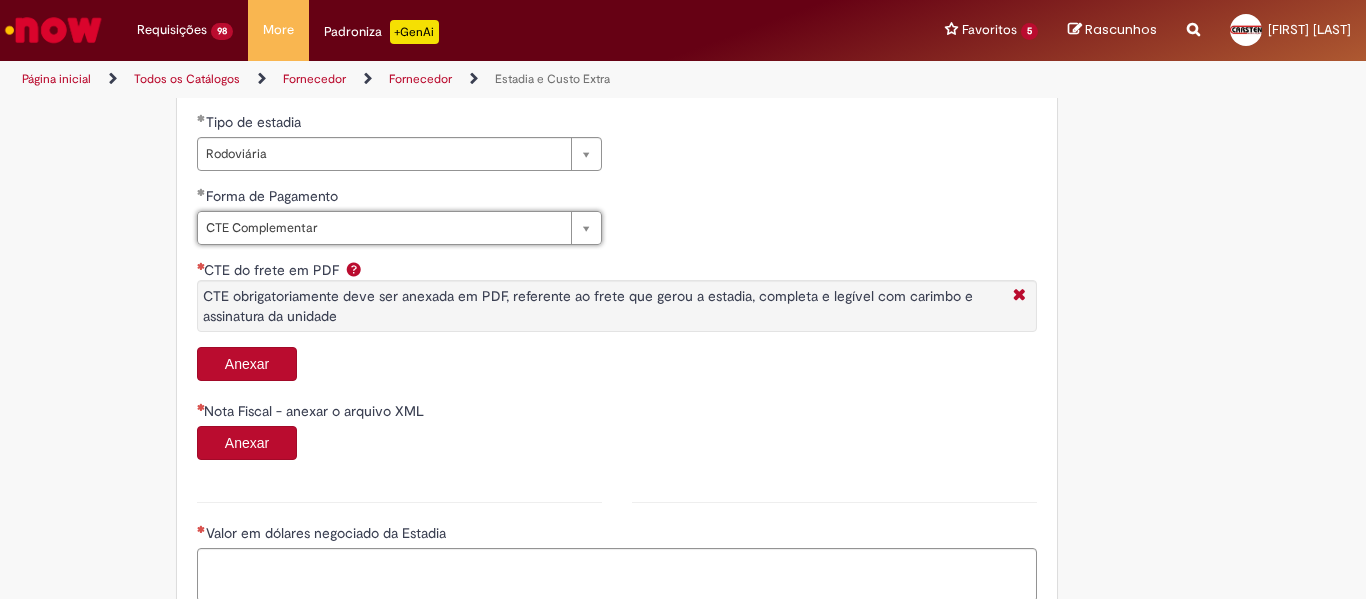 scroll, scrollTop: 900, scrollLeft: 0, axis: vertical 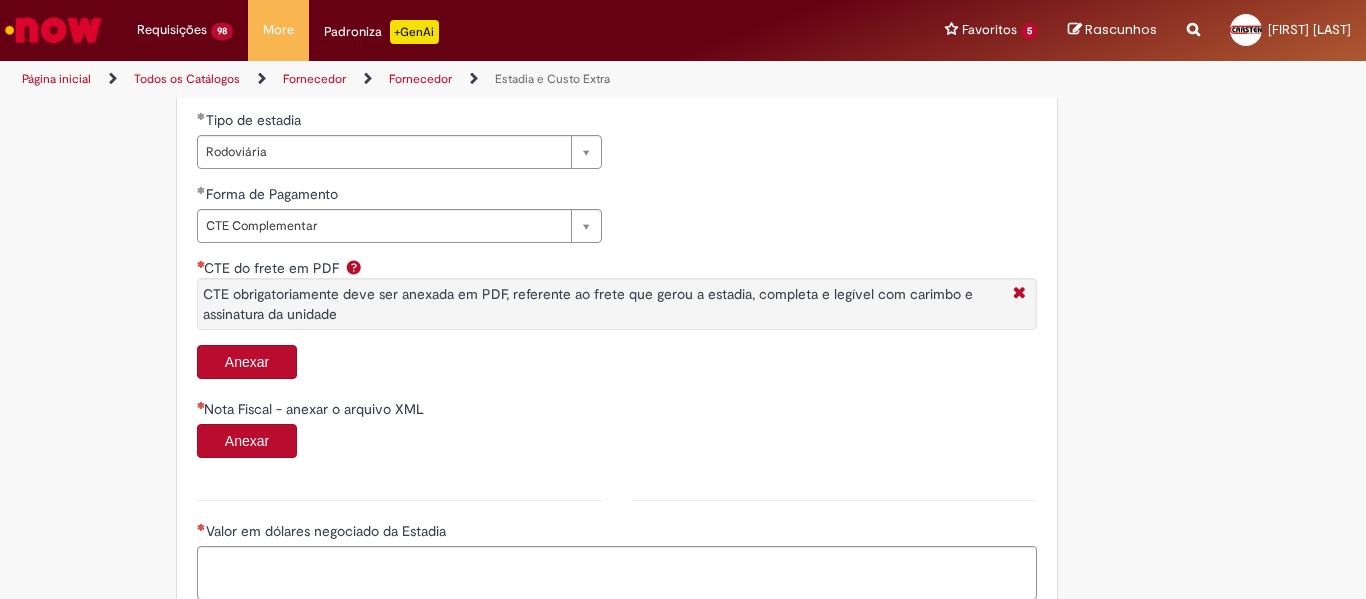 click on "Anexar" at bounding box center [247, 362] 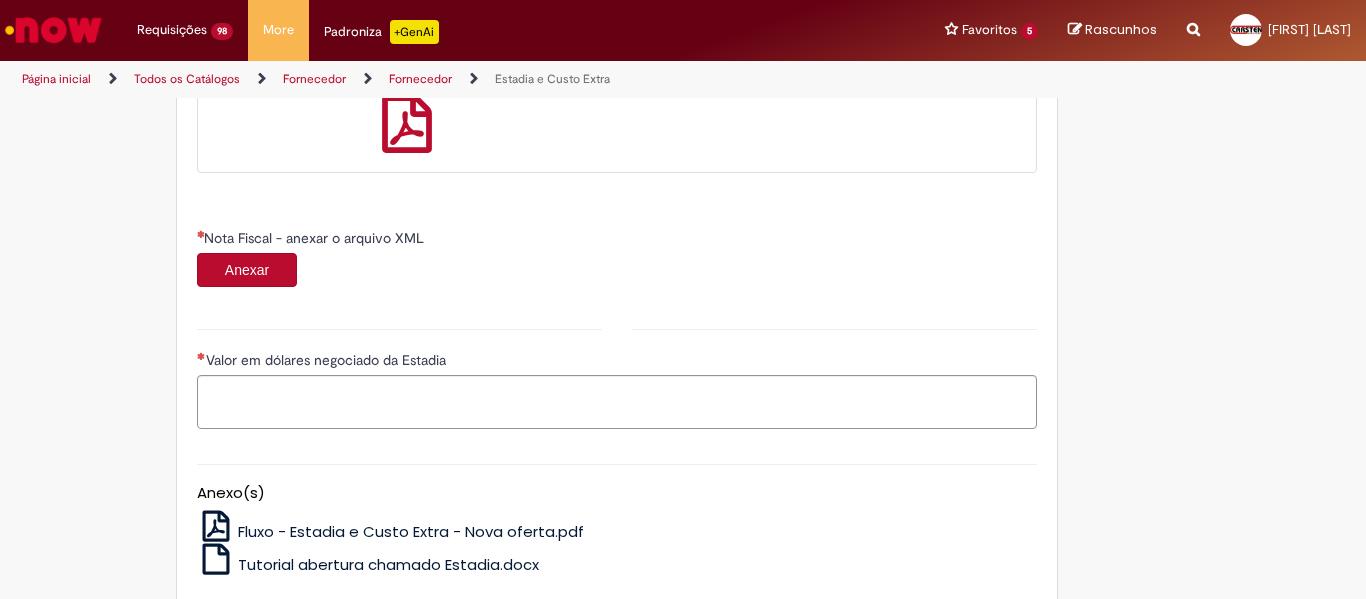 scroll, scrollTop: 1200, scrollLeft: 0, axis: vertical 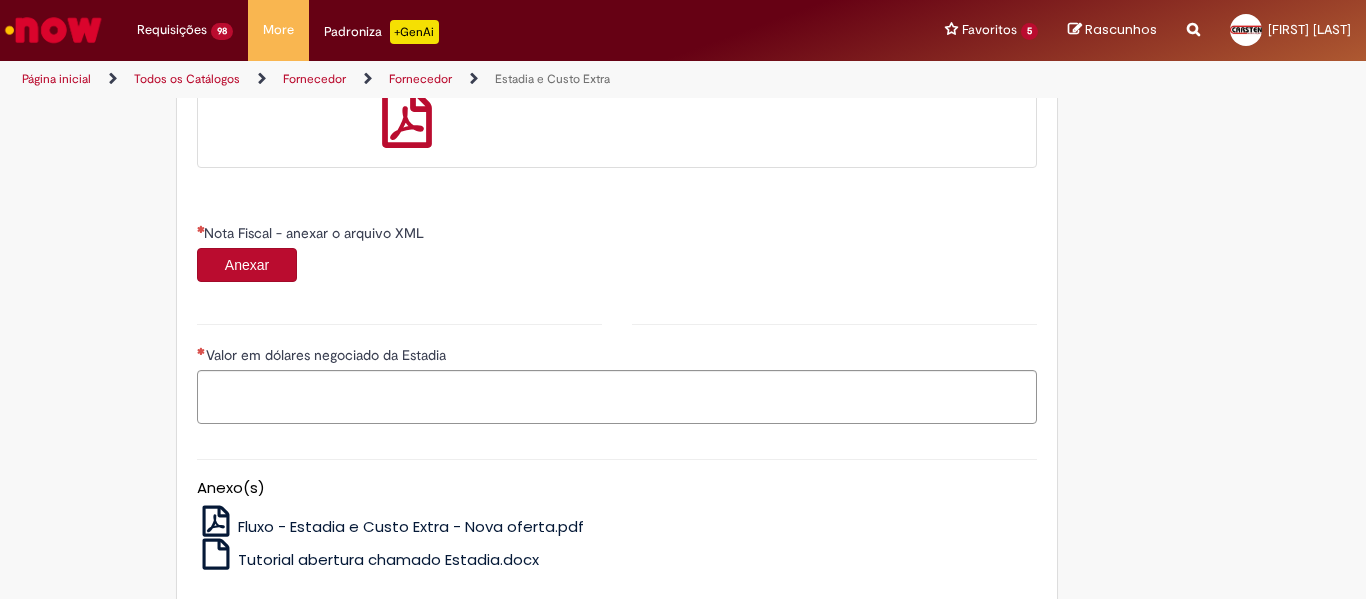 click on "Anexar" at bounding box center [247, 265] 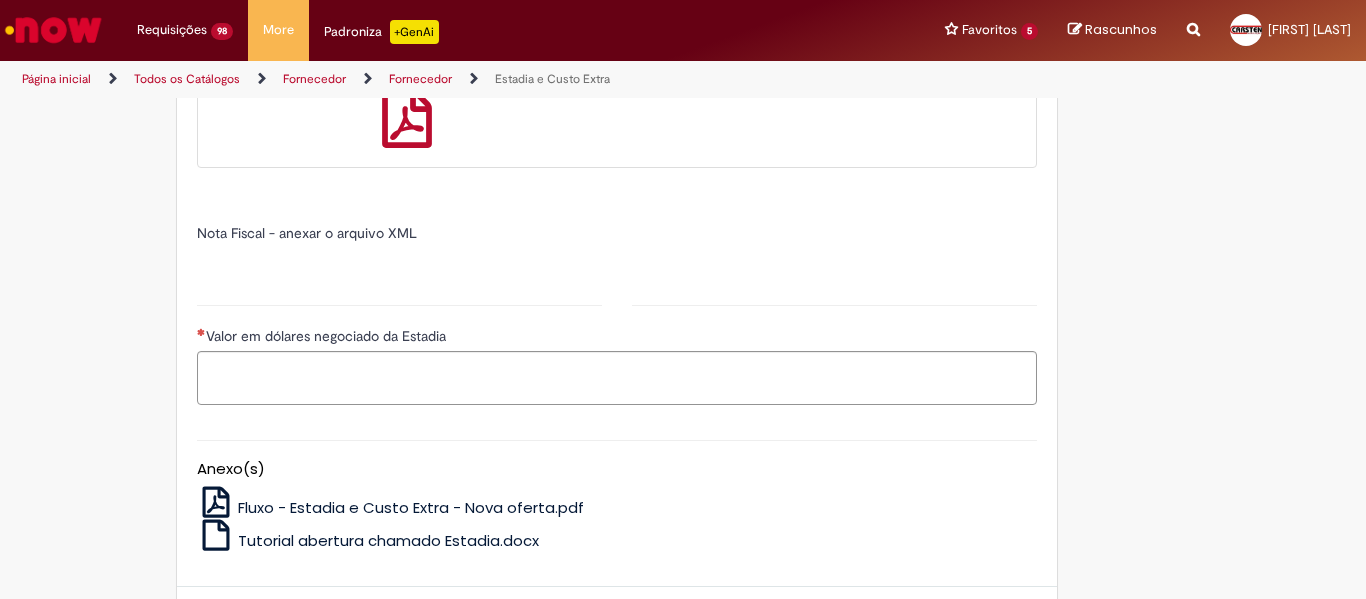 type on "******" 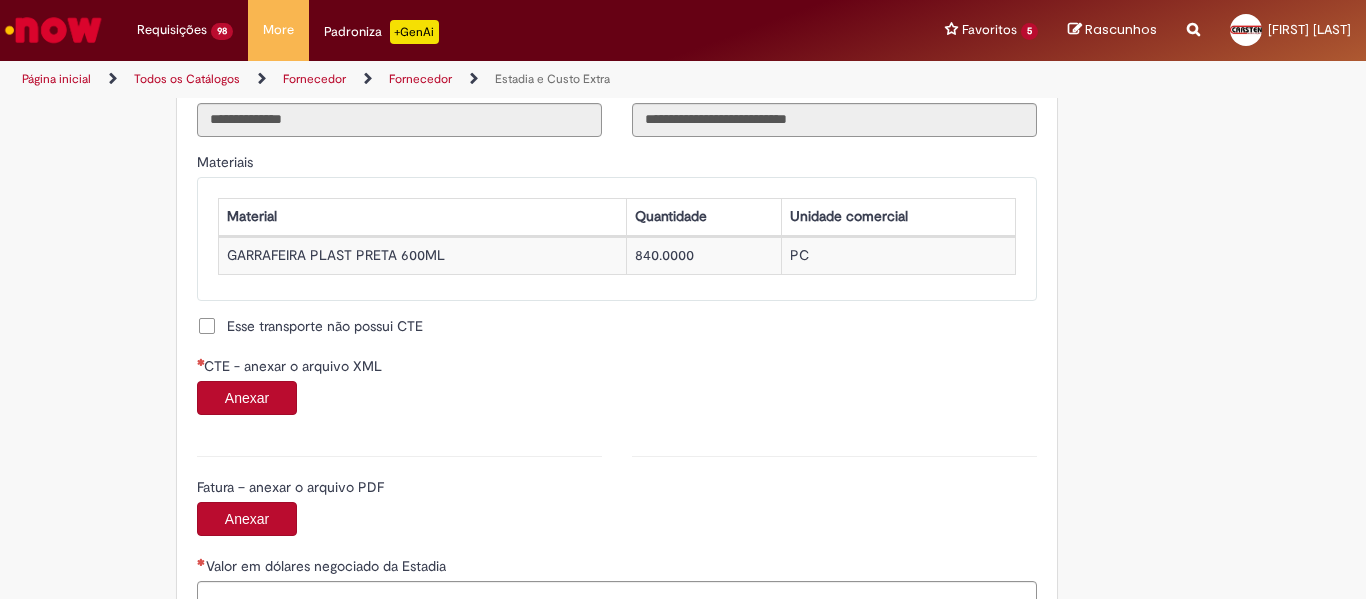scroll, scrollTop: 1900, scrollLeft: 0, axis: vertical 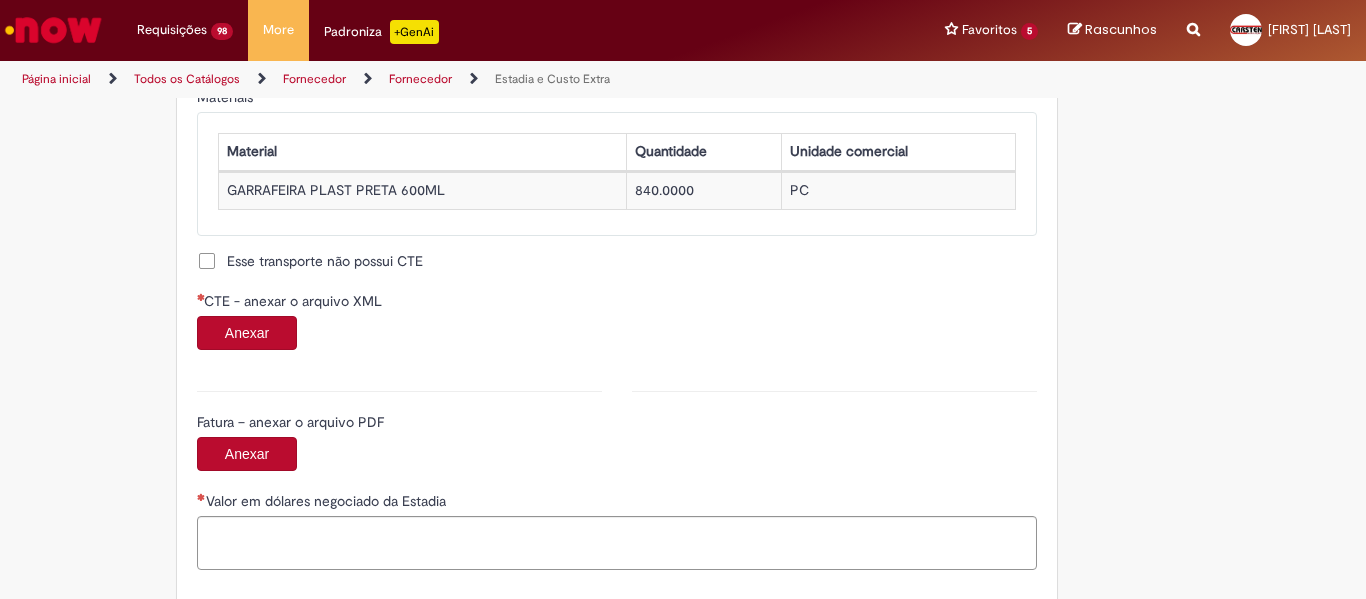 click on "Anexar" at bounding box center [247, 333] 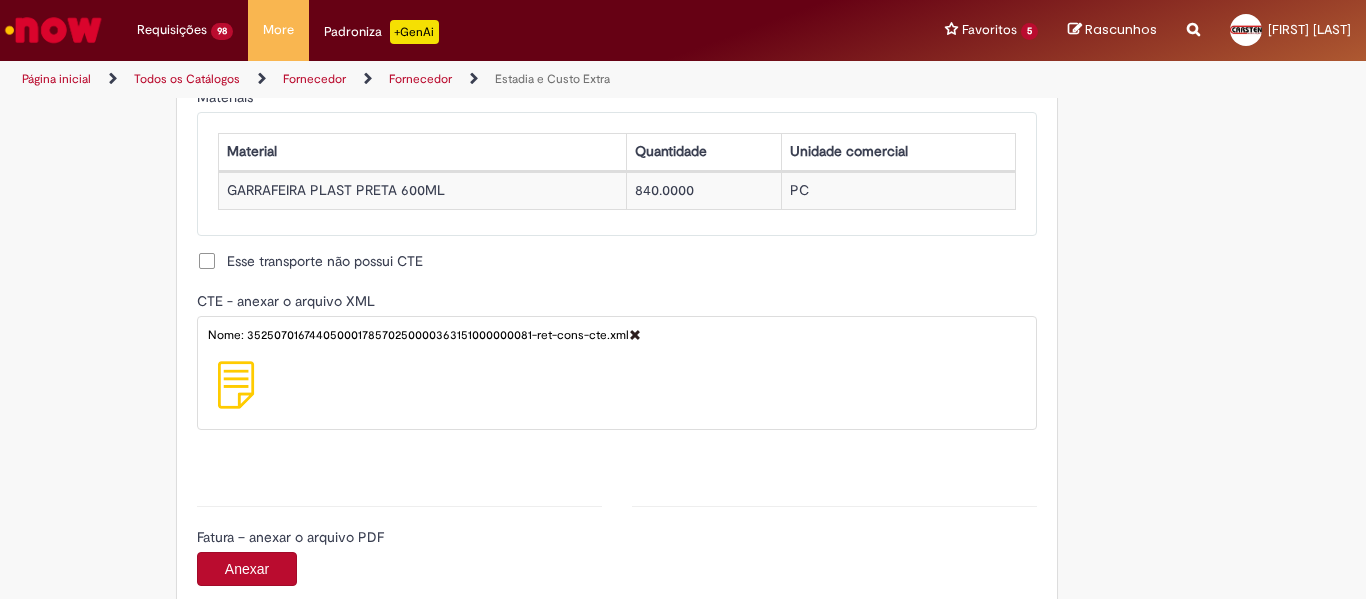 type on "**********" 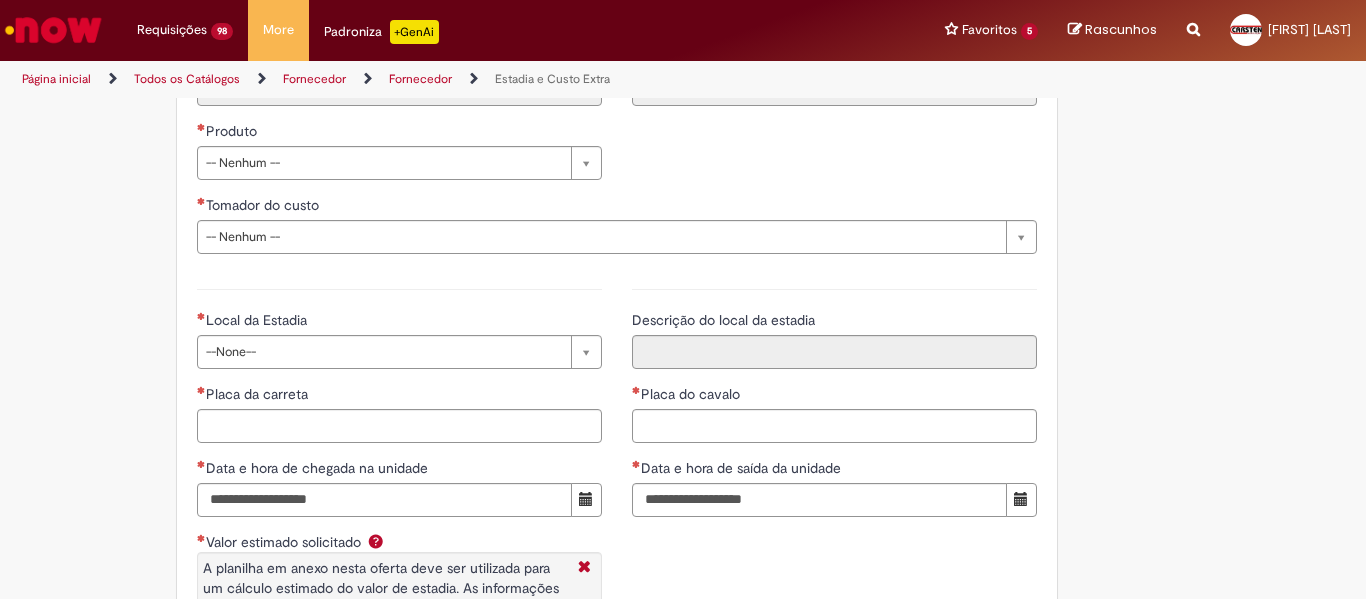 scroll, scrollTop: 2800, scrollLeft: 0, axis: vertical 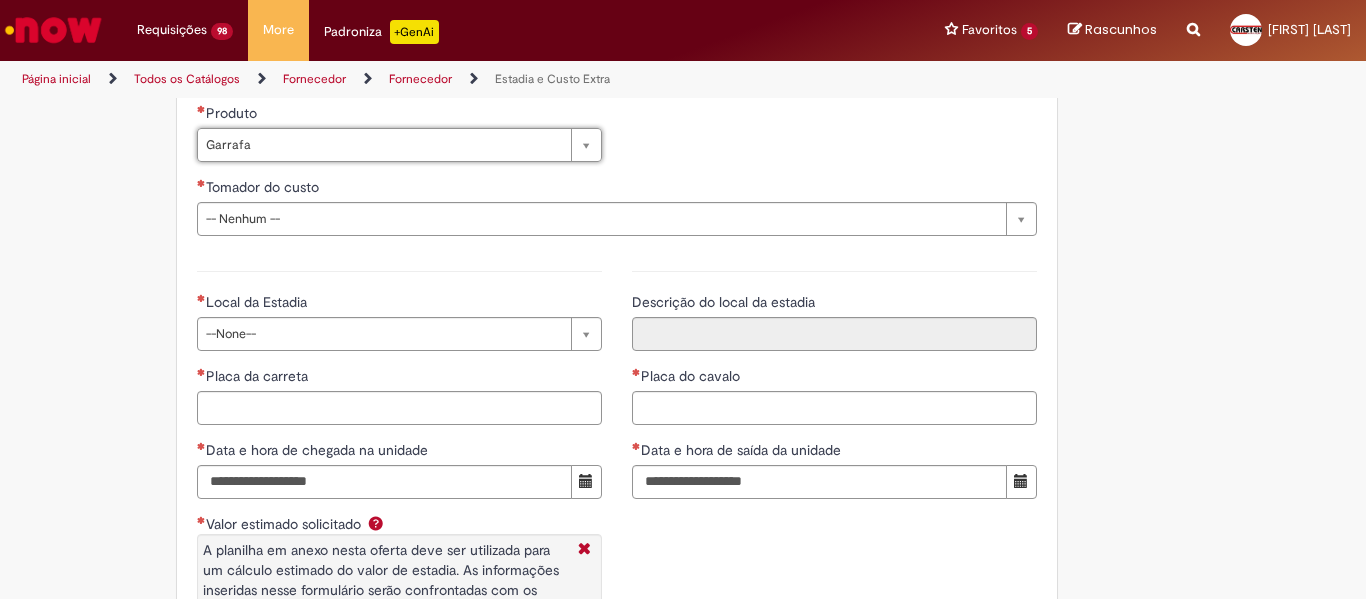 type on "*******" 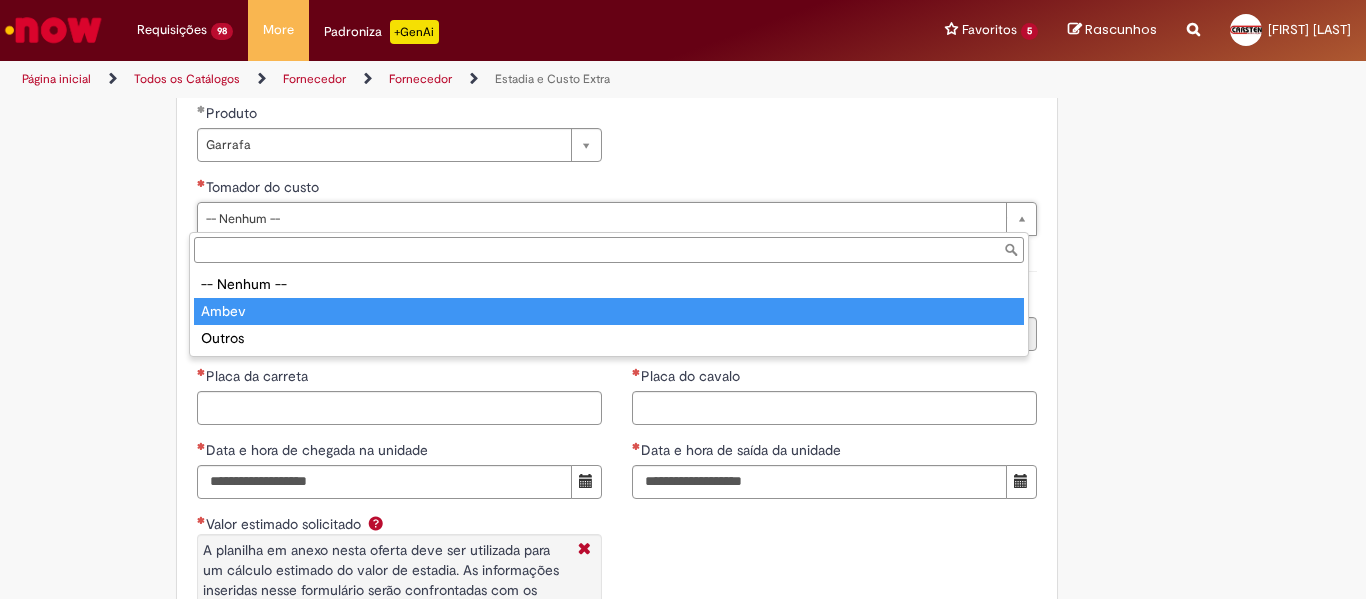 type on "*****" 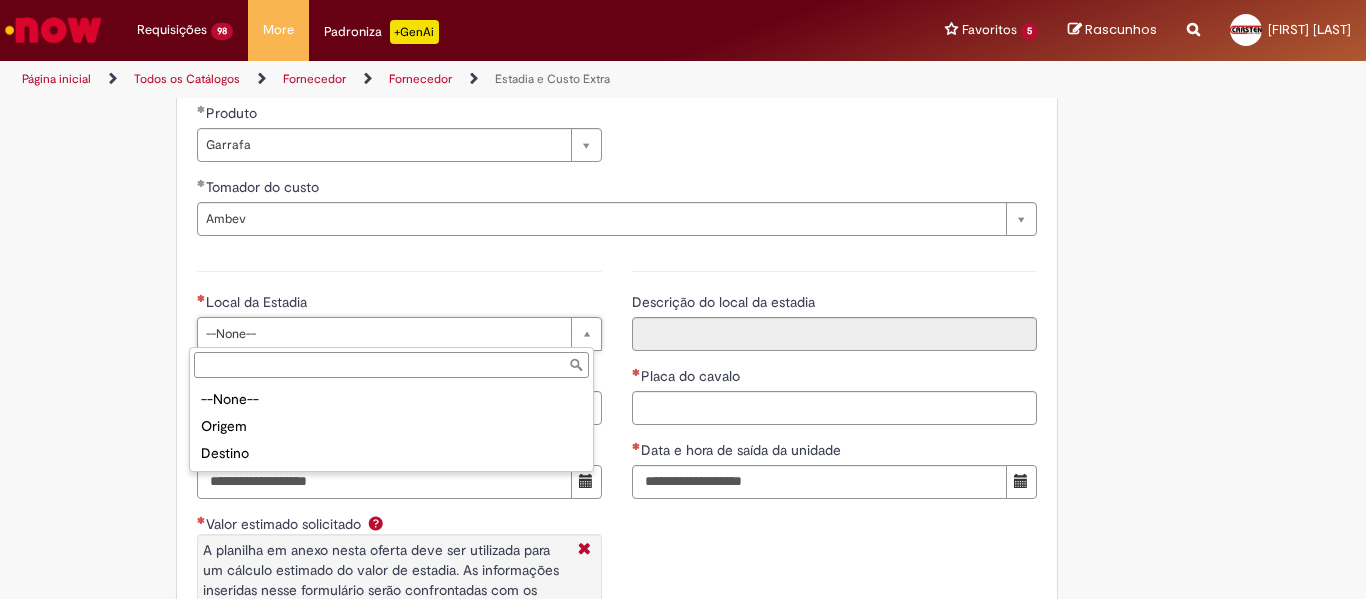 drag, startPoint x: 428, startPoint y: 430, endPoint x: 411, endPoint y: 467, distance: 40.718548 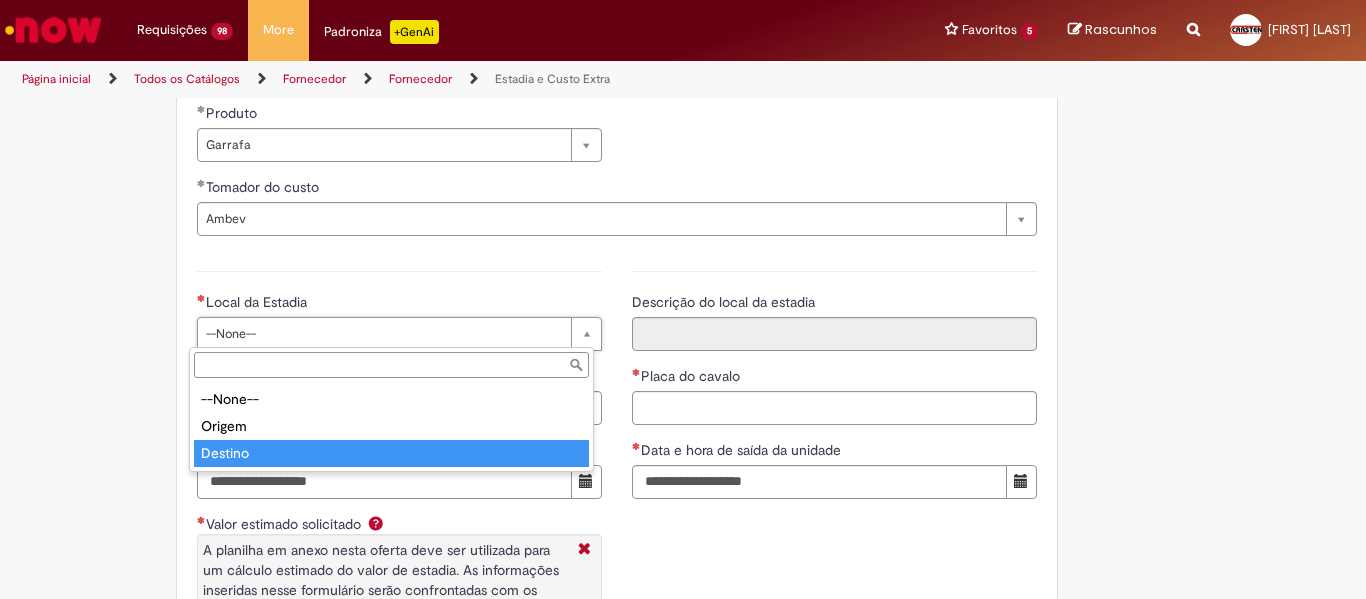 type on "*******" 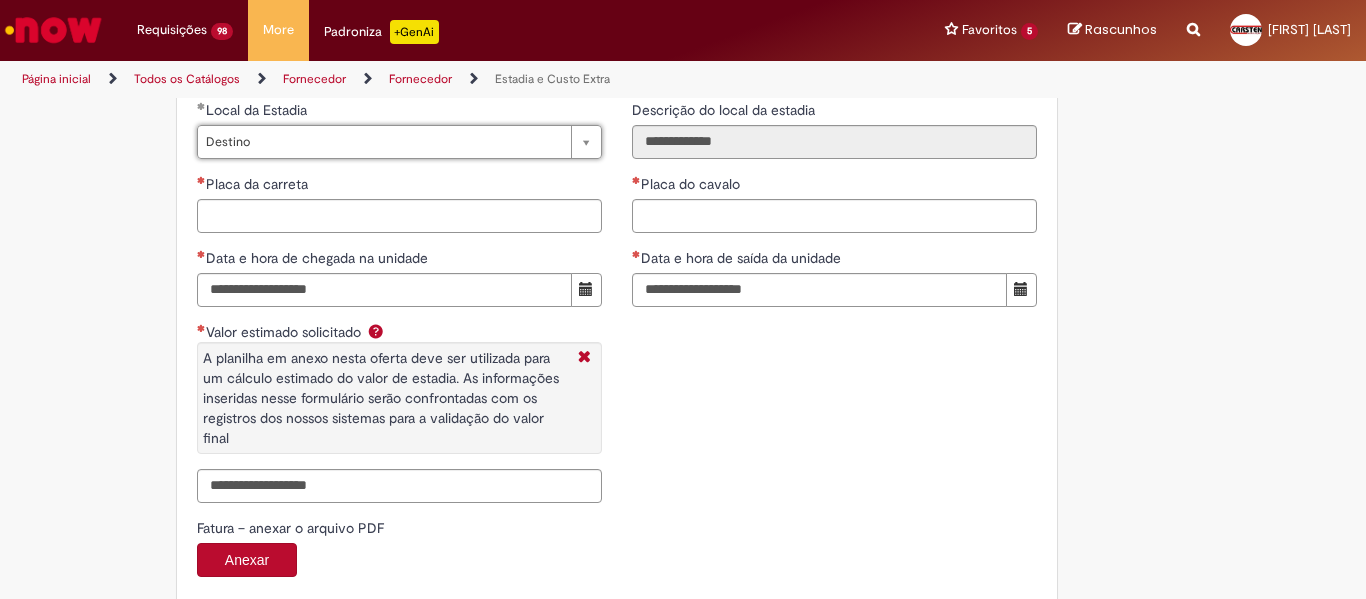scroll, scrollTop: 3000, scrollLeft: 0, axis: vertical 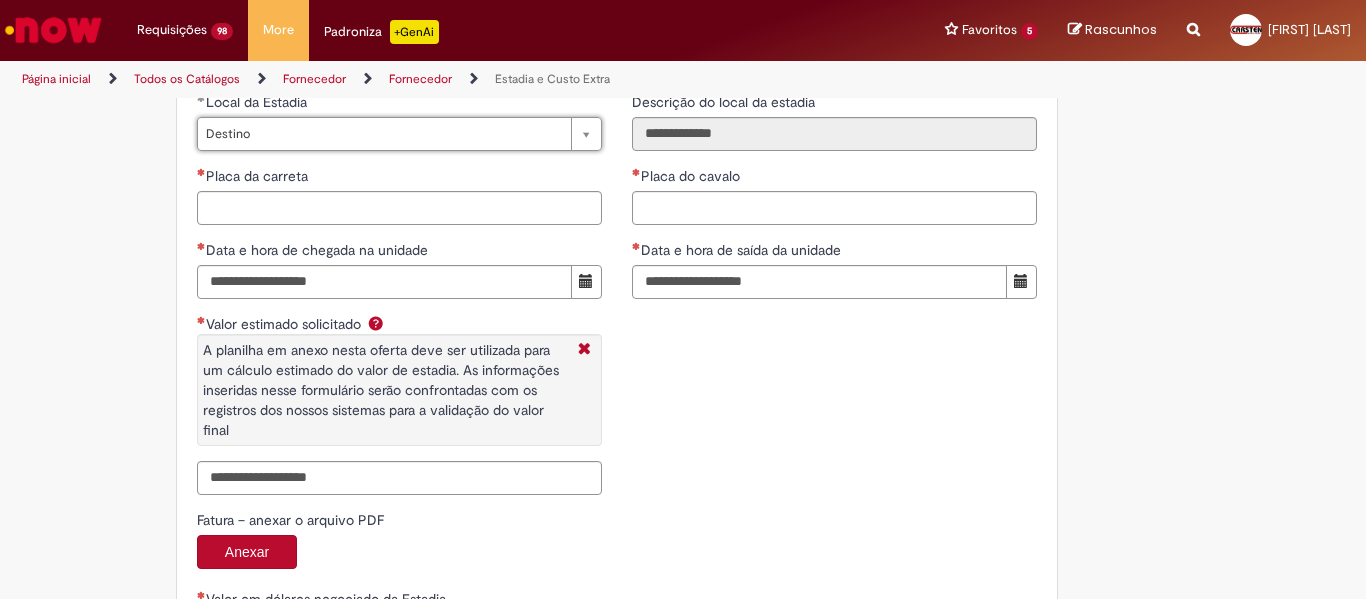 click on "**********" at bounding box center [399, 280] 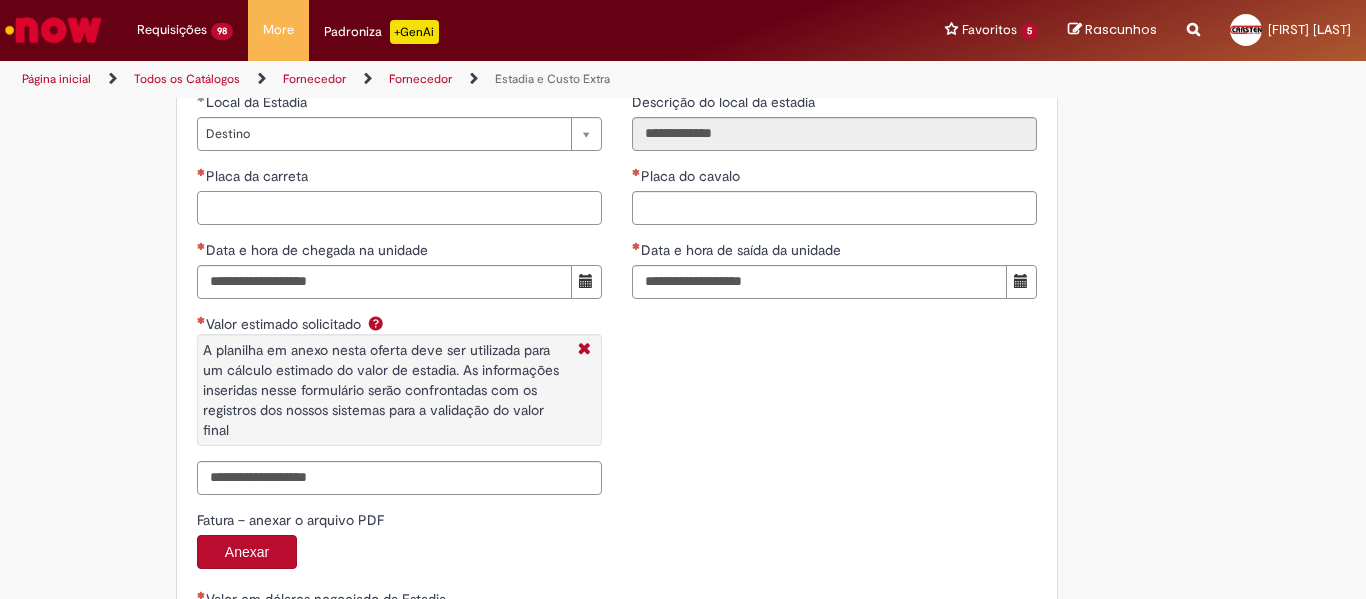 click on "Placa da carreta" at bounding box center (399, 208) 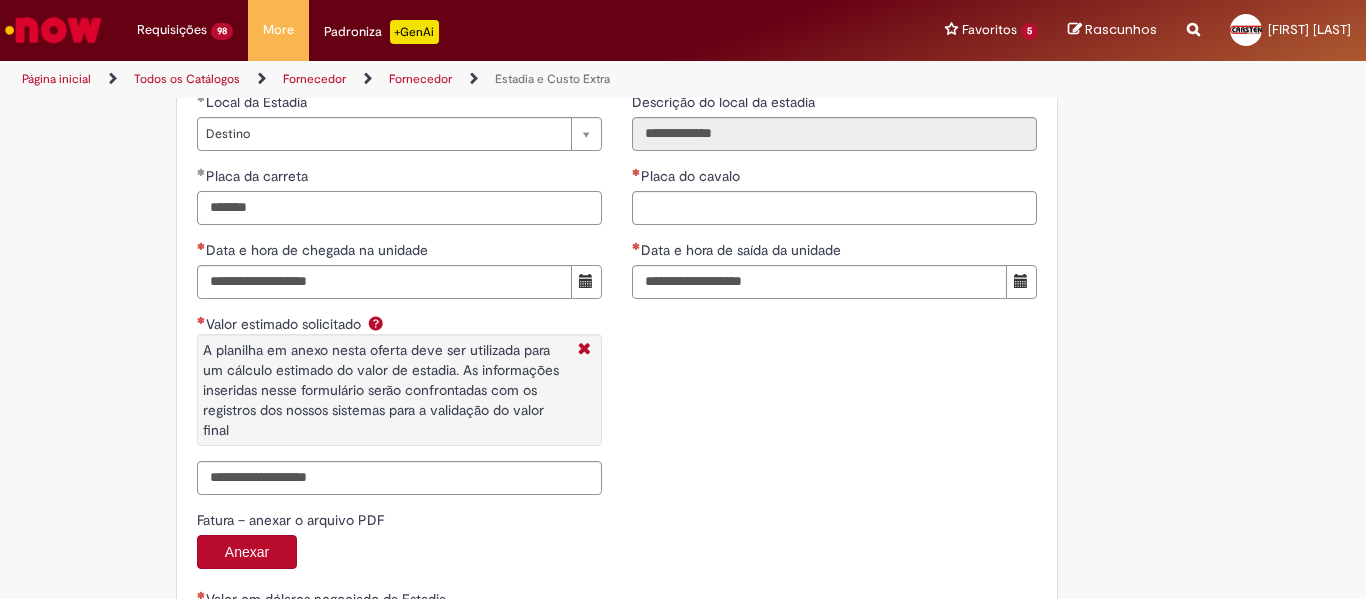 type on "*******" 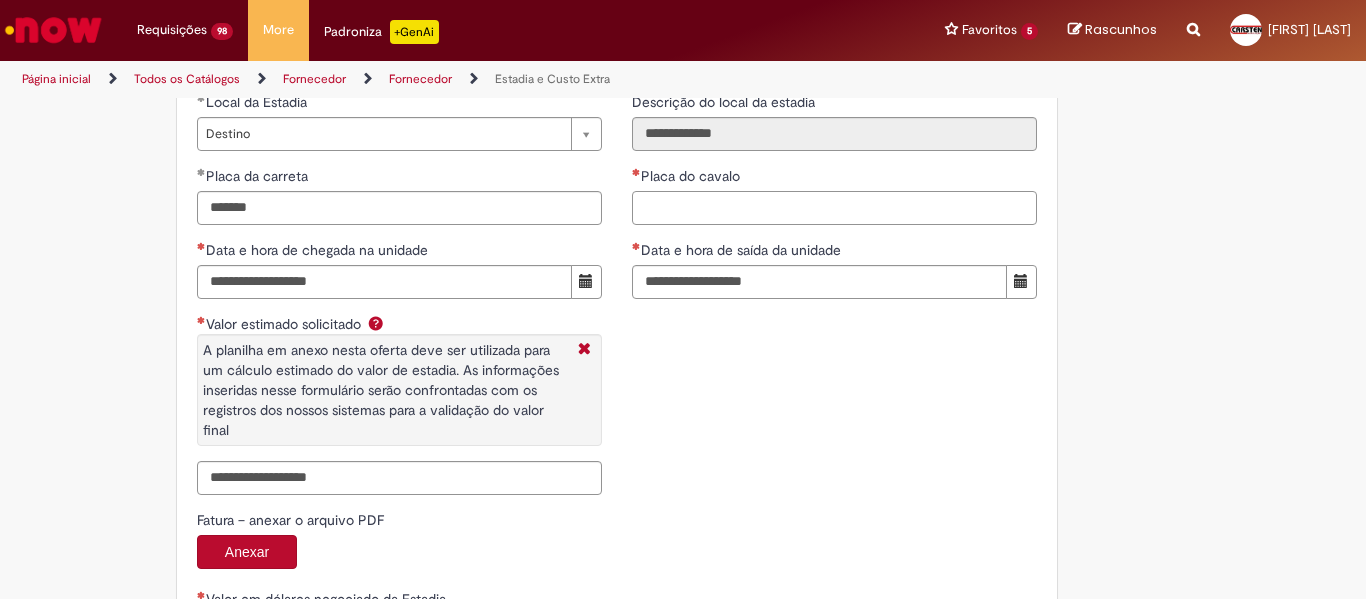 click on "Placa do cavalo" at bounding box center [834, 208] 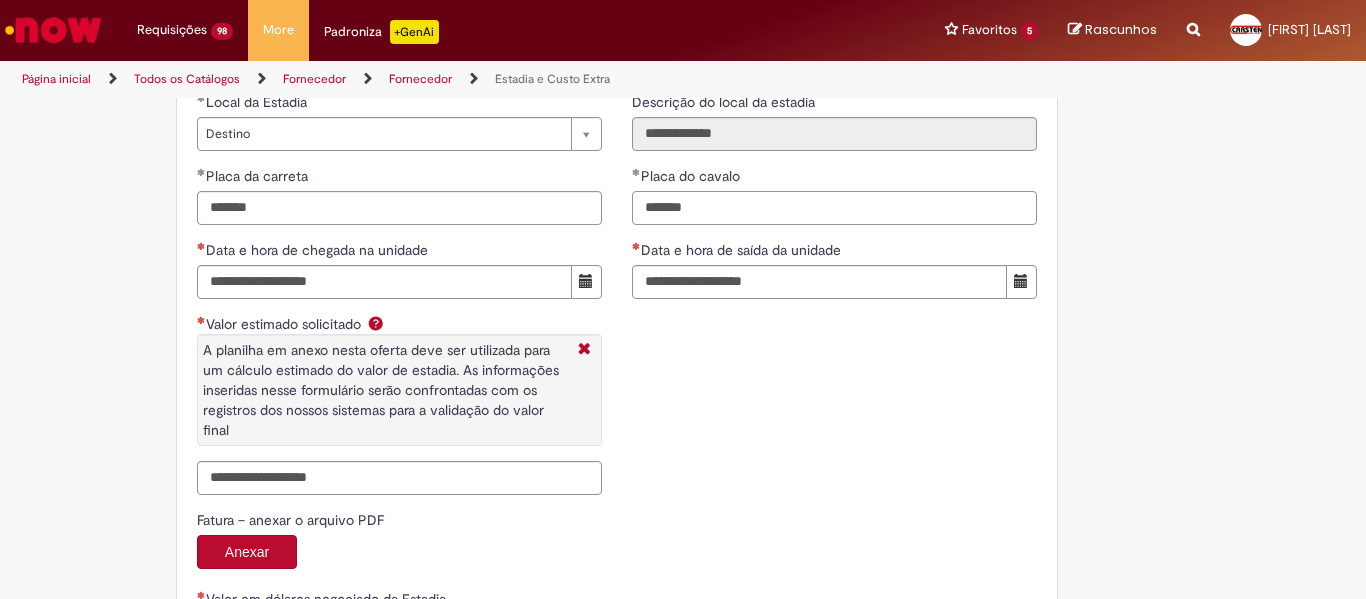 type on "*******" 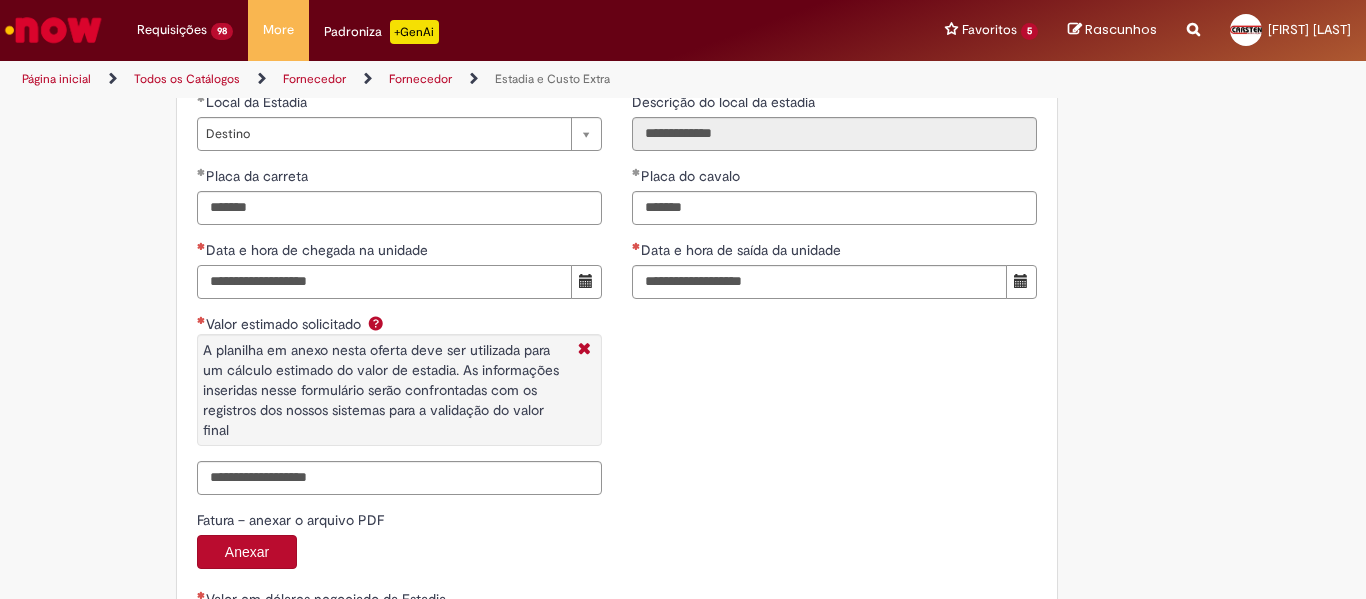 click on "Data e hora de chegada na unidade" at bounding box center (384, 282) 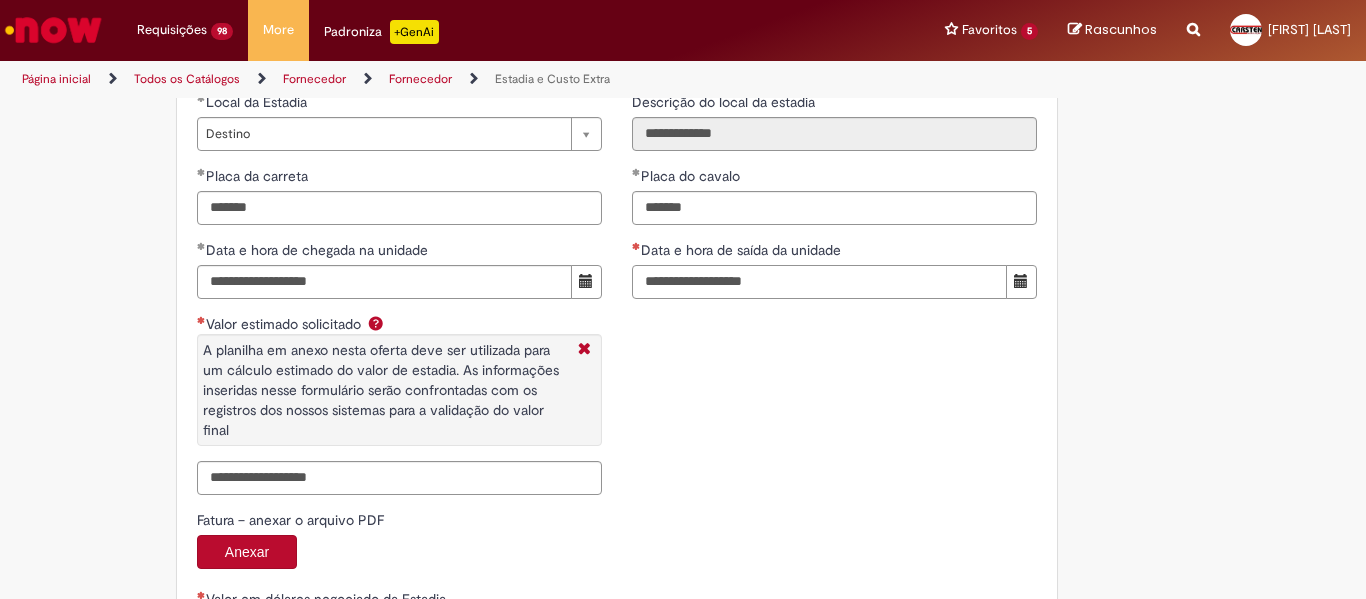 click on "Data e hora de saída da unidade" at bounding box center (819, 282) 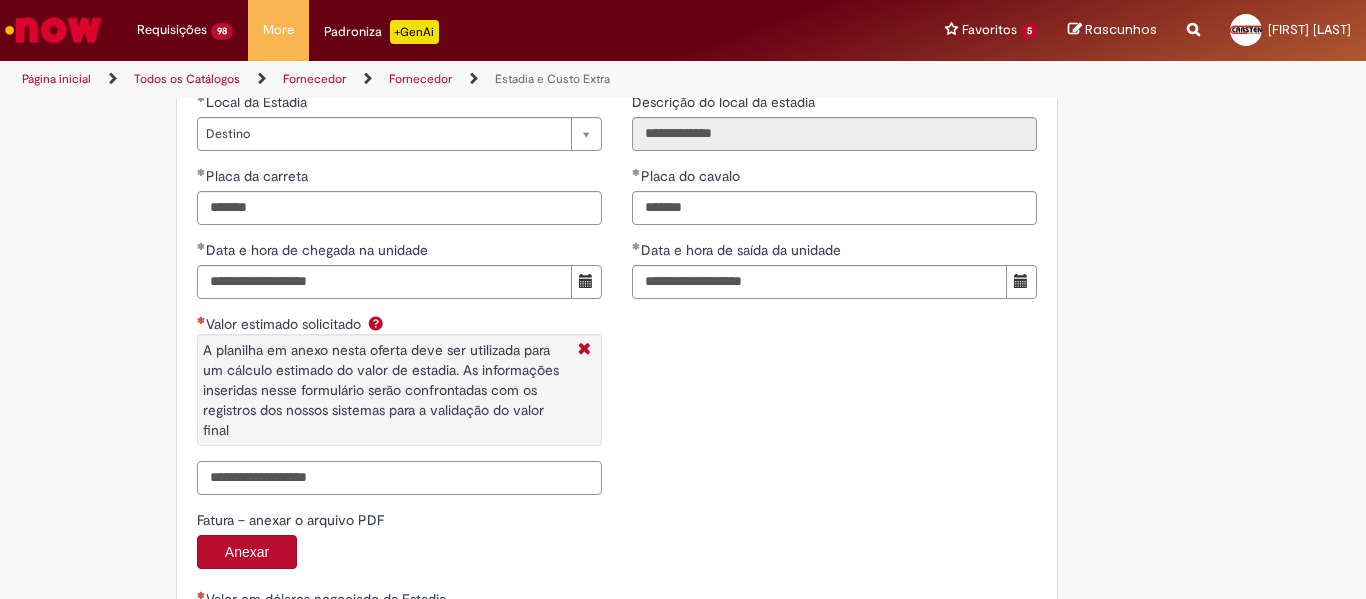 click on "Valor estimado solicitado A planilha em anexo nesta oferta deve ser utilizada para um cálculo estimado do valor de estadia. As informações inseridas nesse formulário serão confrontadas com os registros dos nossos sistemas para a validação do valor final" at bounding box center [399, 478] 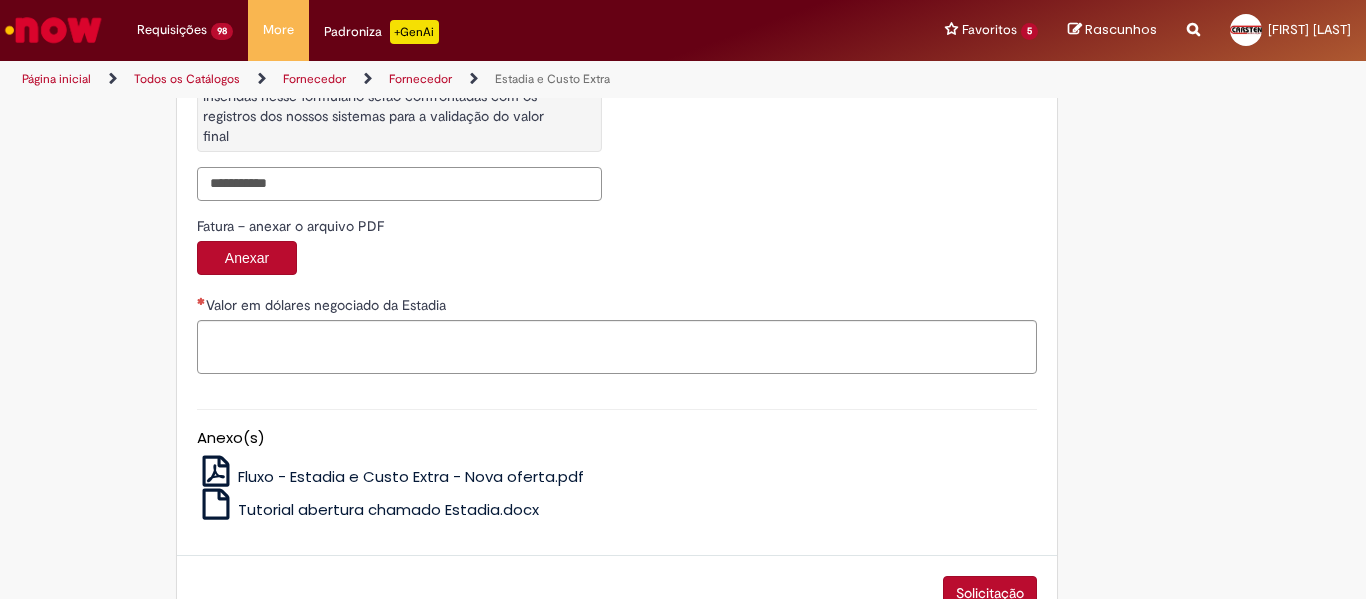 scroll, scrollTop: 3300, scrollLeft: 0, axis: vertical 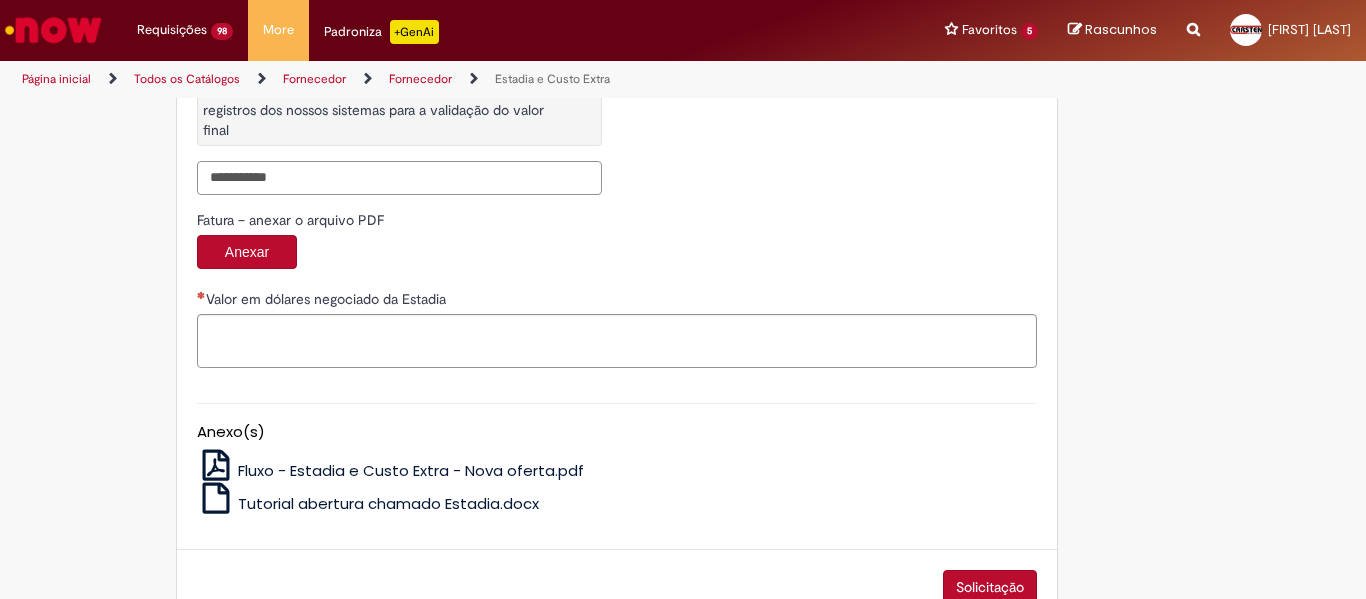 type on "**********" 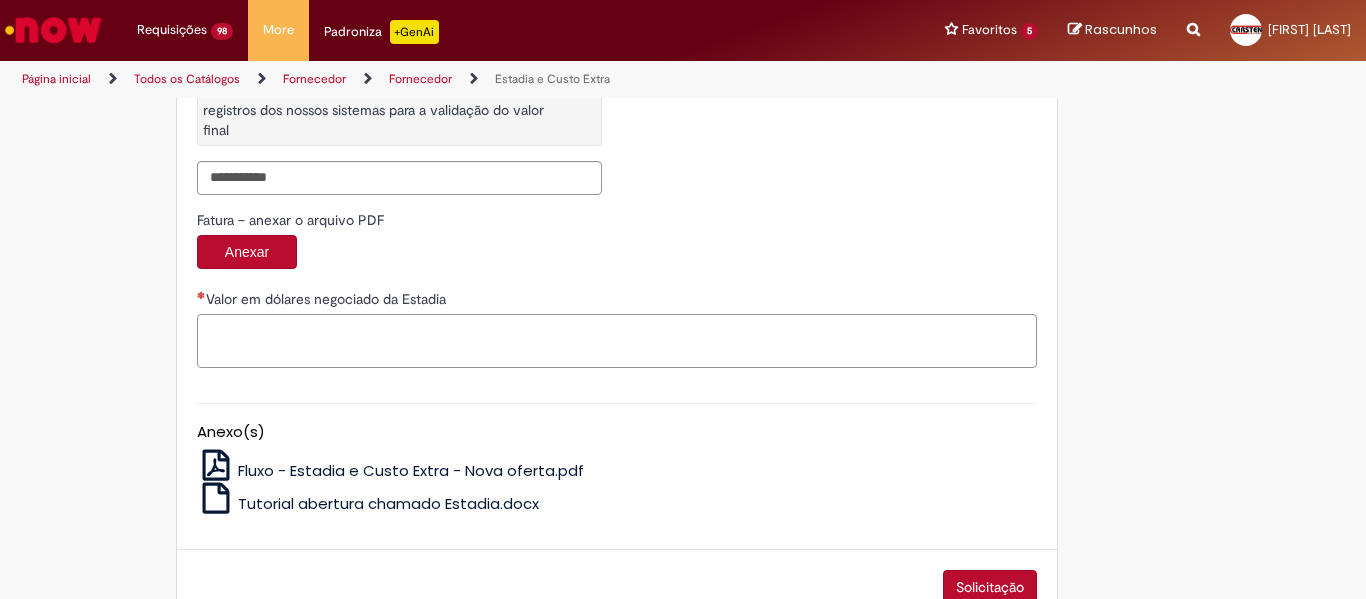 click on "Valor em dólares negociado da Estadia" at bounding box center [617, 341] 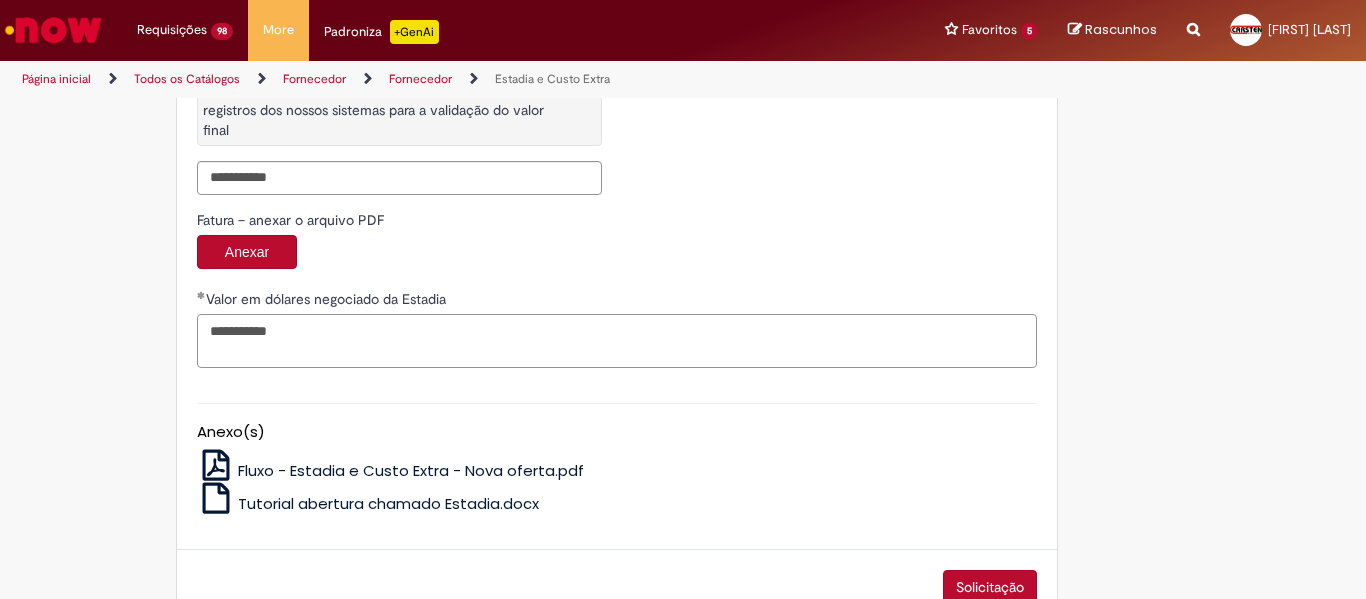 scroll, scrollTop: 3349, scrollLeft: 0, axis: vertical 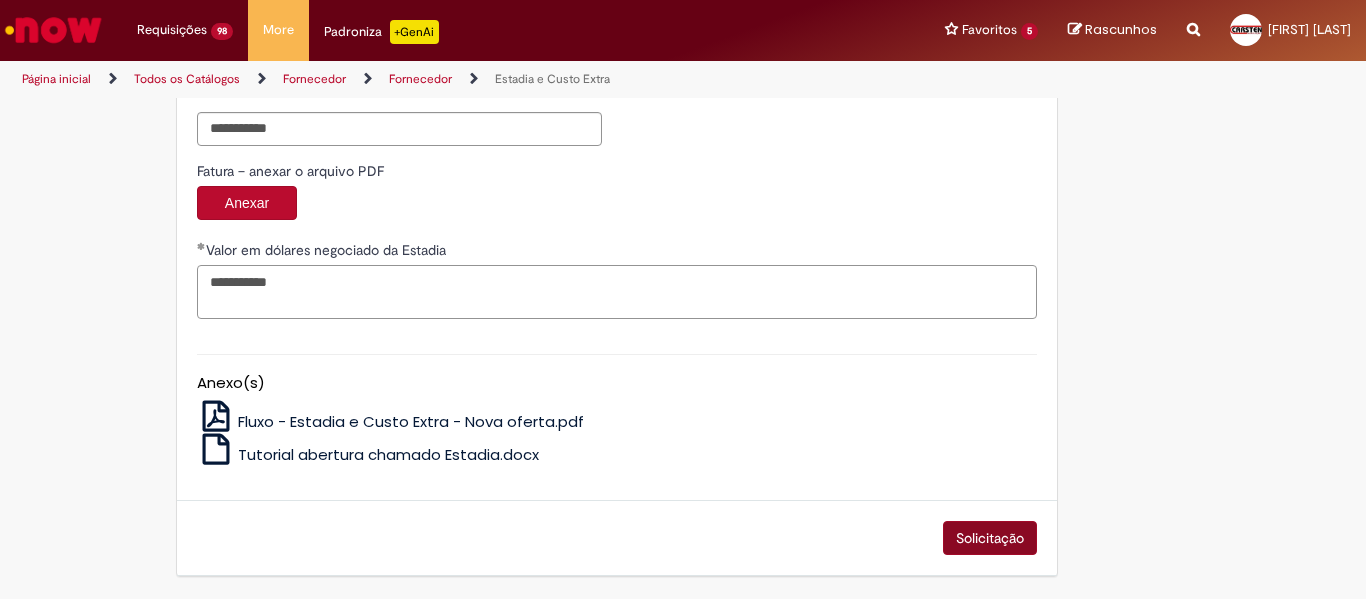 type on "**********" 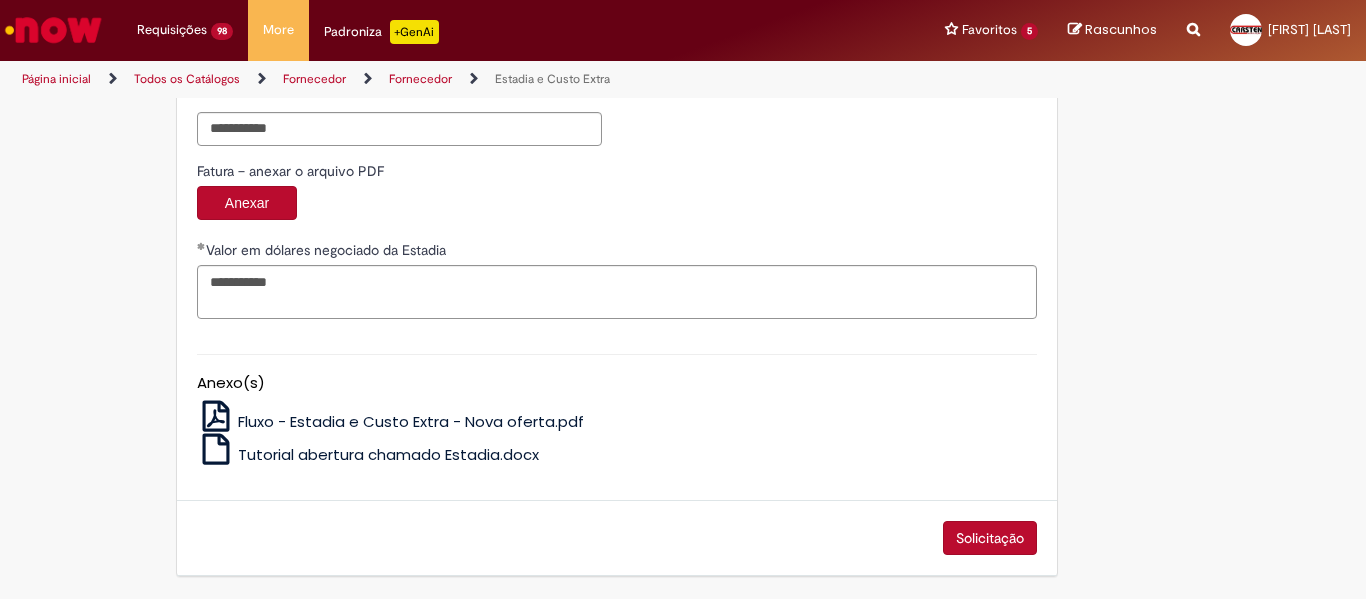 click on "Solicitação" at bounding box center [990, 538] 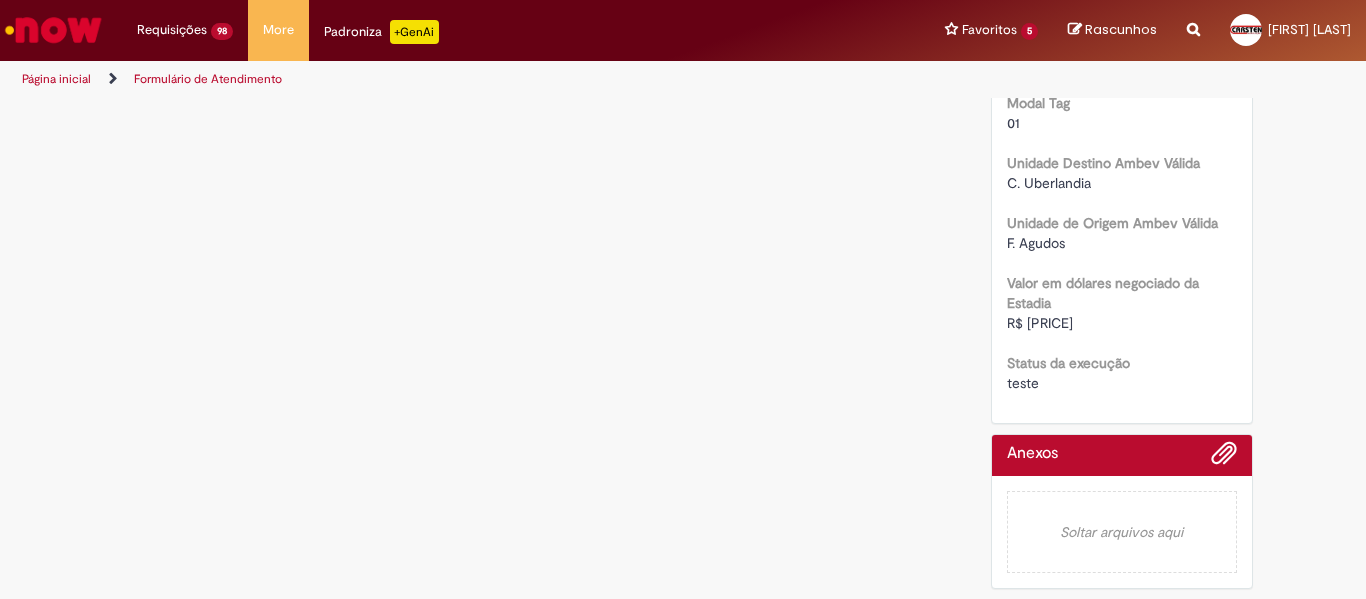 scroll, scrollTop: 0, scrollLeft: 0, axis: both 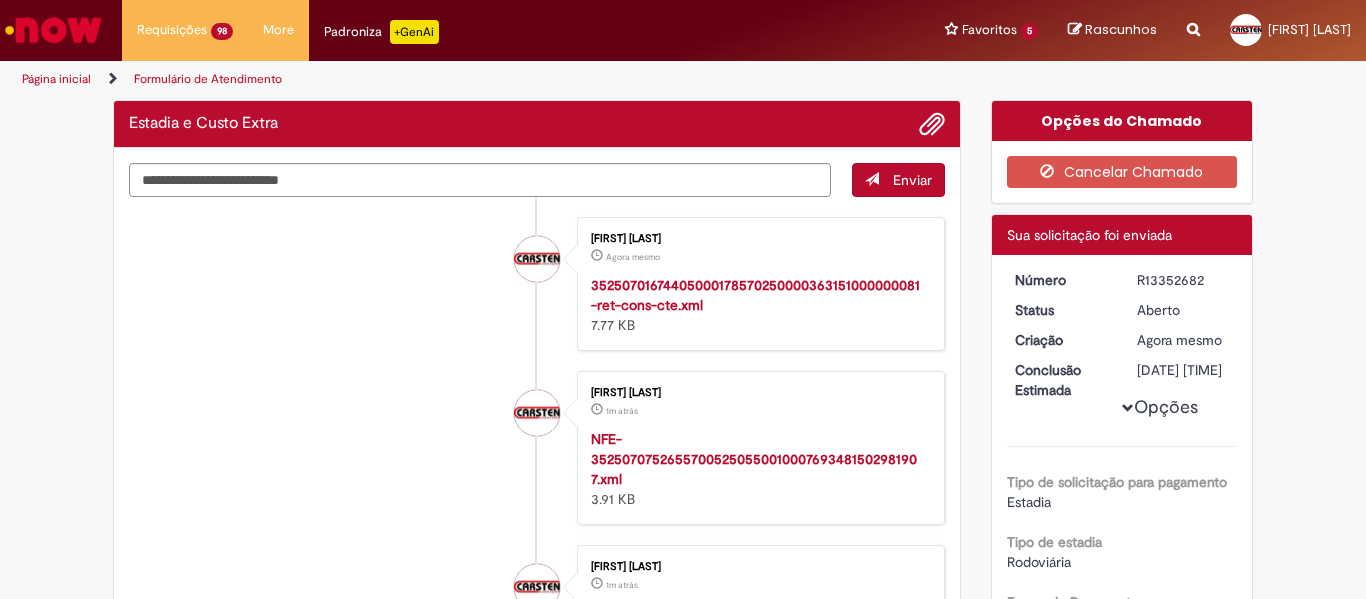 click on "R13352682" at bounding box center [1183, 280] 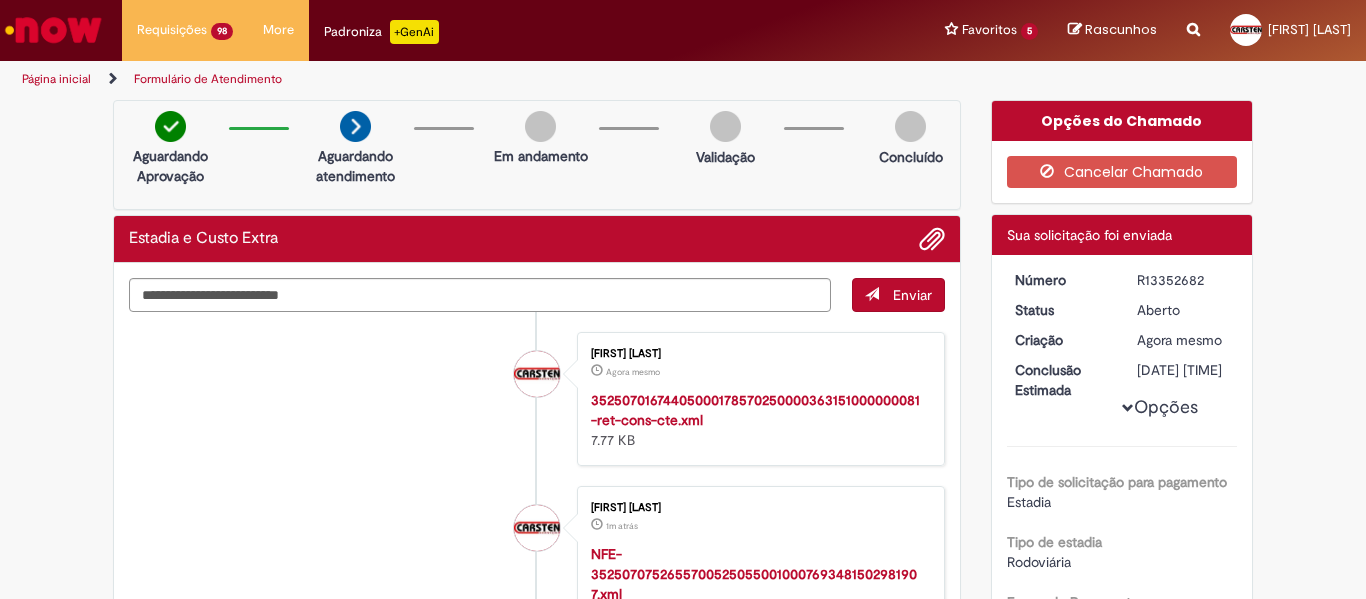 copy on "R13352682" 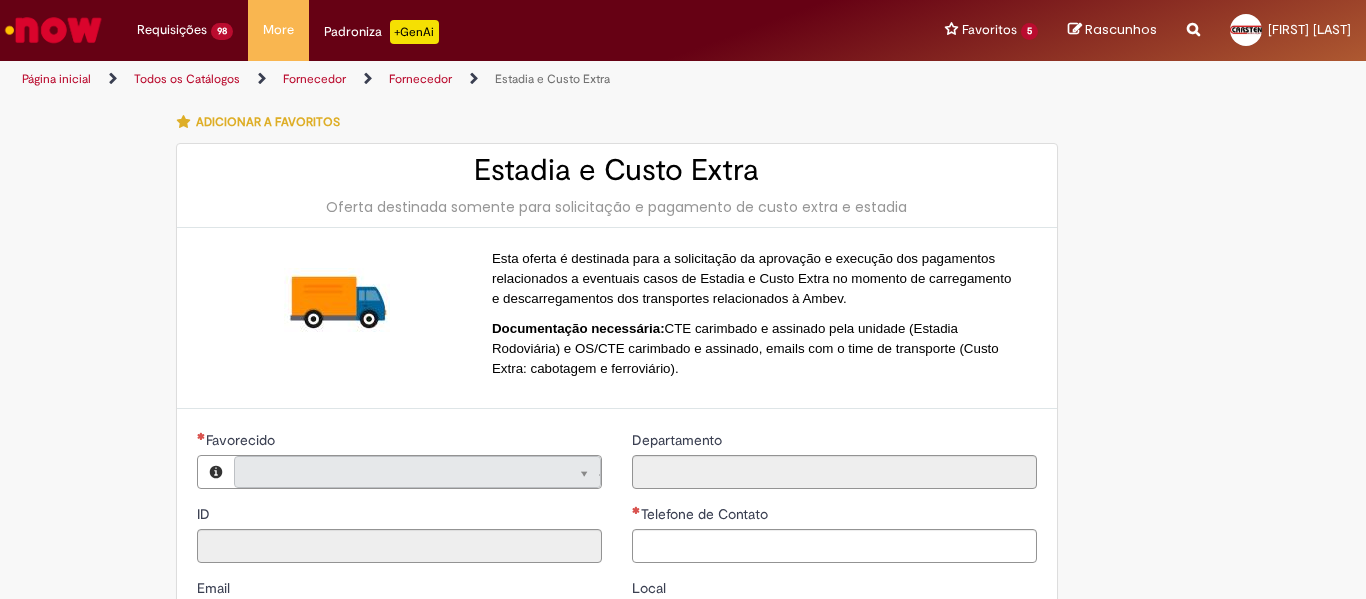 type on "**********" 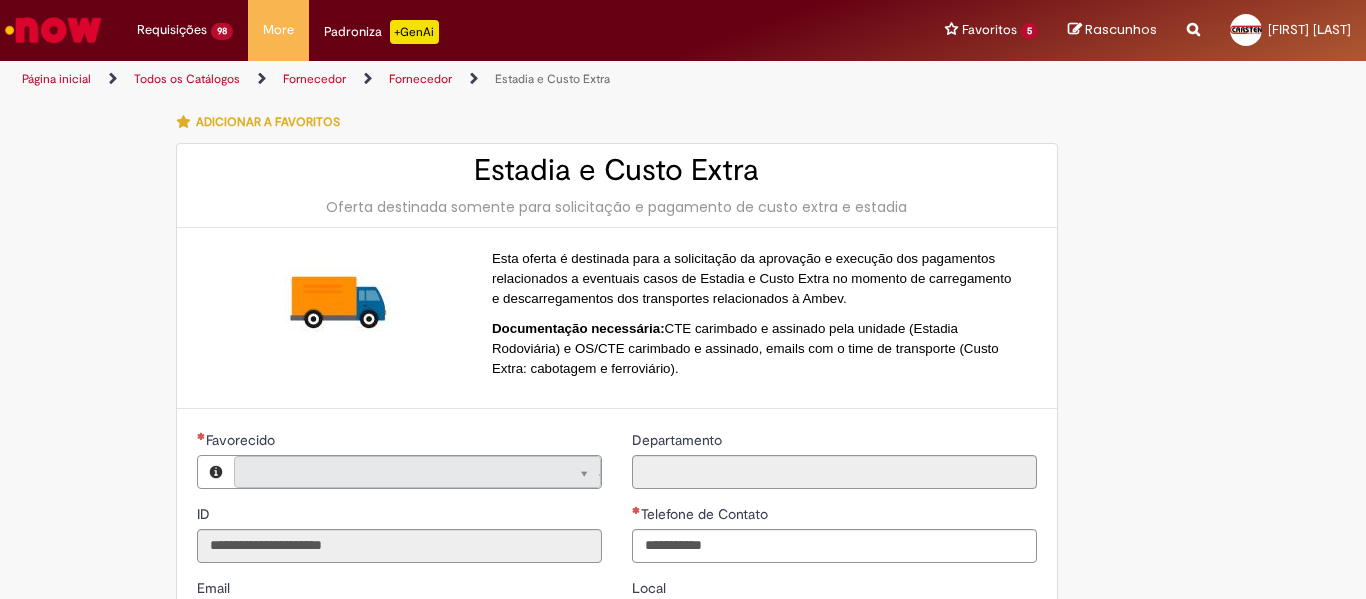 type on "**********" 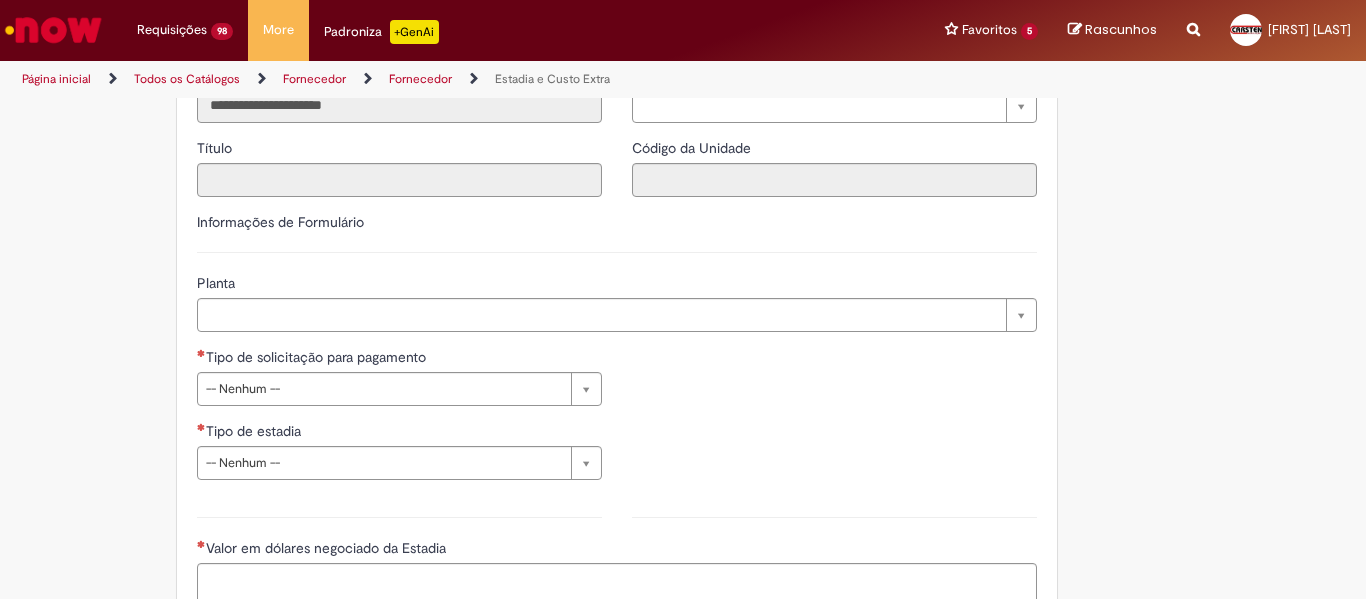 scroll, scrollTop: 600, scrollLeft: 0, axis: vertical 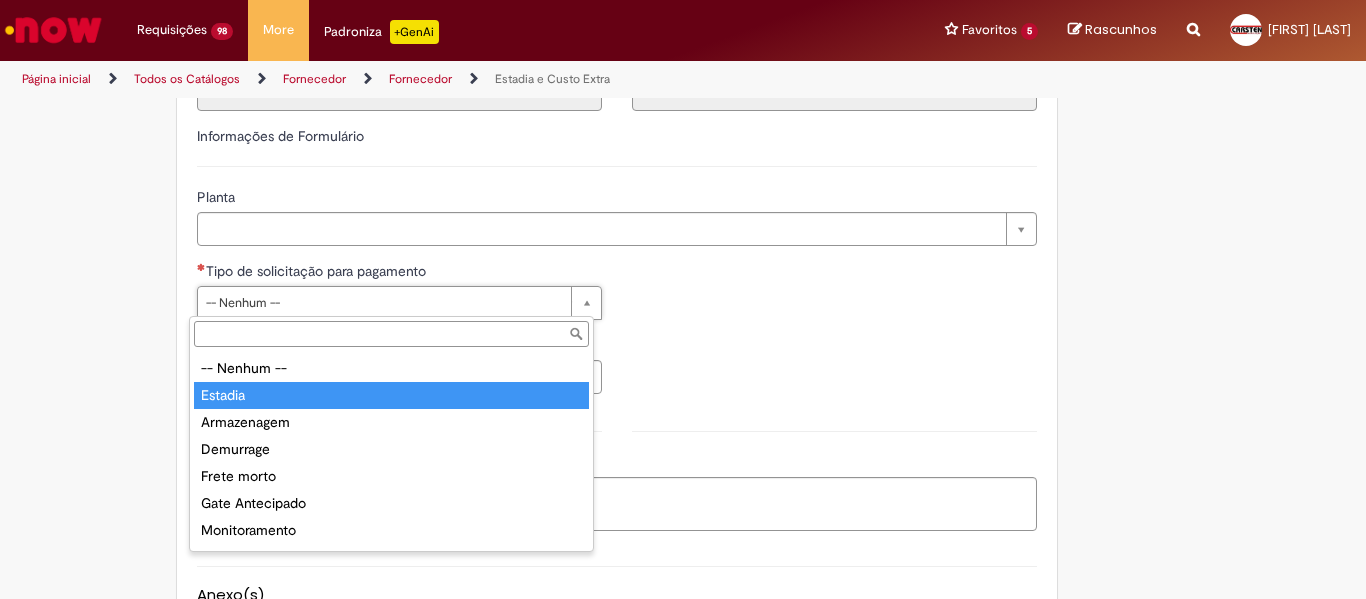 type on "*******" 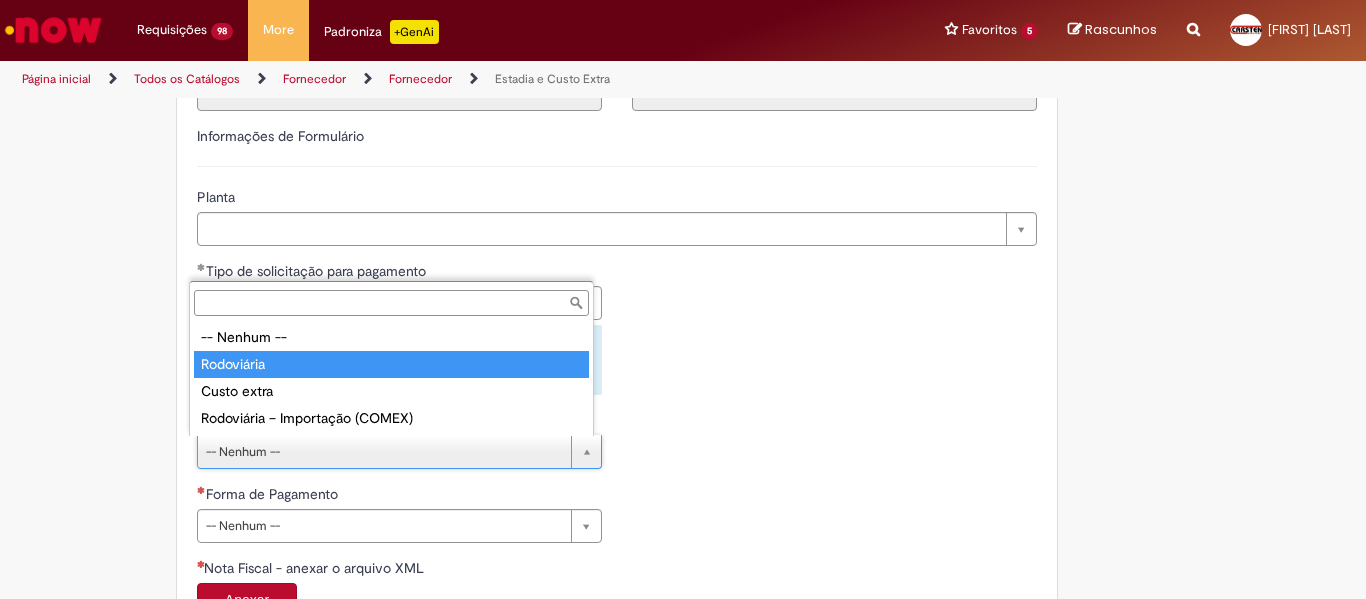type on "**********" 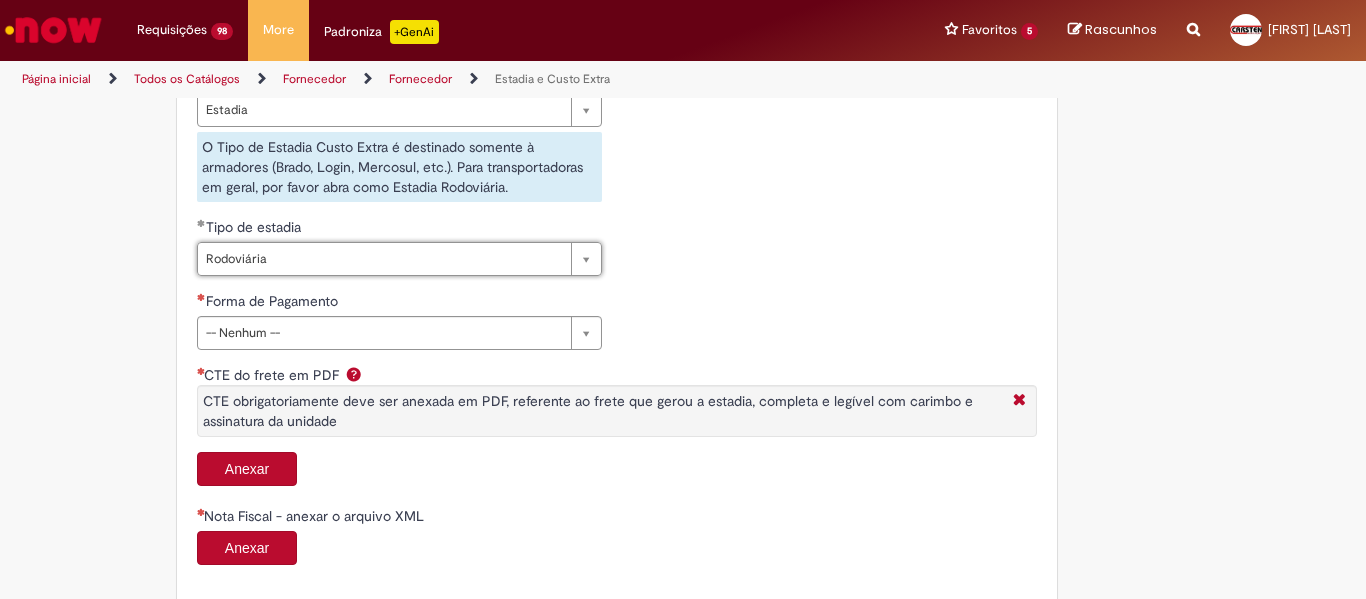 scroll, scrollTop: 800, scrollLeft: 0, axis: vertical 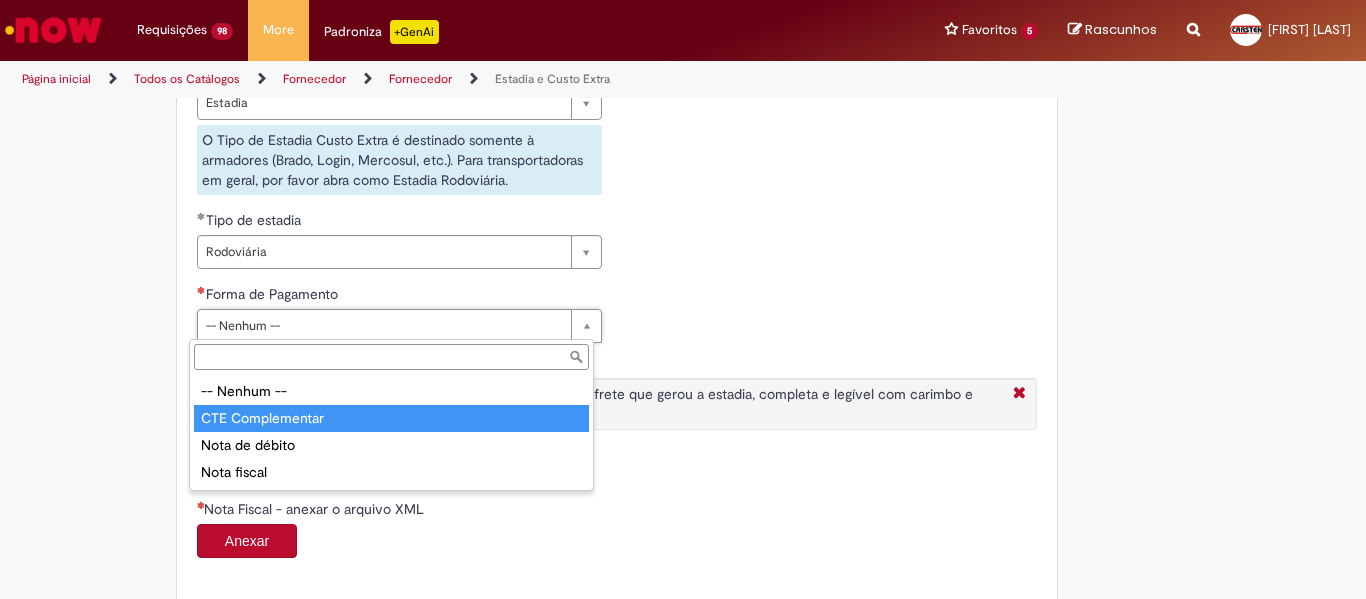 type on "**********" 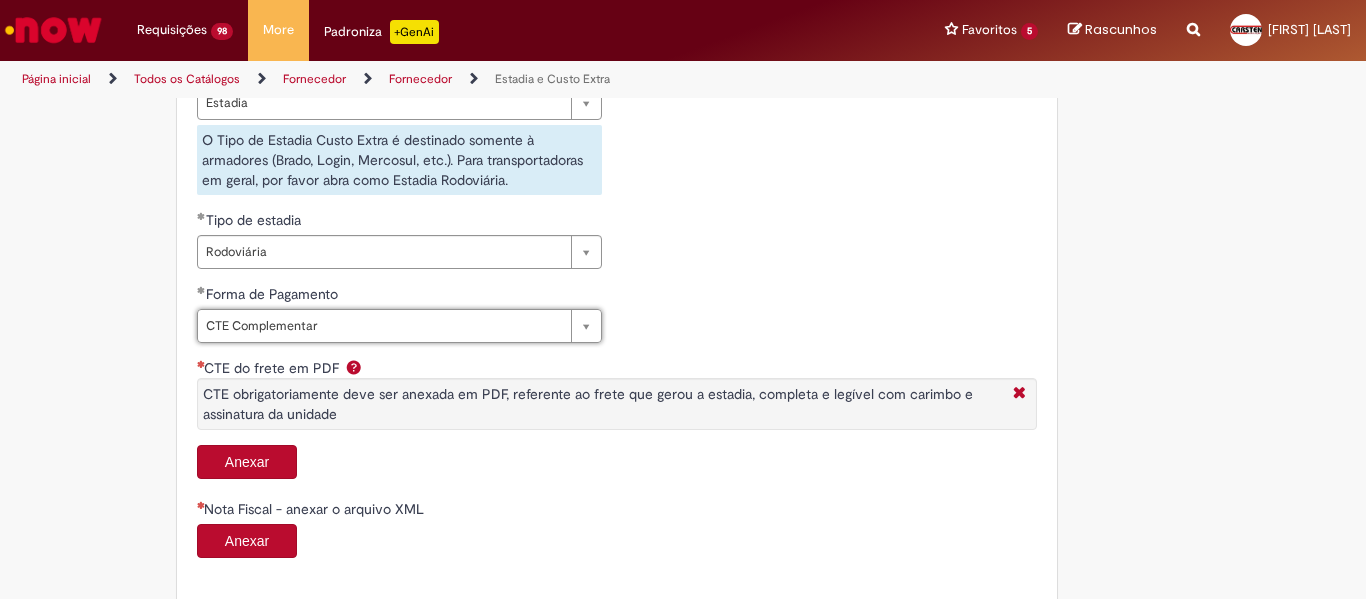 scroll, scrollTop: 900, scrollLeft: 0, axis: vertical 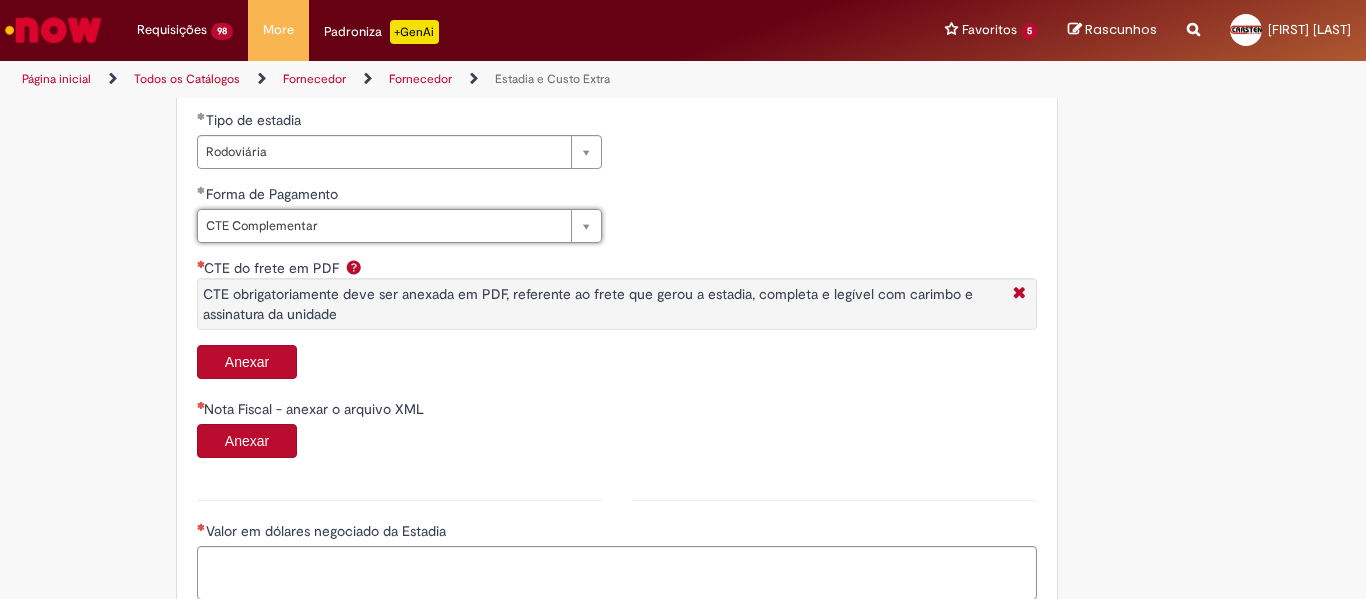 click on "Anexar" at bounding box center [247, 362] 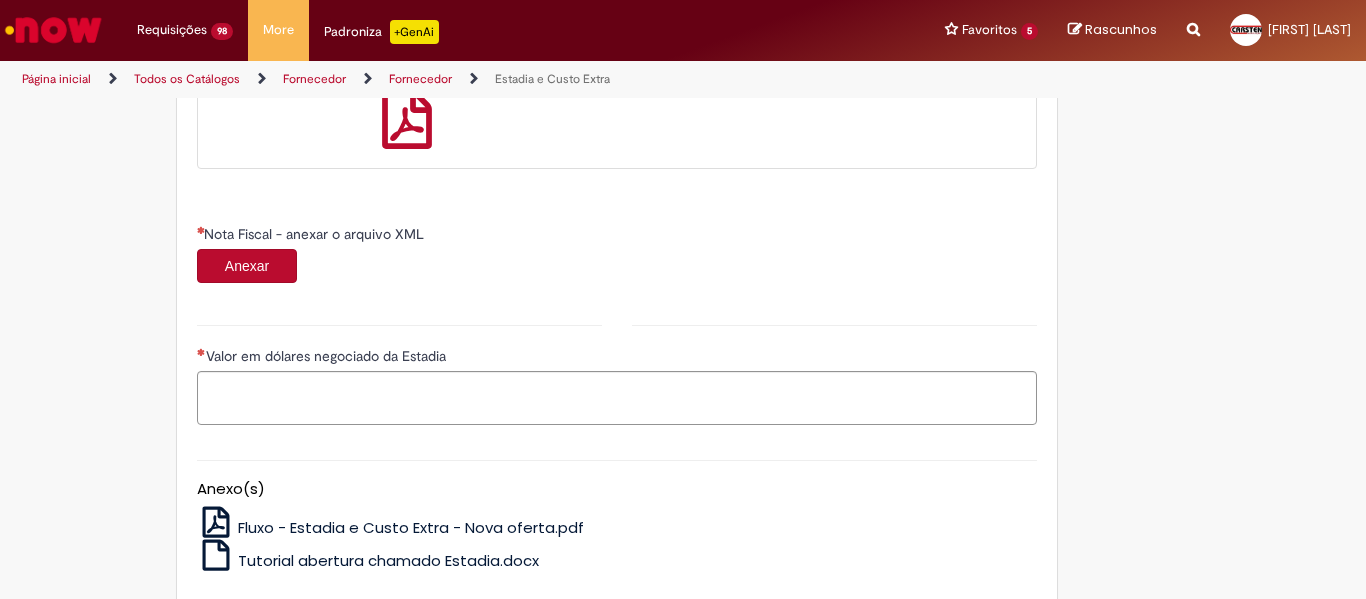 scroll, scrollTop: 1200, scrollLeft: 0, axis: vertical 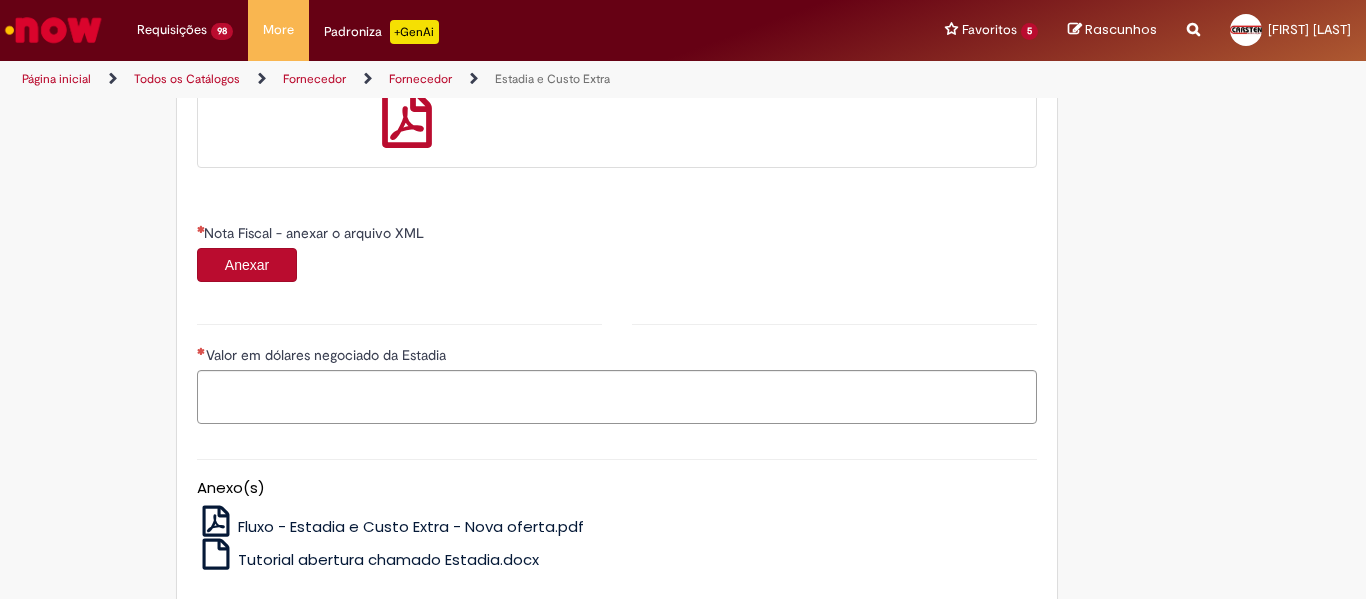 click on "Anexar" at bounding box center [247, 265] 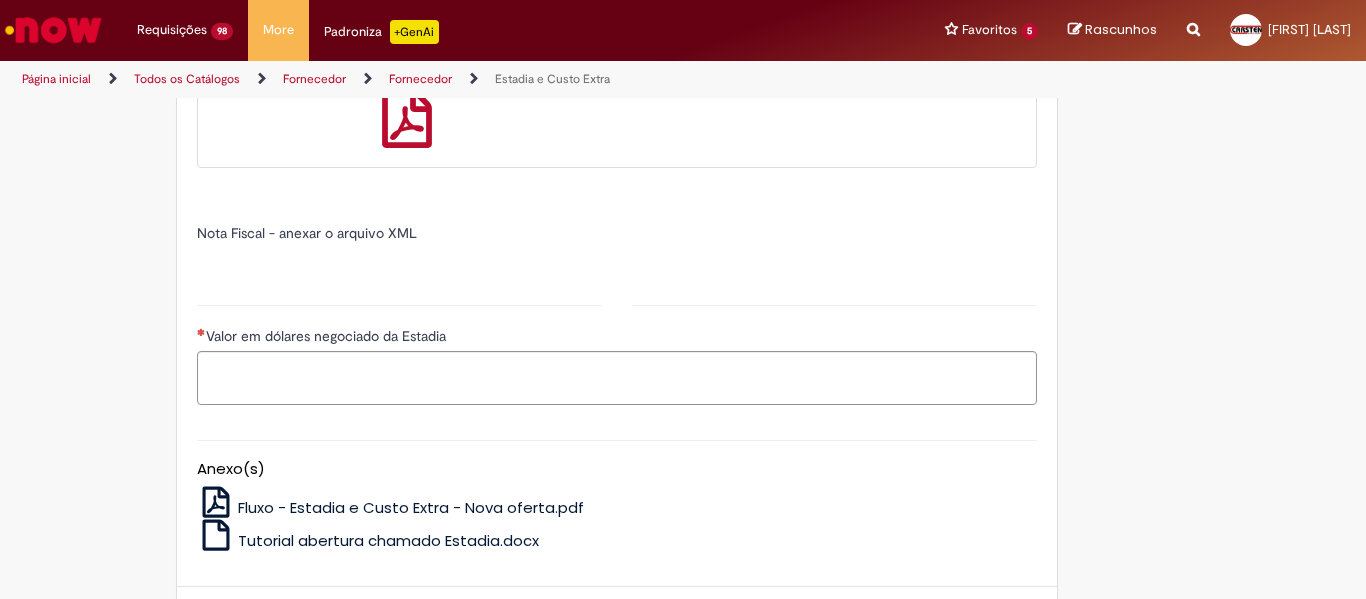 type on "******" 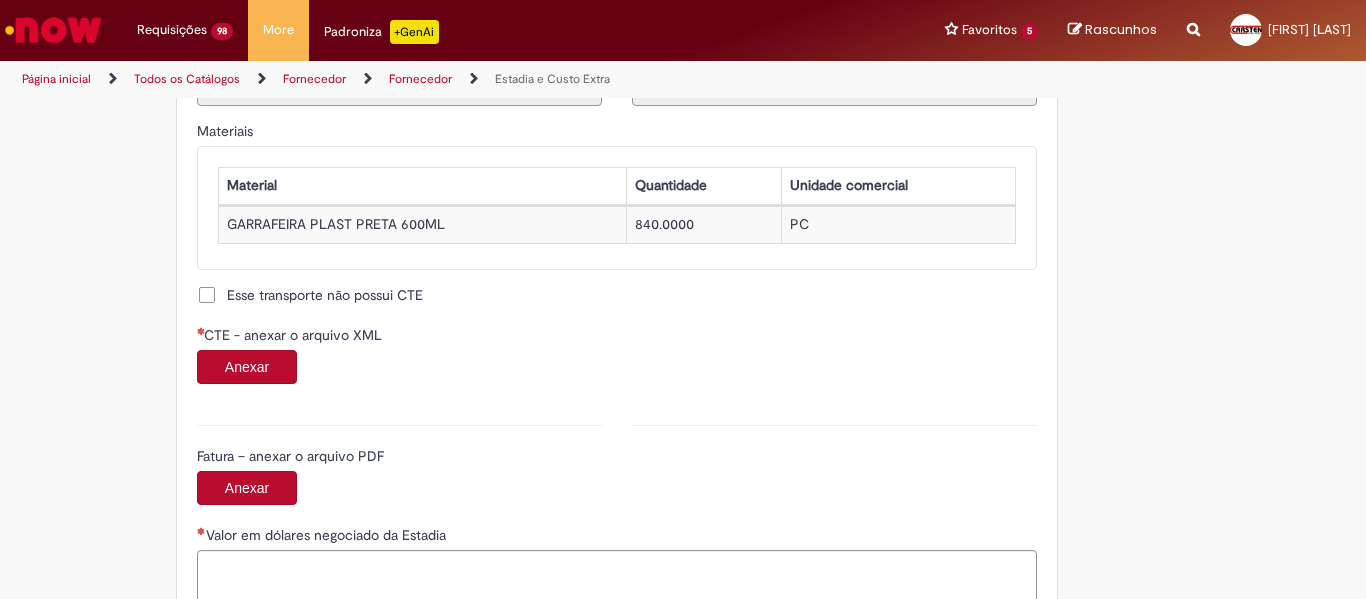 scroll, scrollTop: 1900, scrollLeft: 0, axis: vertical 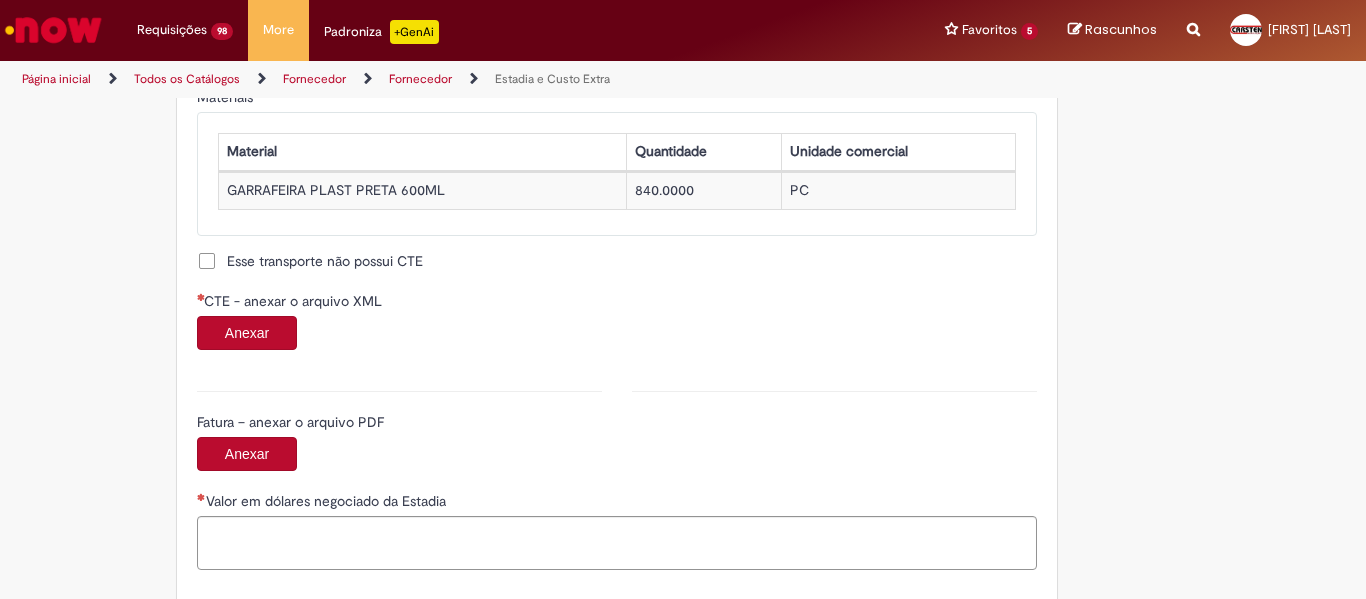 click on "Anexar" at bounding box center (247, 333) 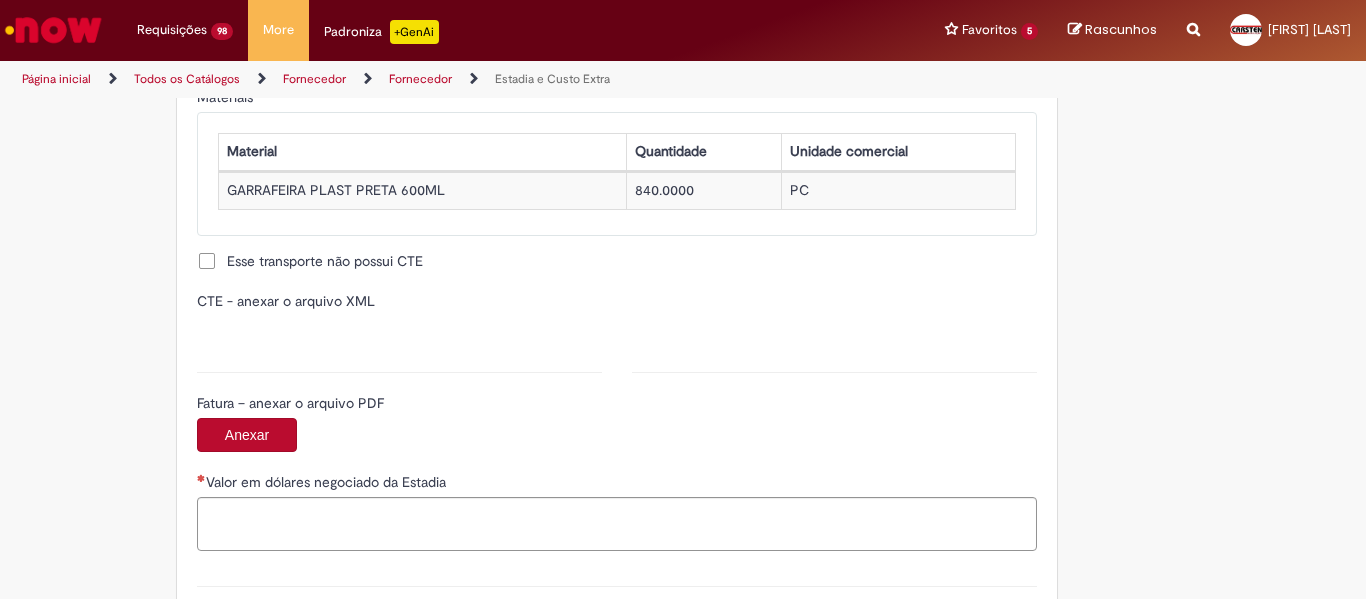 type on "**********" 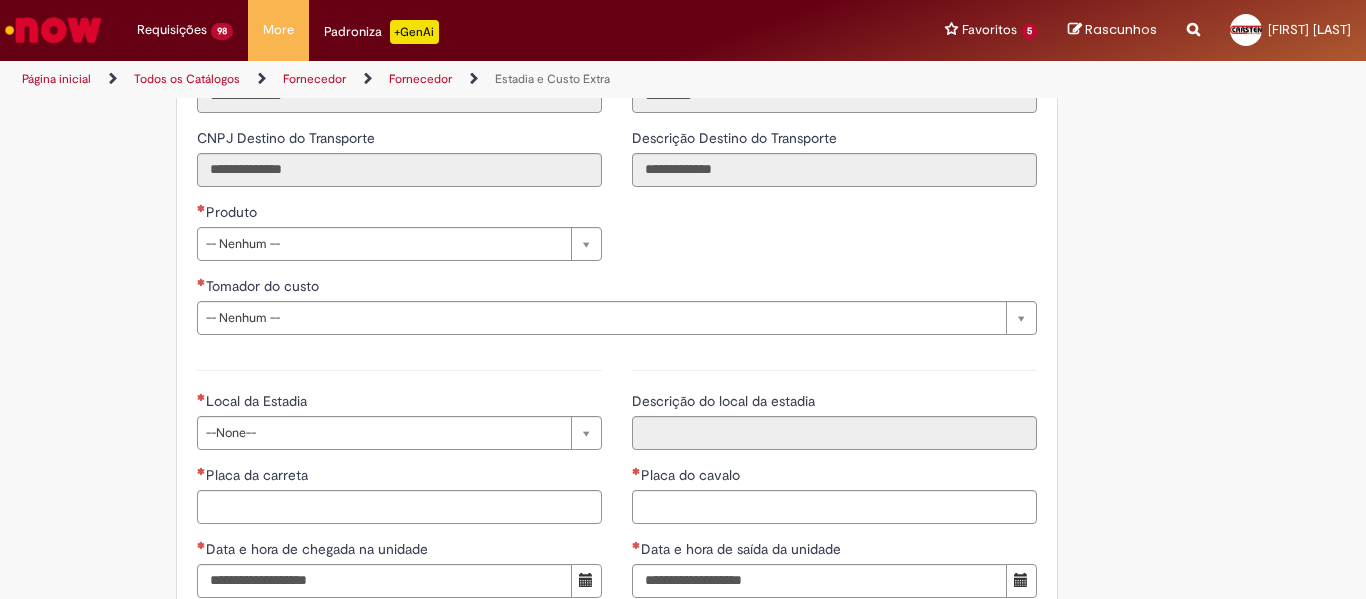 scroll, scrollTop: 2700, scrollLeft: 0, axis: vertical 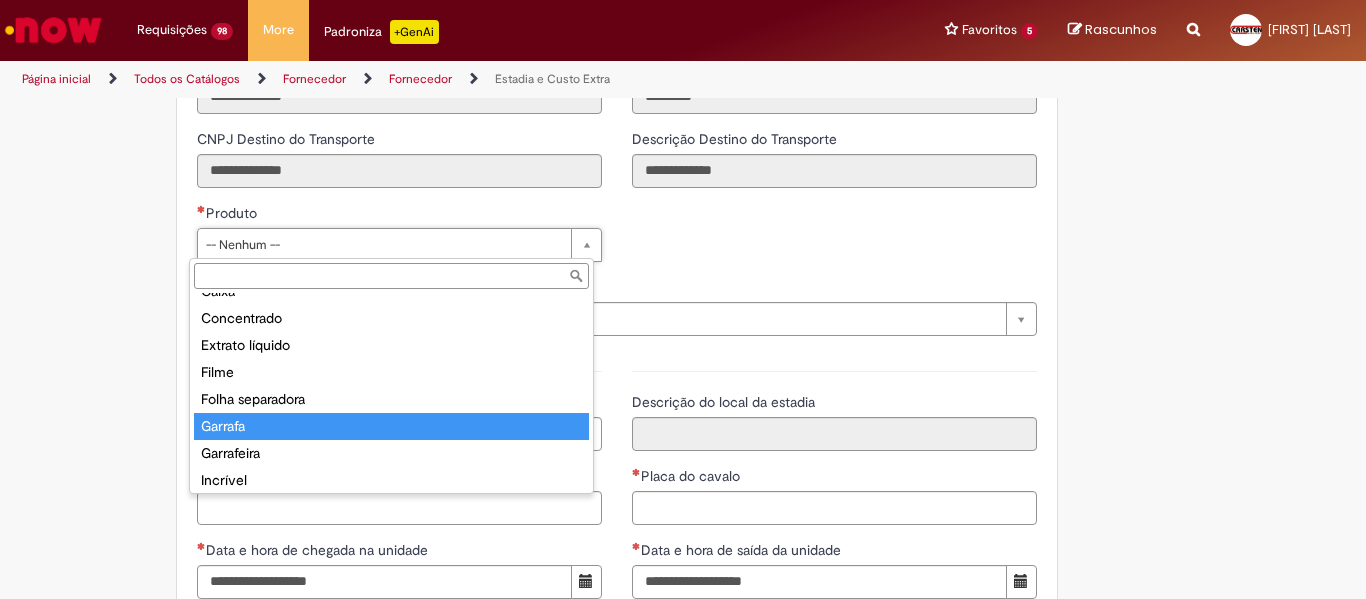 type on "*******" 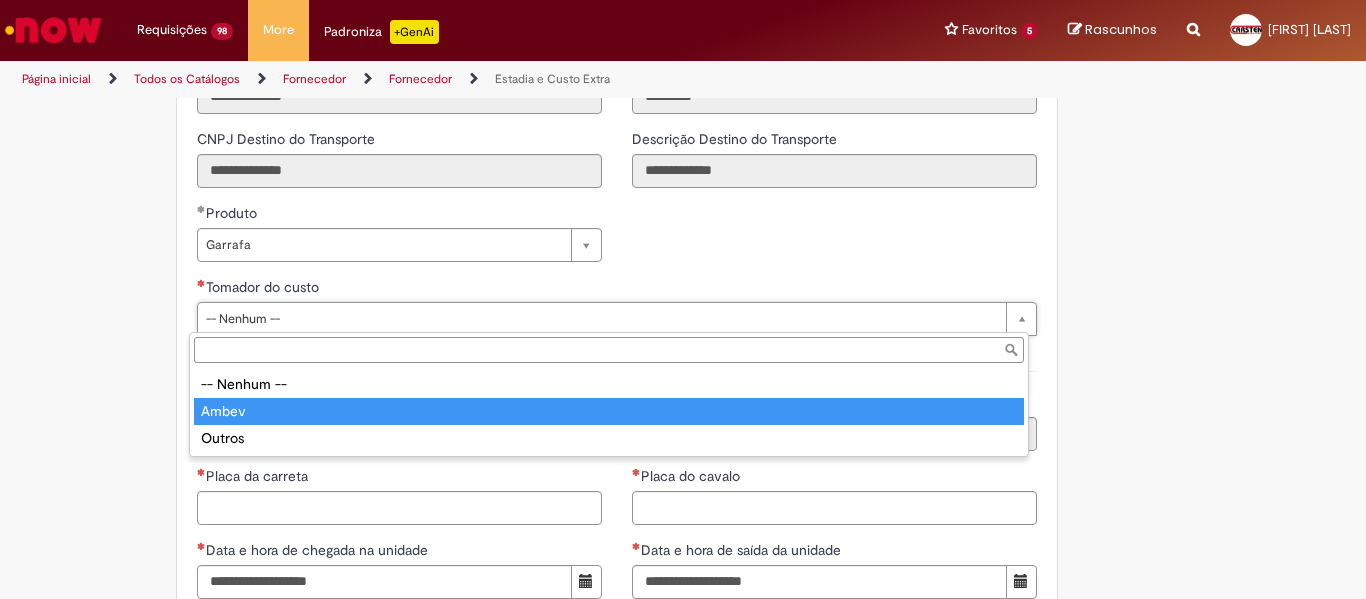 type on "*****" 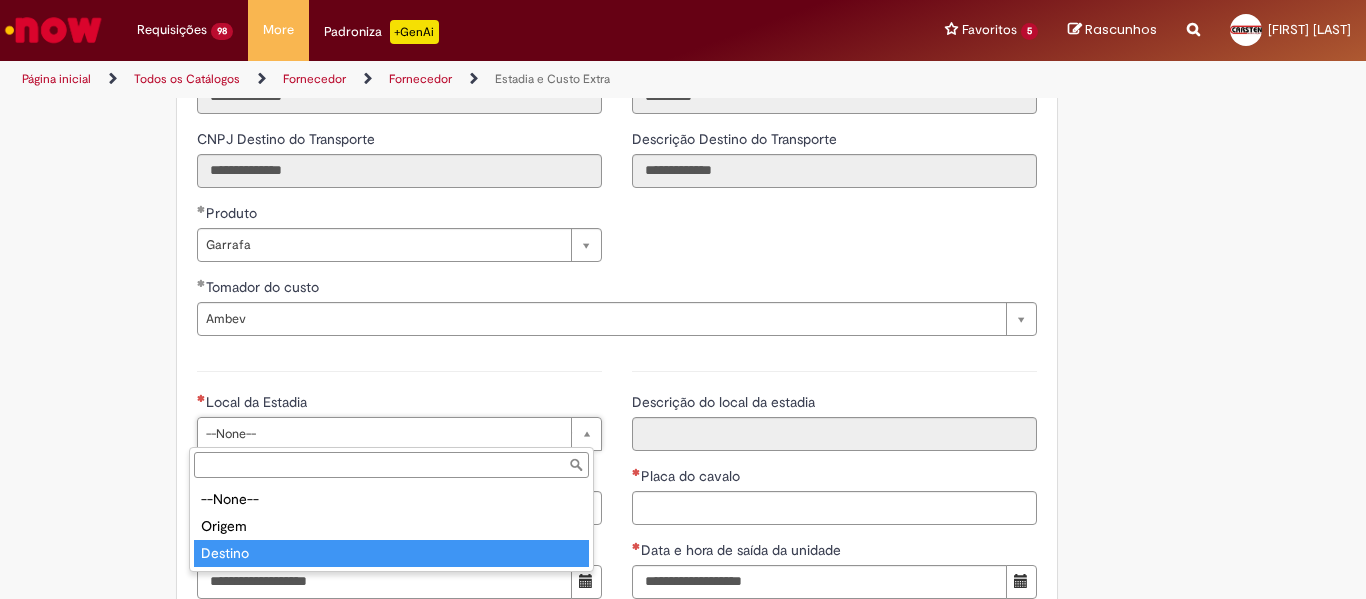 drag, startPoint x: 377, startPoint y: 519, endPoint x: 366, endPoint y: 543, distance: 26.400757 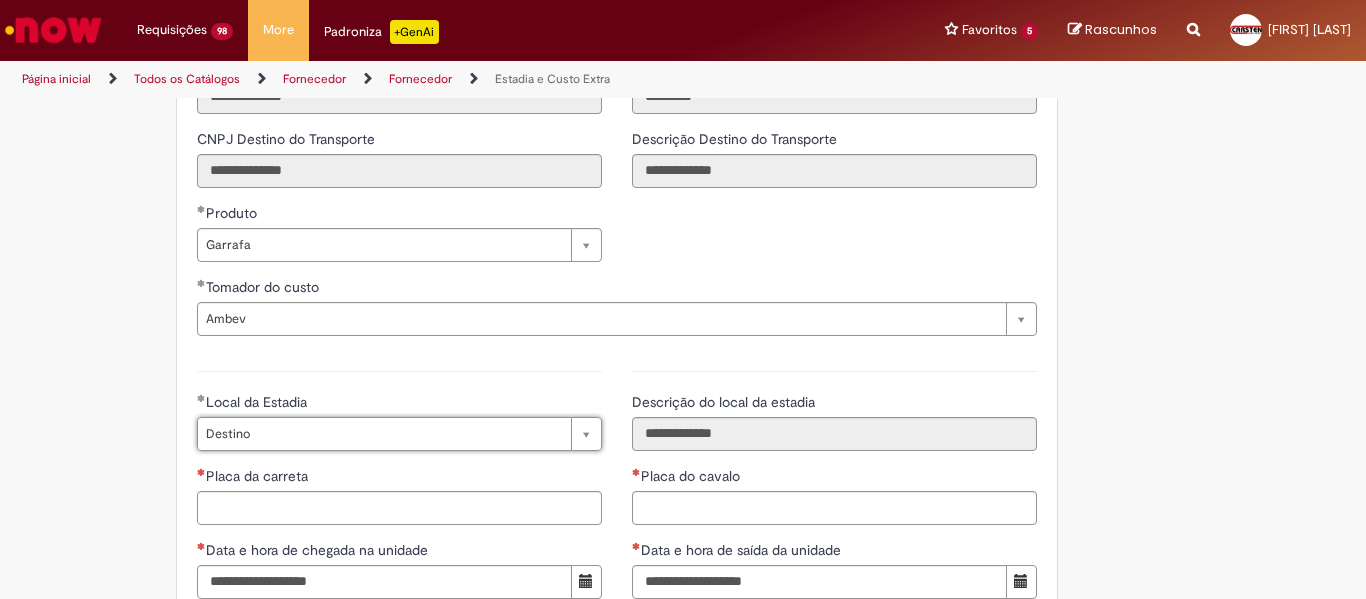 scroll, scrollTop: 2900, scrollLeft: 0, axis: vertical 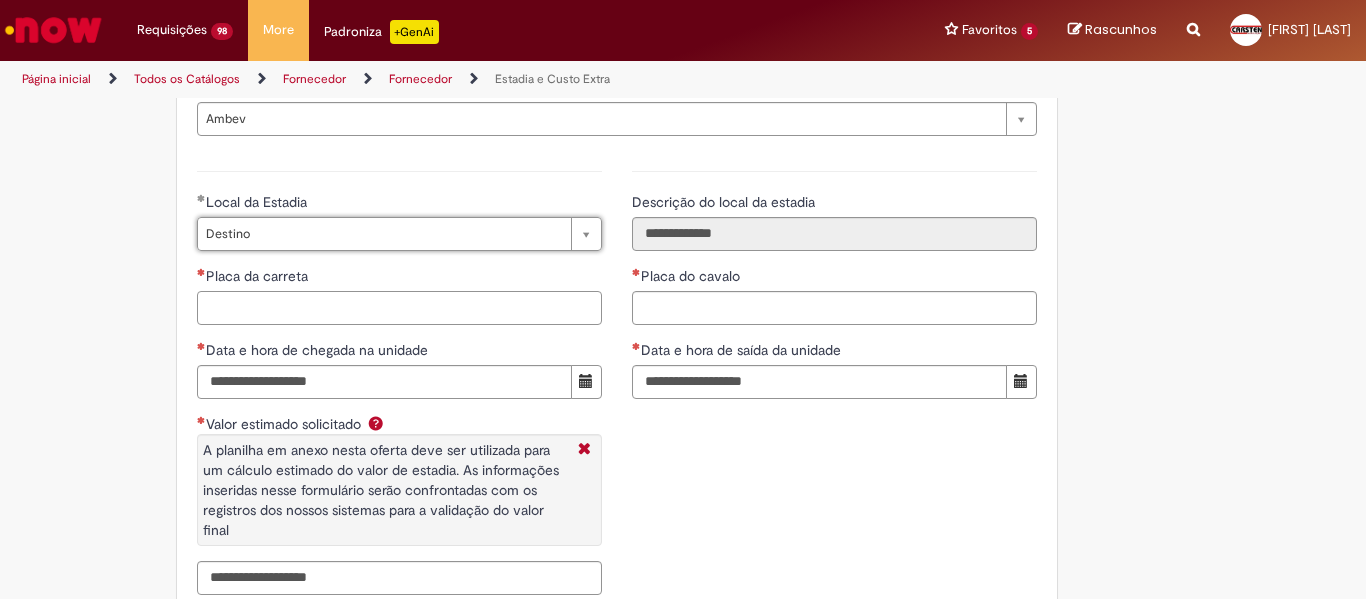 click on "Placa da carreta" at bounding box center (399, 308) 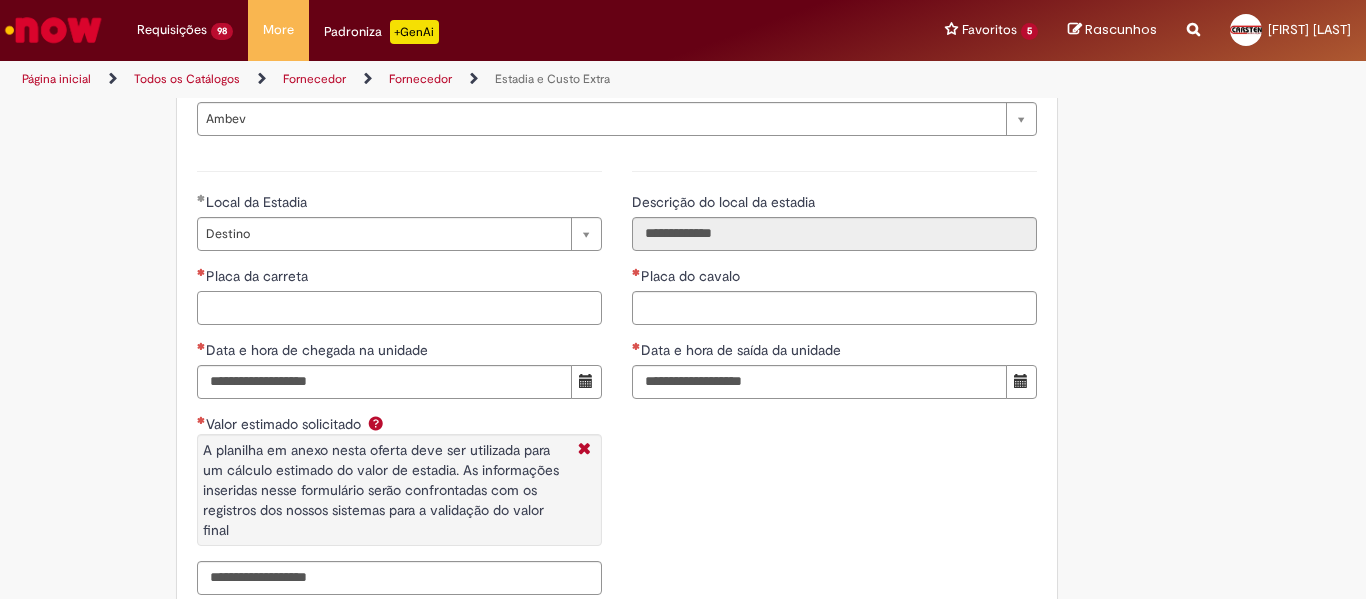 paste on "*******" 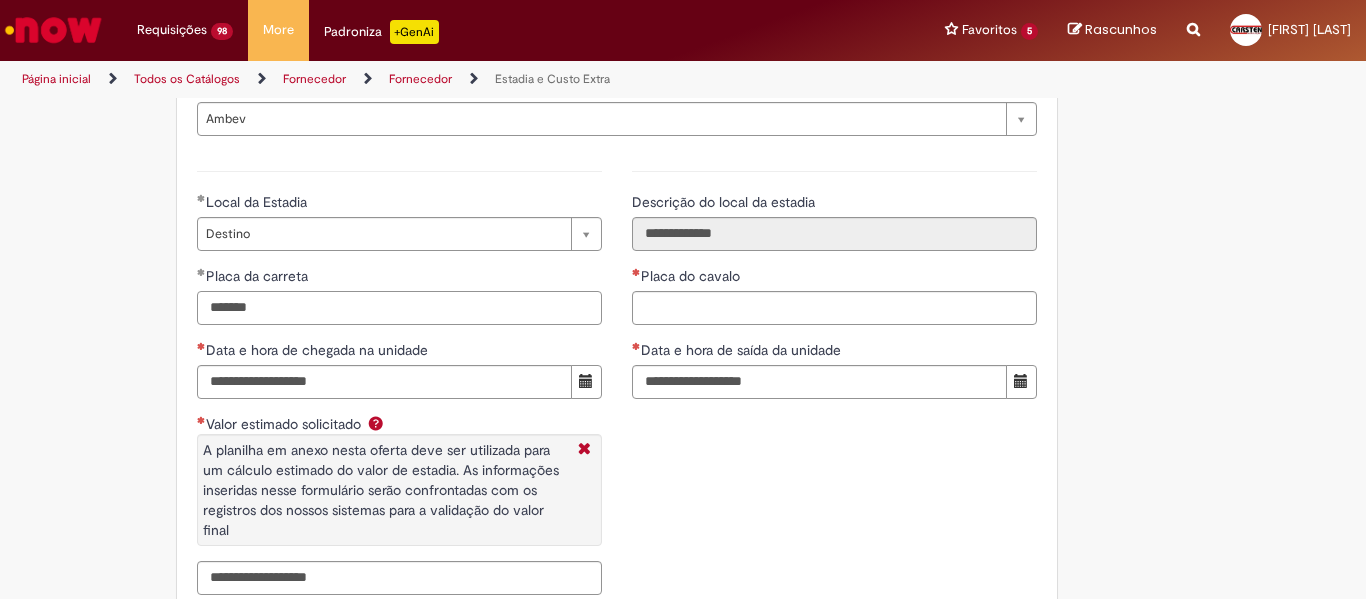 type on "*******" 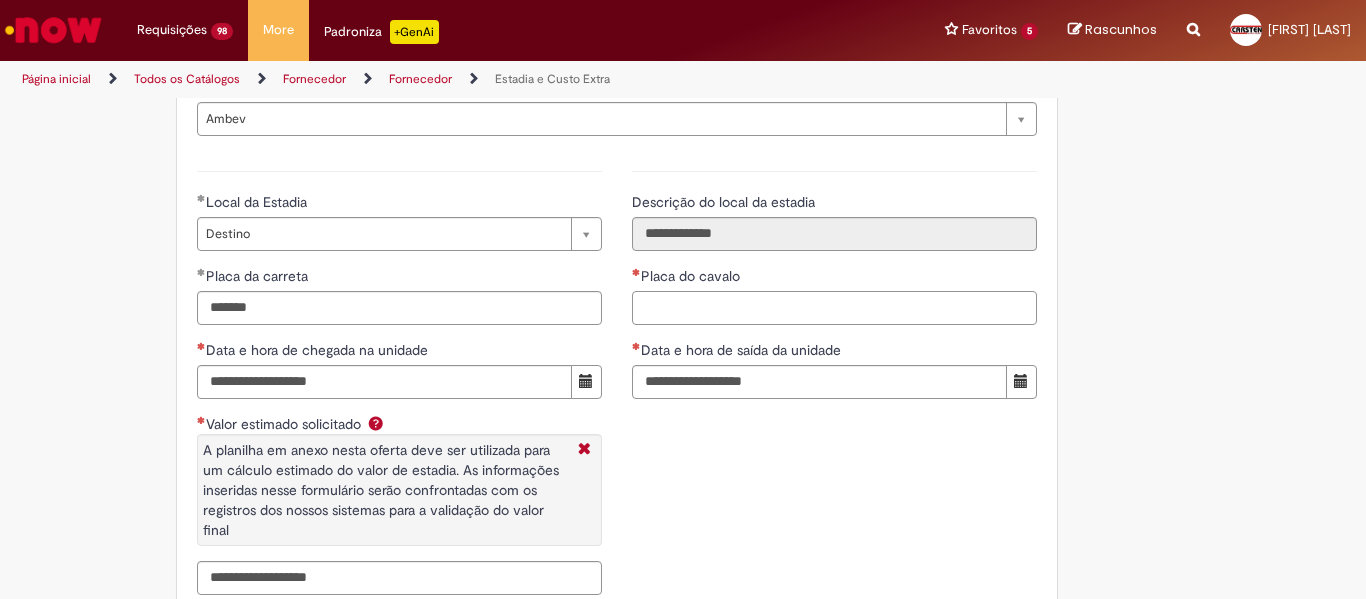 click on "Placa do cavalo" at bounding box center [834, 308] 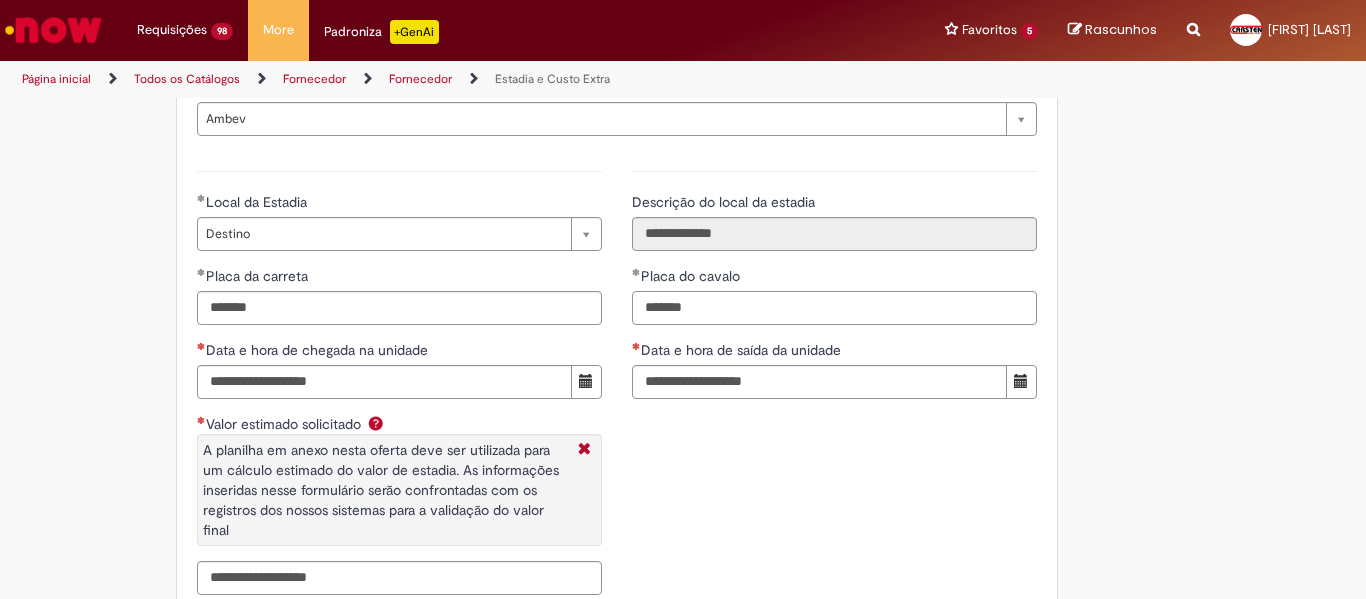 type on "*******" 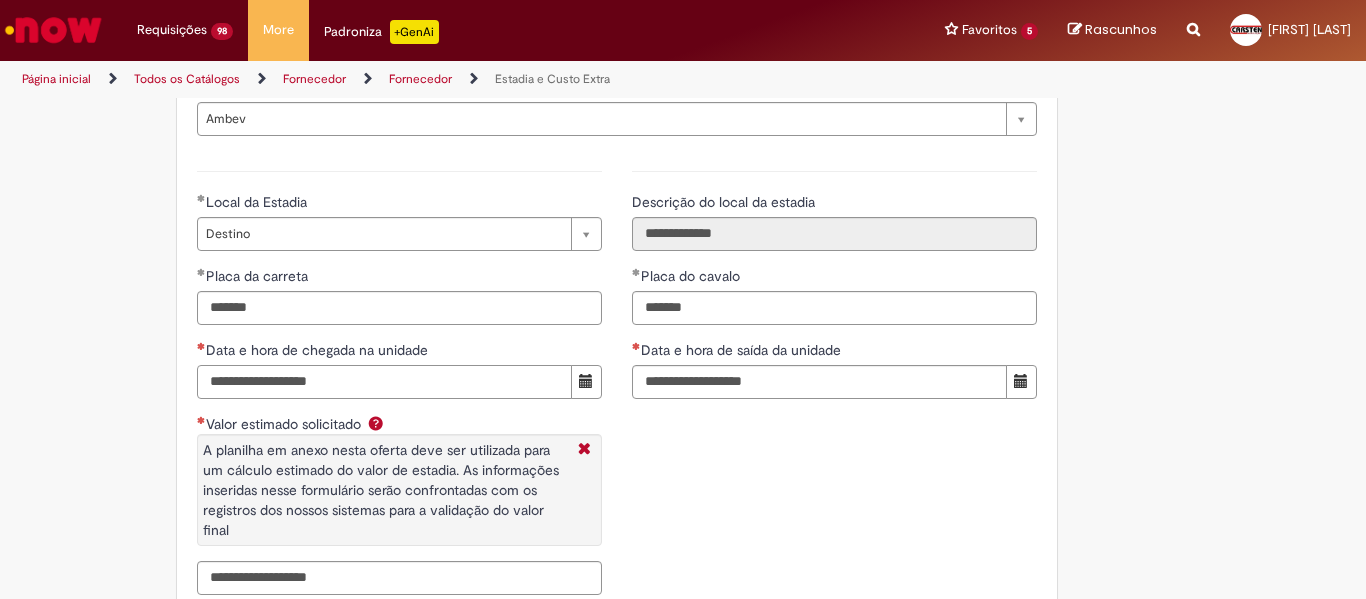 click on "Data e hora de chegada na unidade" at bounding box center [384, 382] 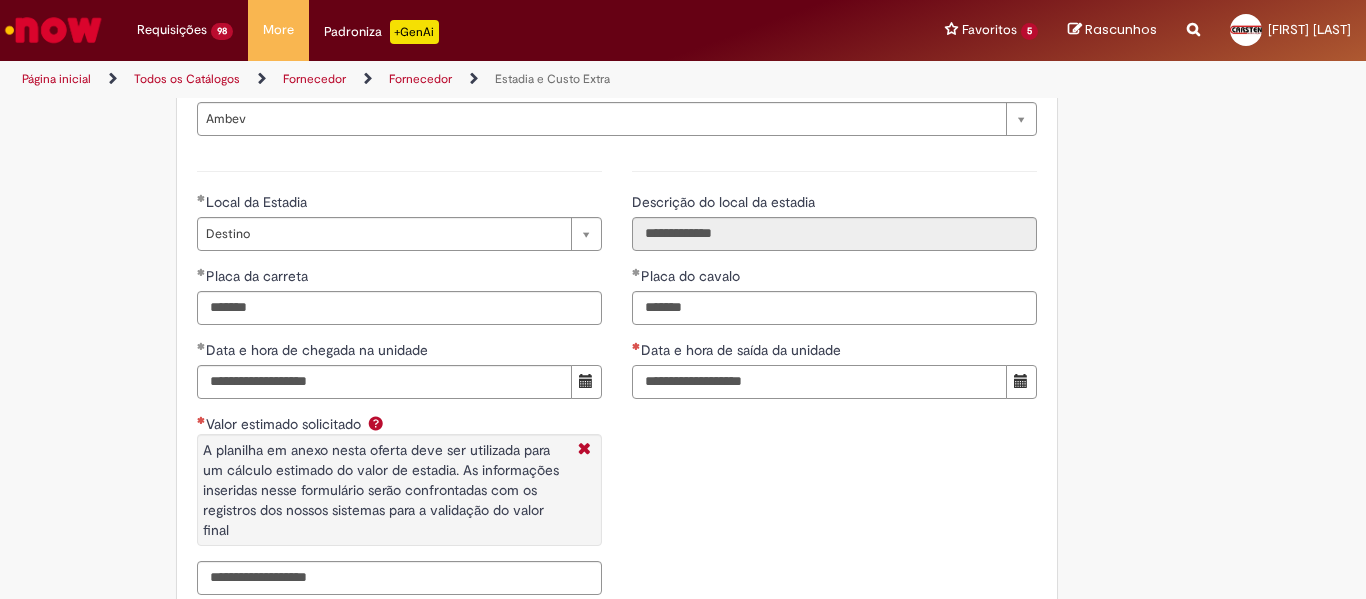 click on "Data e hora de saída da unidade" at bounding box center (819, 382) 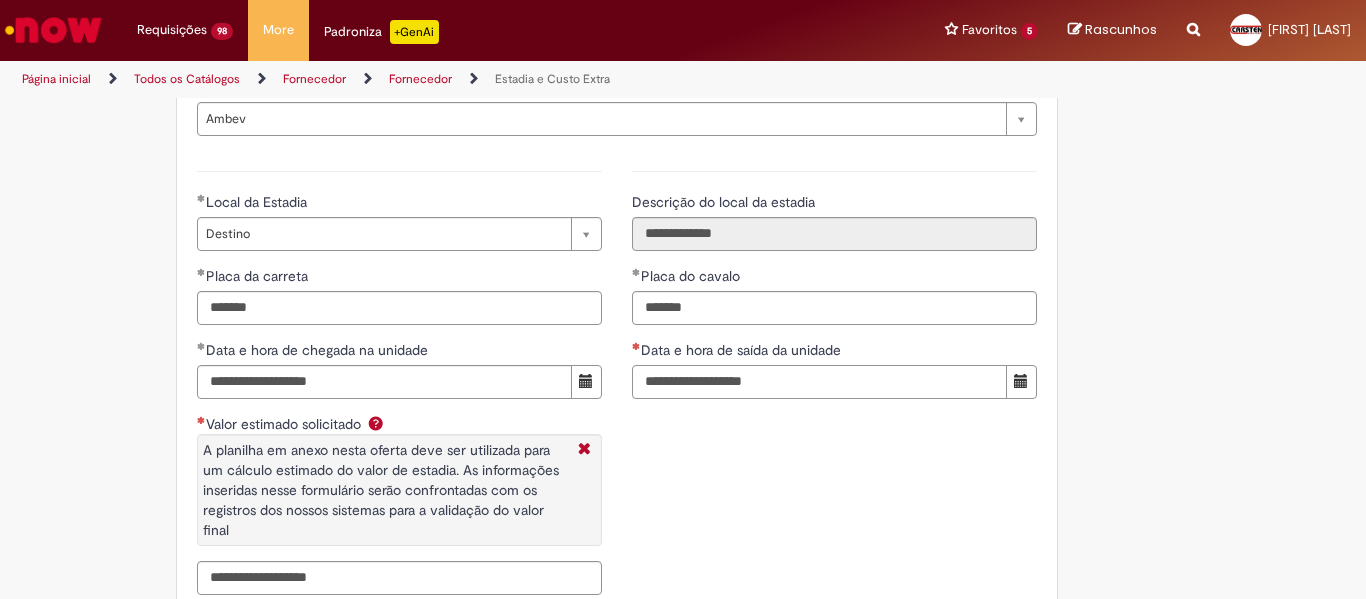 type on "**********" 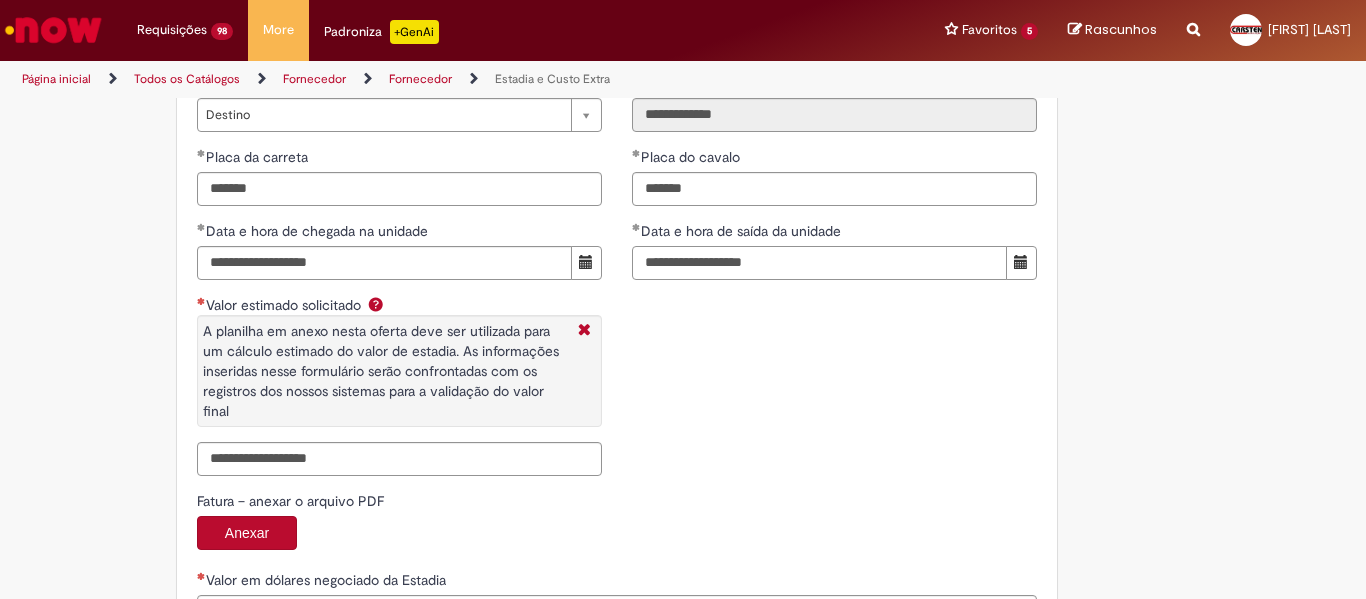 scroll, scrollTop: 3300, scrollLeft: 0, axis: vertical 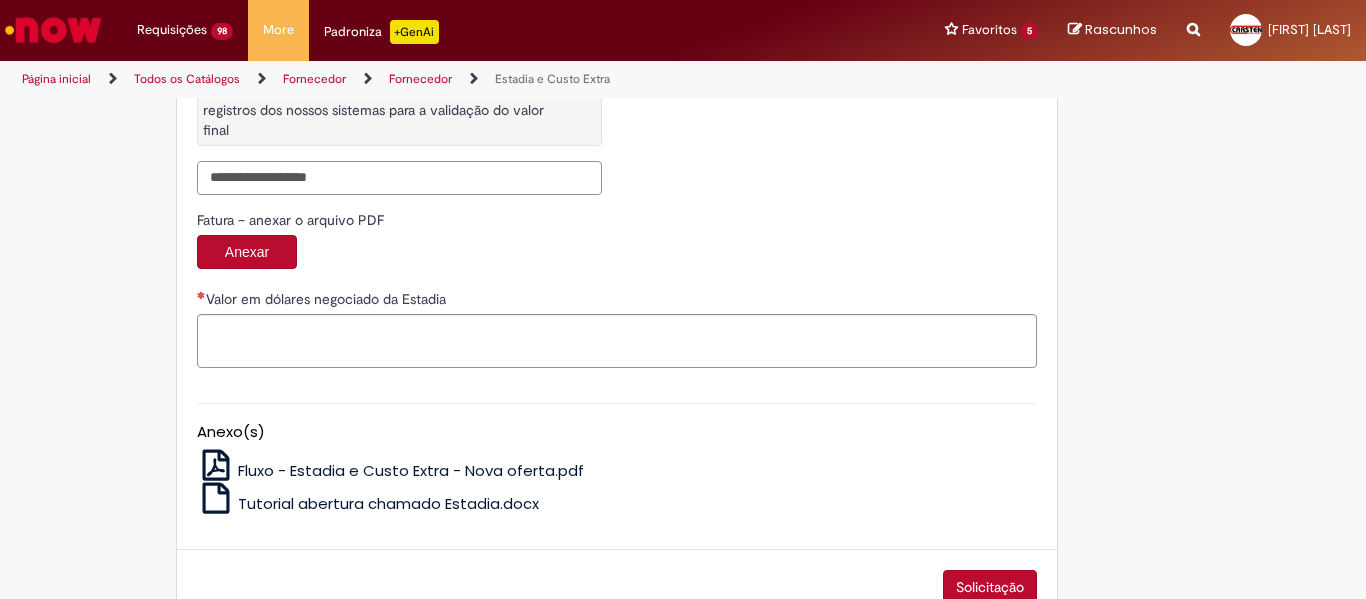 click on "Valor estimado solicitado A planilha em anexo nesta oferta deve ser utilizada para um cálculo estimado do valor de estadia. As informações inseridas nesse formulário serão confrontadas com os registros dos nossos sistemas para a validação do valor final" at bounding box center (399, 178) 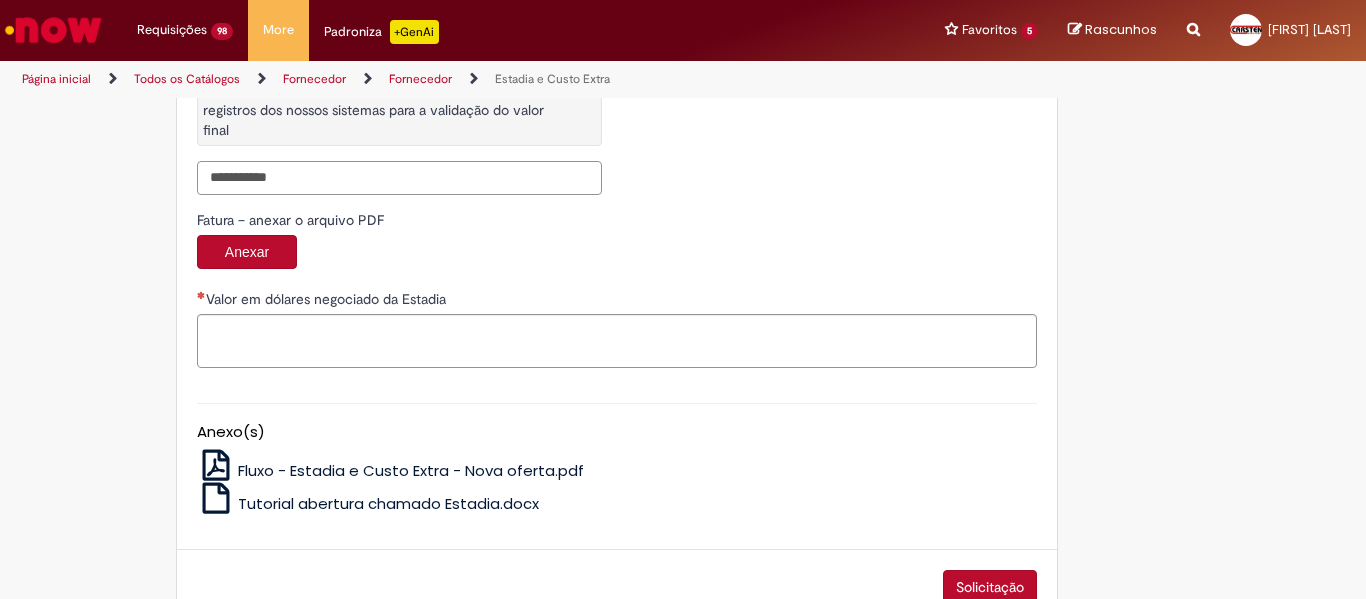type on "**********" 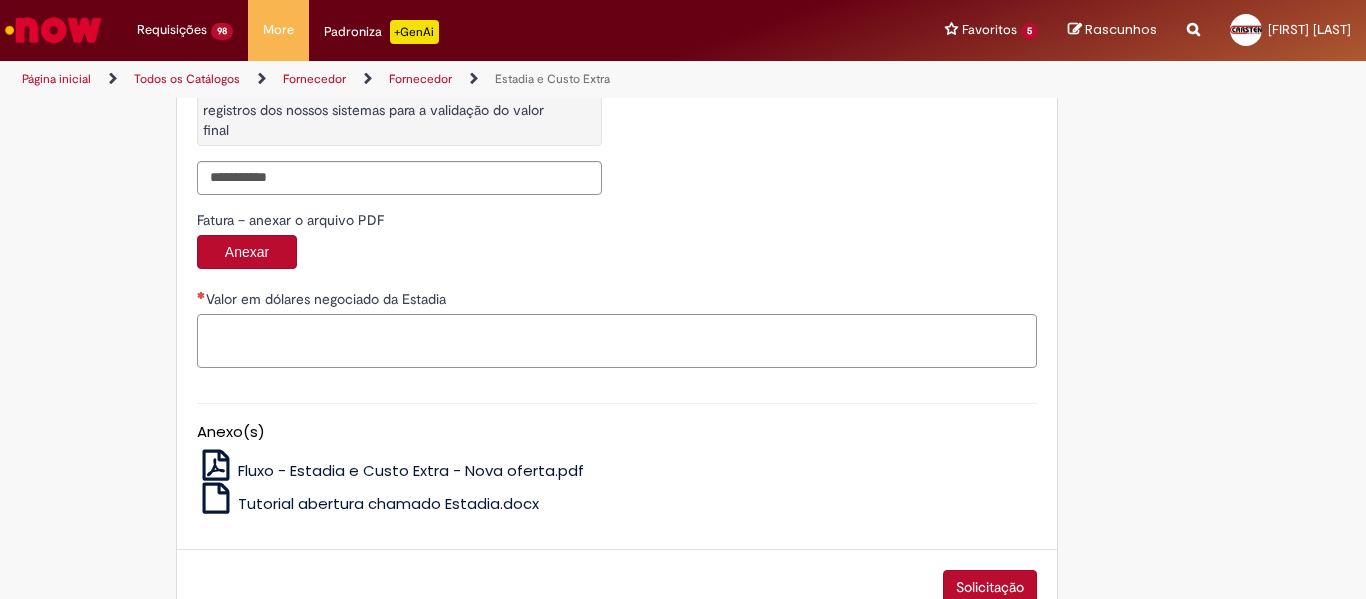 click on "Valor em dólares negociado da Estadia" at bounding box center (617, 341) 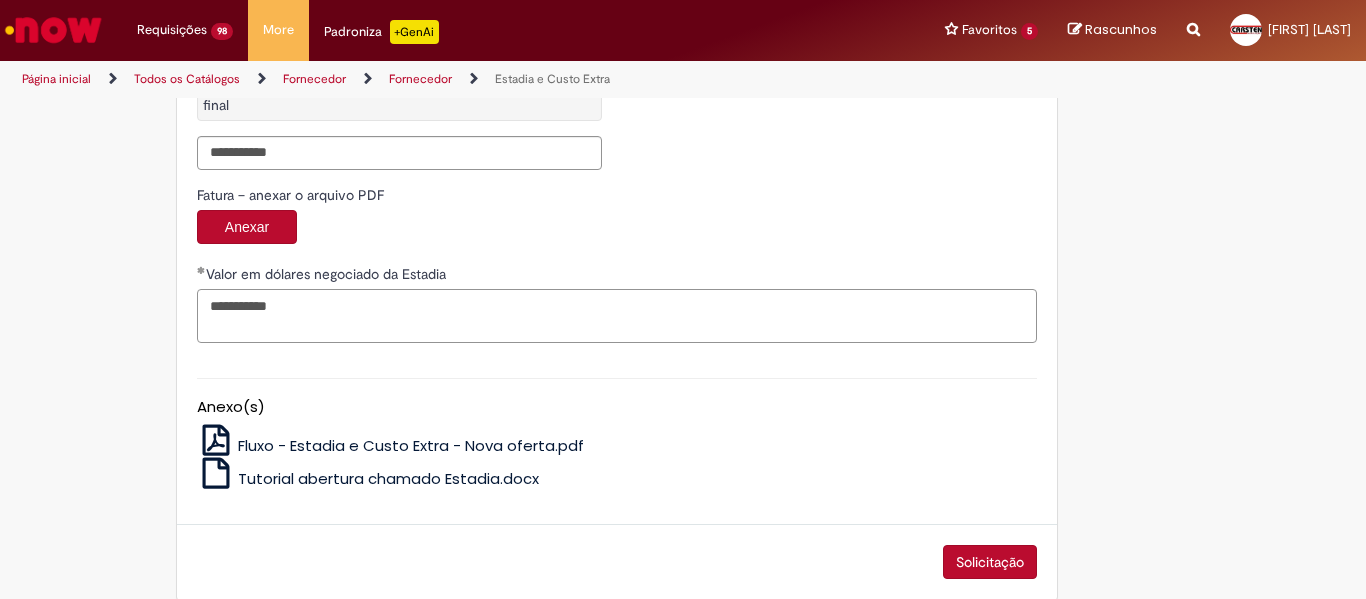 scroll, scrollTop: 3349, scrollLeft: 0, axis: vertical 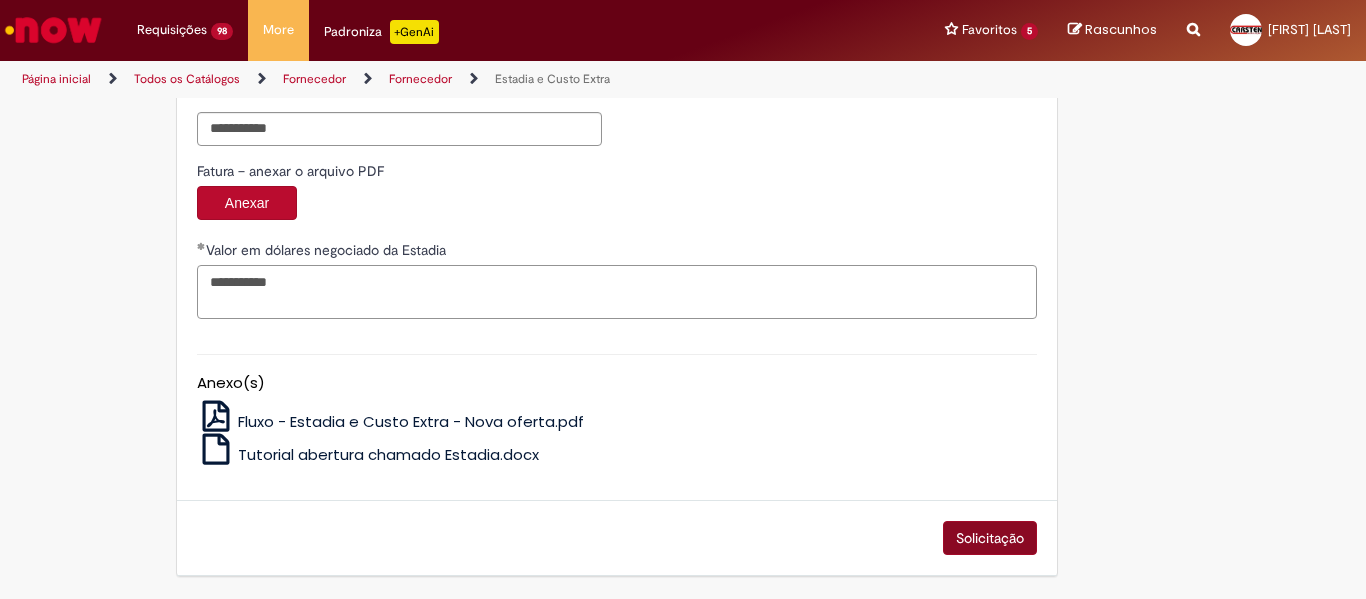 type on "**********" 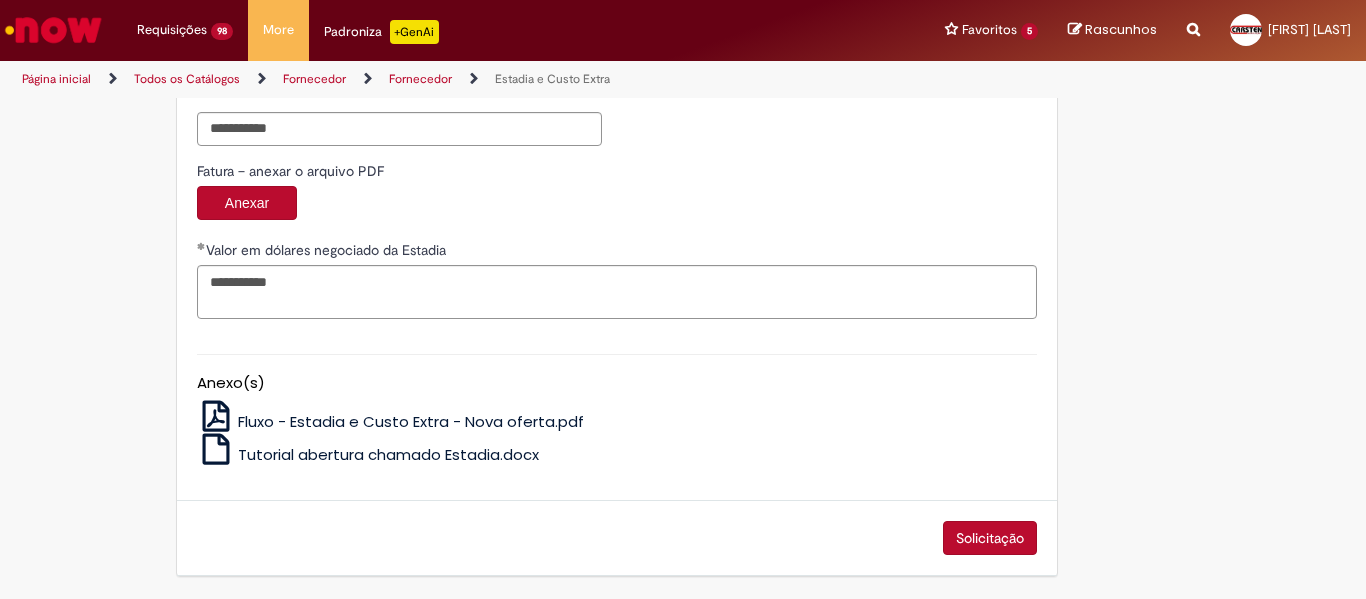click on "Solicitação" at bounding box center (990, 538) 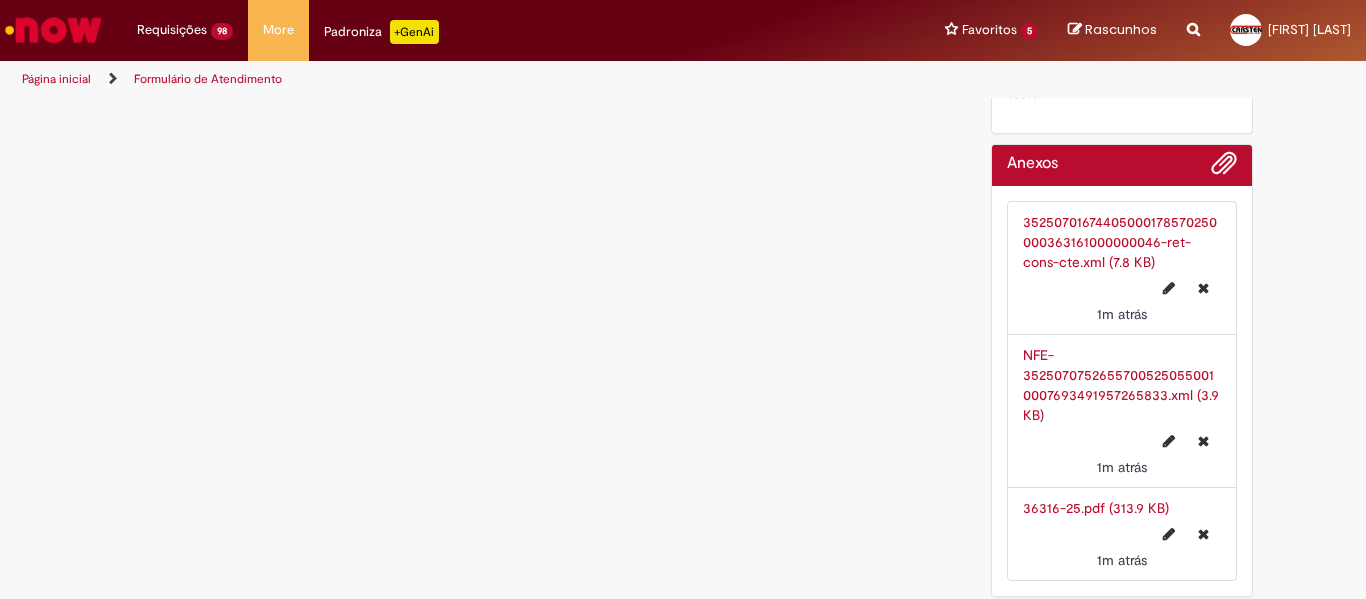 scroll, scrollTop: 0, scrollLeft: 0, axis: both 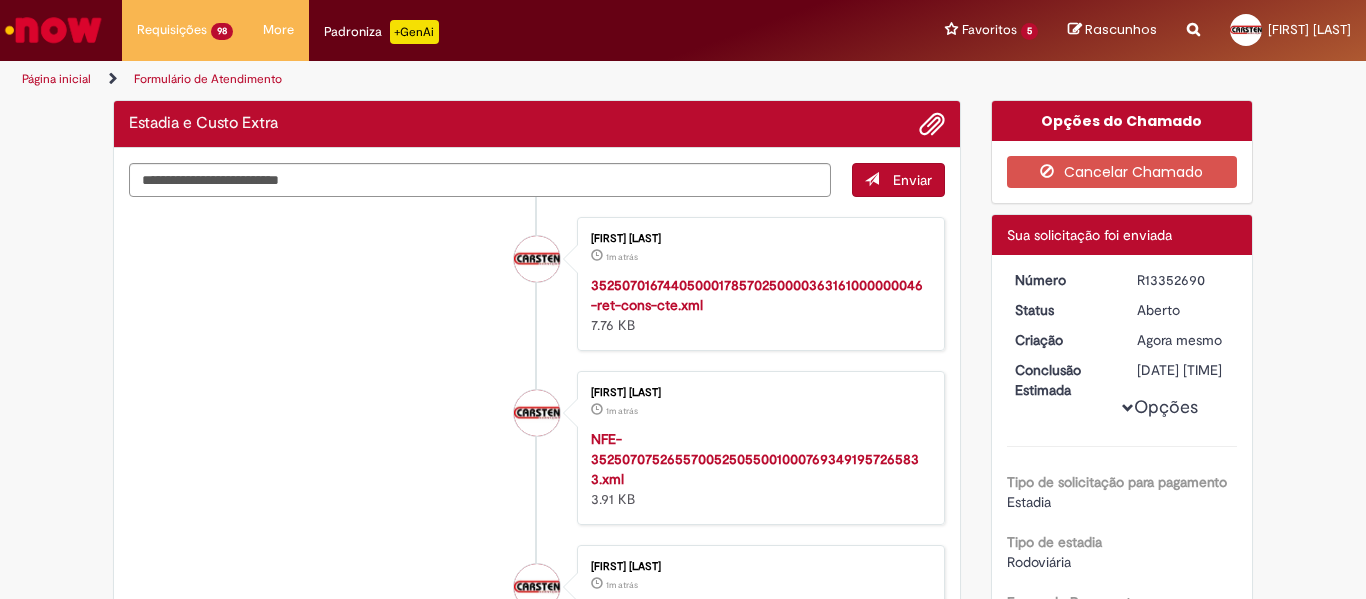 click on "R13352690" at bounding box center (1183, 280) 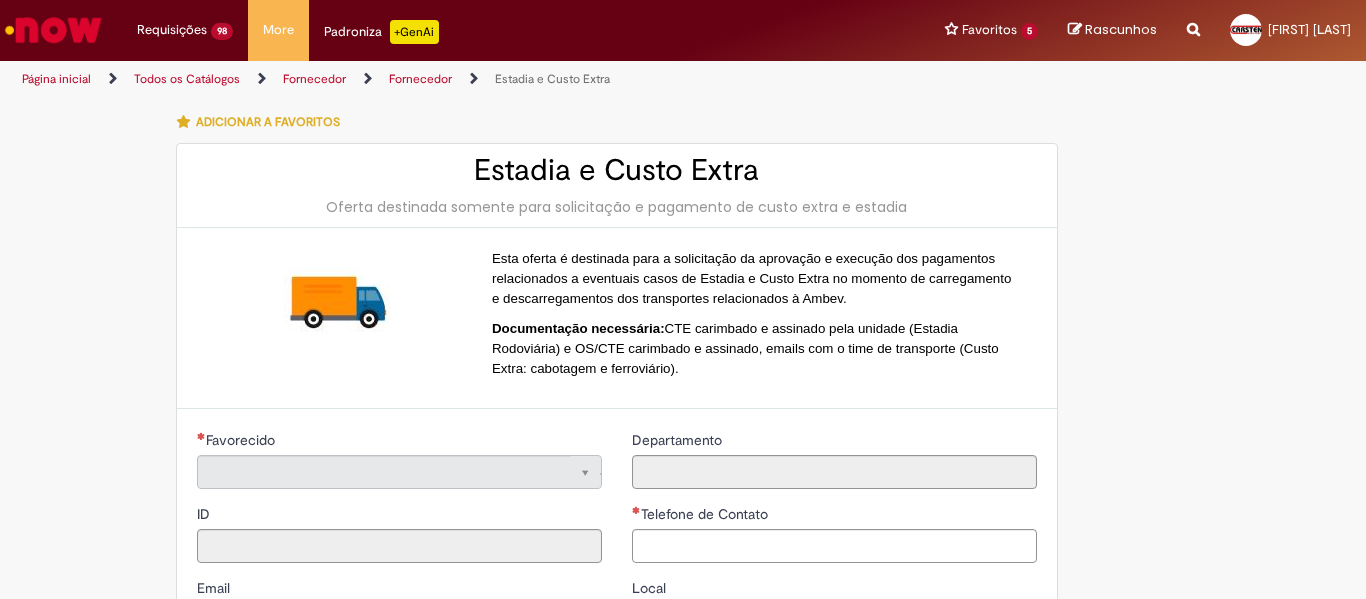 type on "**********" 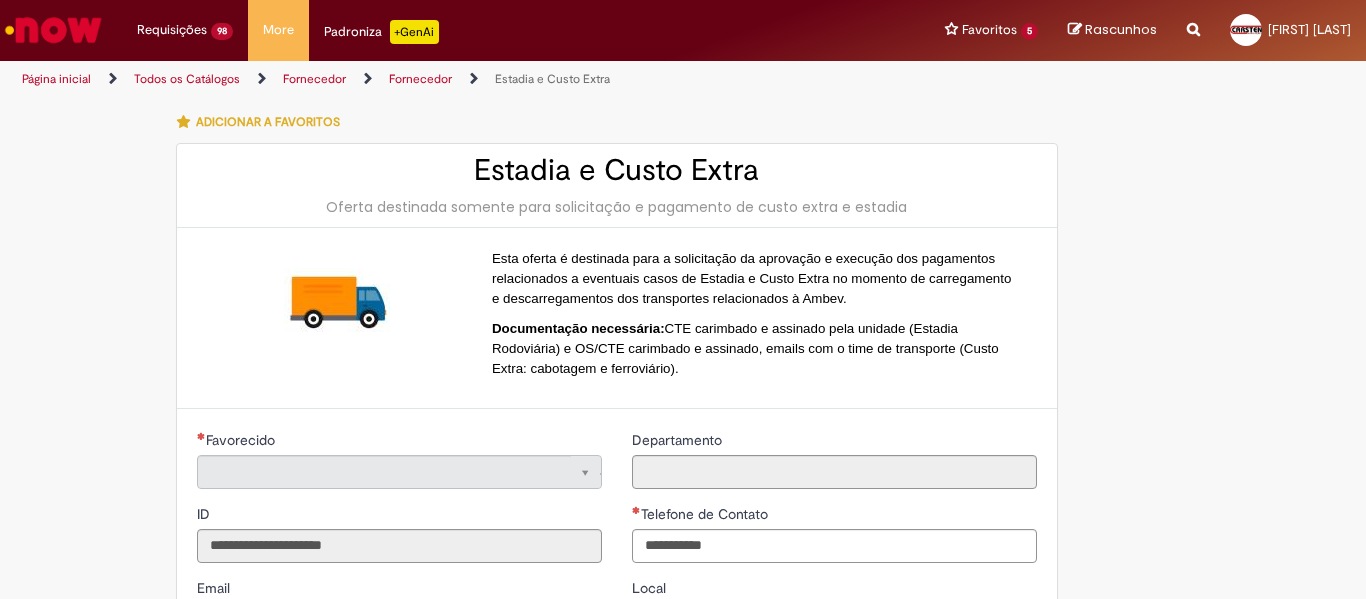 type on "**********" 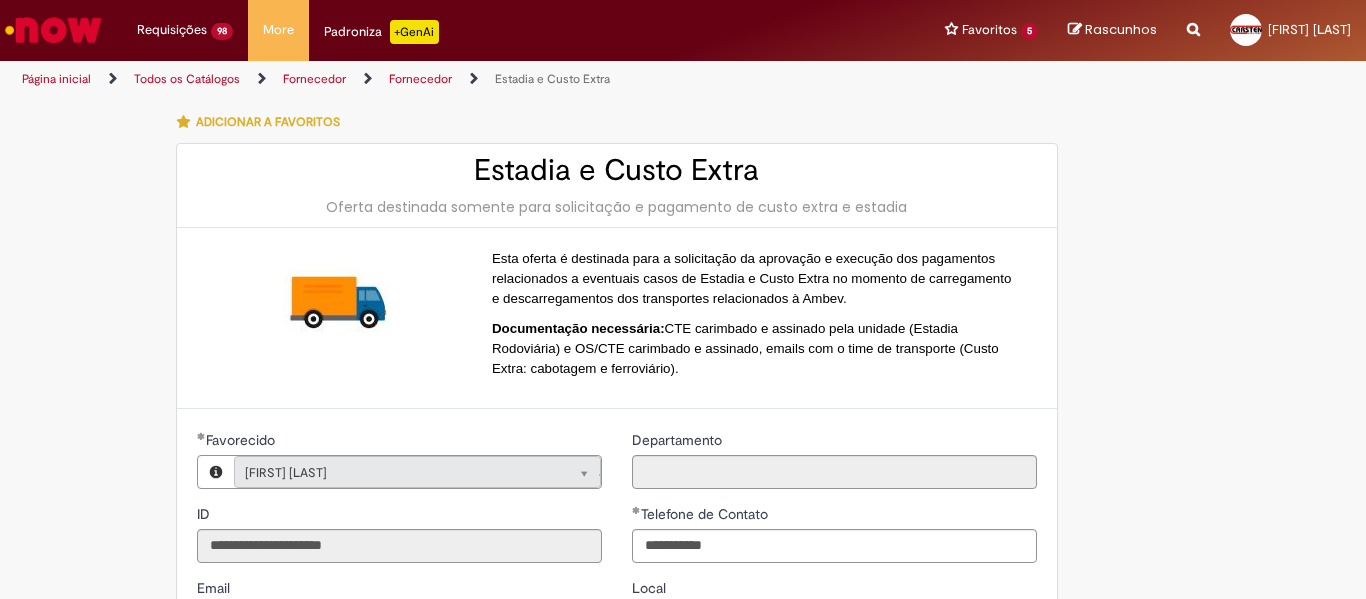 type on "**********" 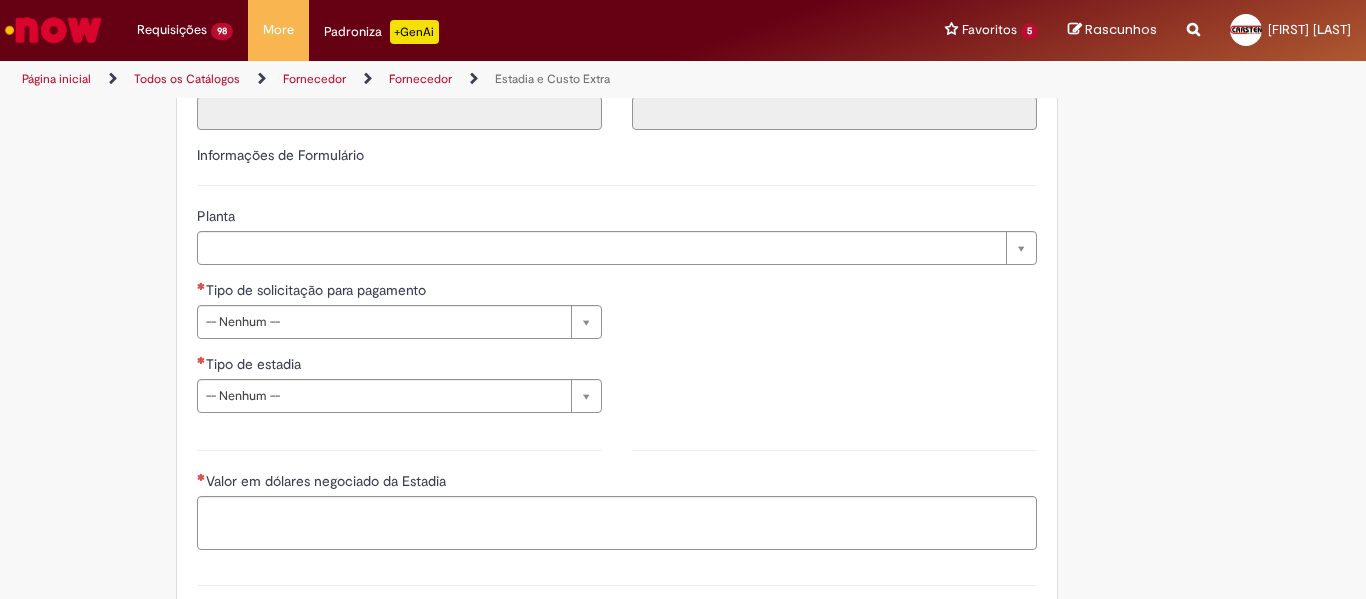 scroll, scrollTop: 600, scrollLeft: 0, axis: vertical 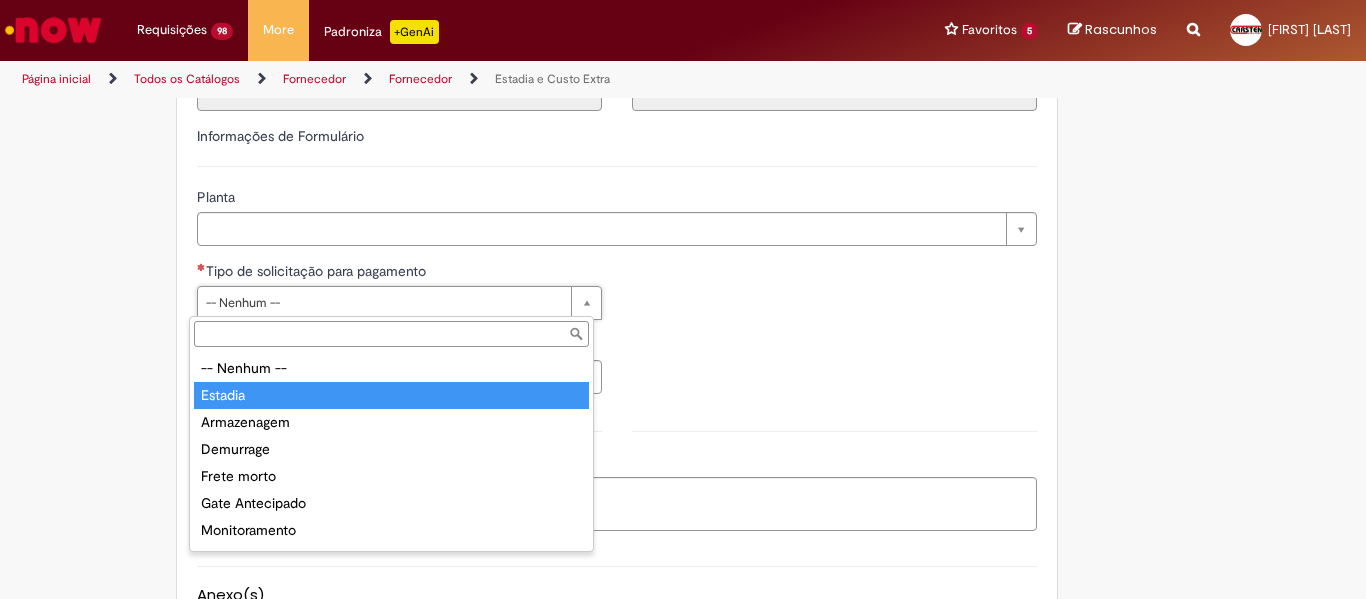type on "*******" 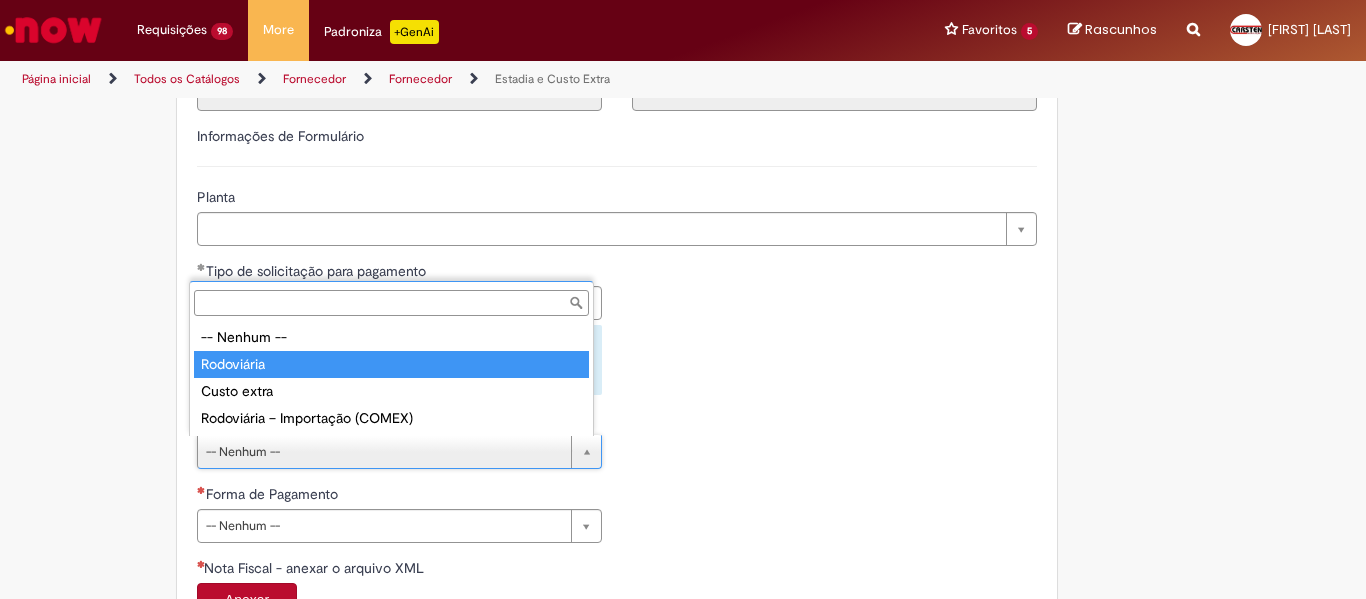 type on "**********" 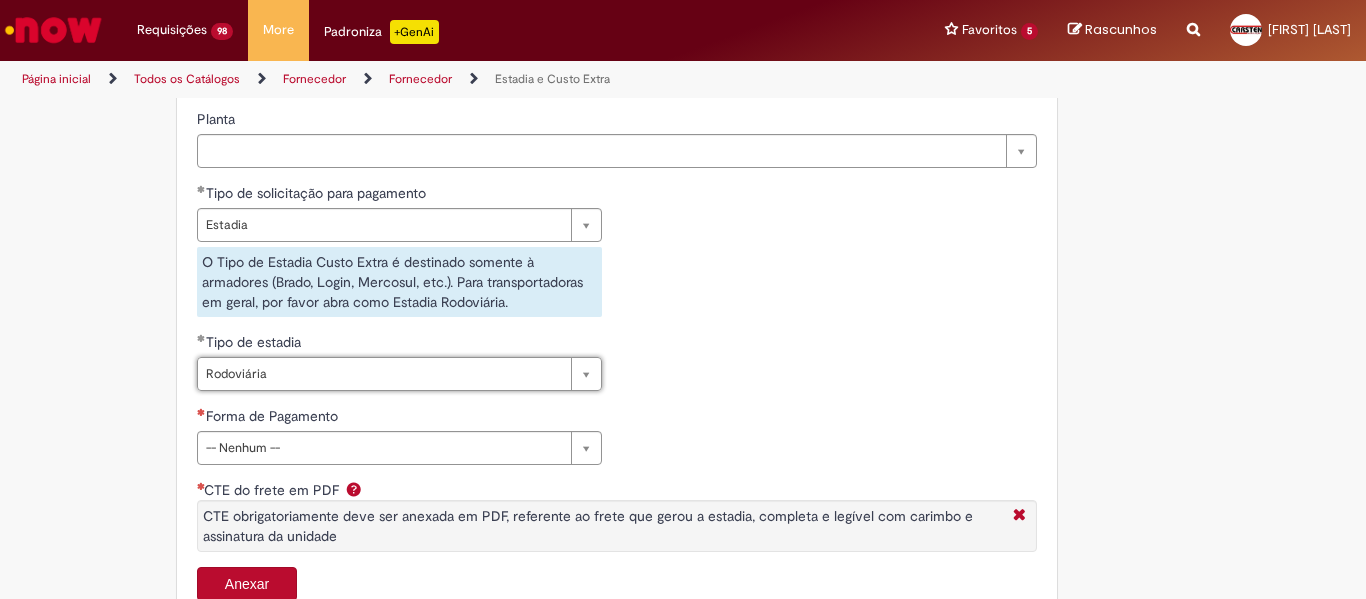 scroll, scrollTop: 800, scrollLeft: 0, axis: vertical 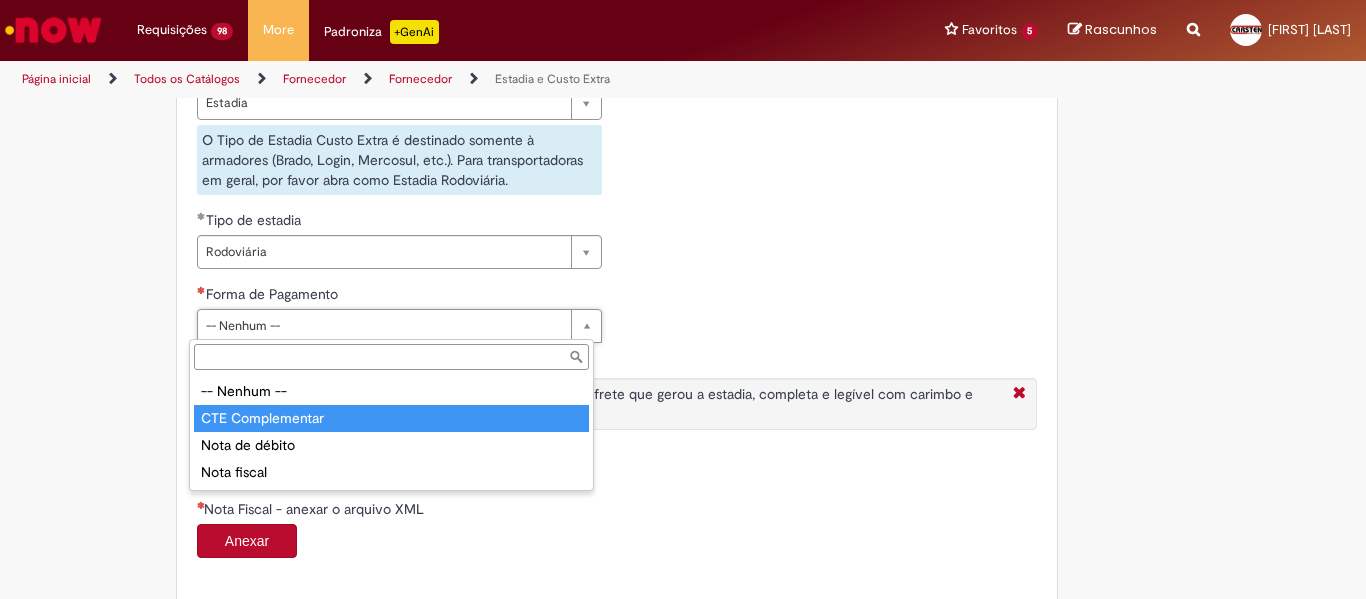 type on "**********" 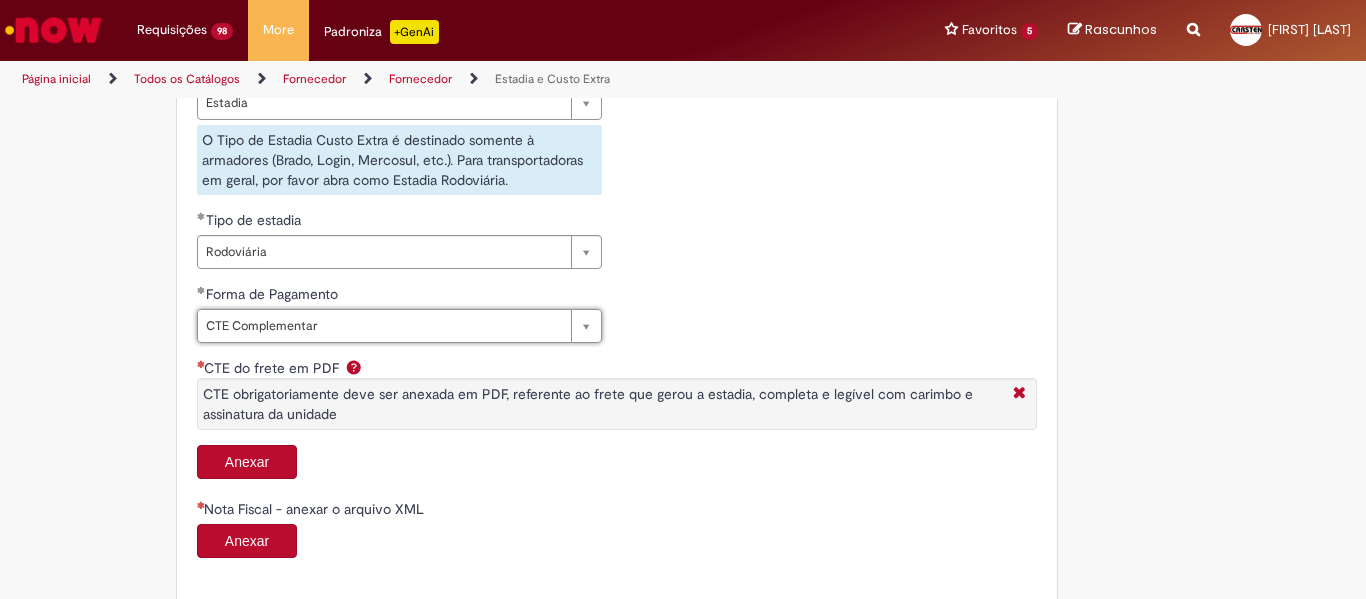 scroll, scrollTop: 900, scrollLeft: 0, axis: vertical 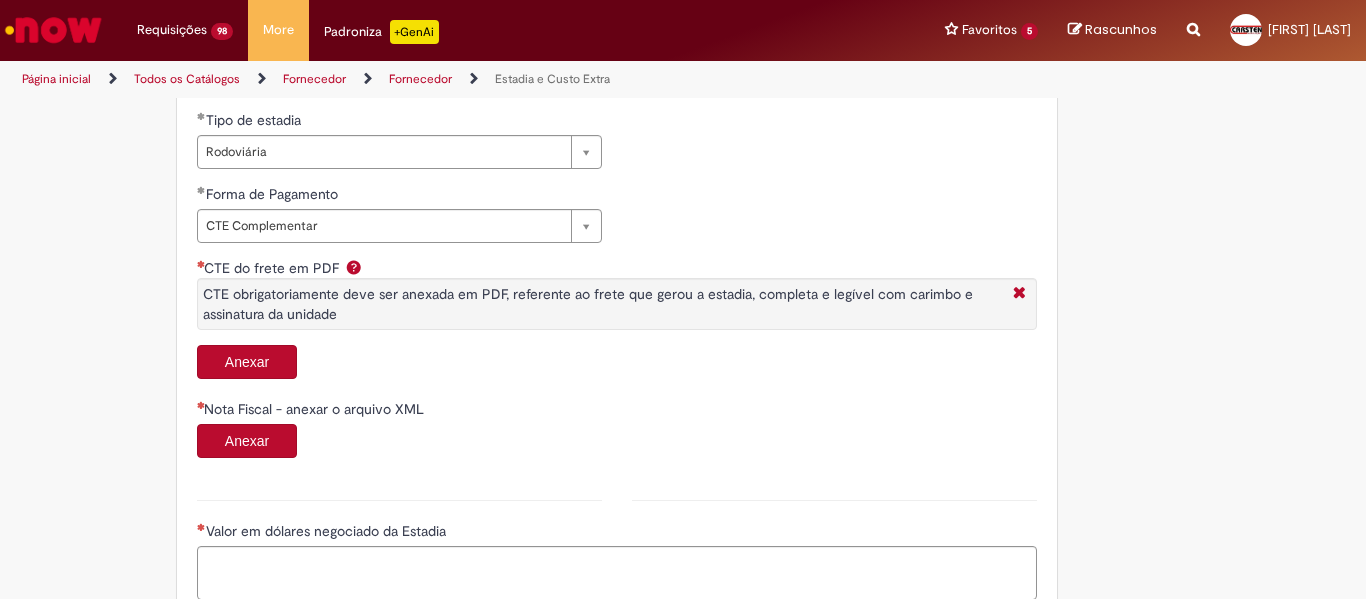 click on "Anexar" at bounding box center [247, 362] 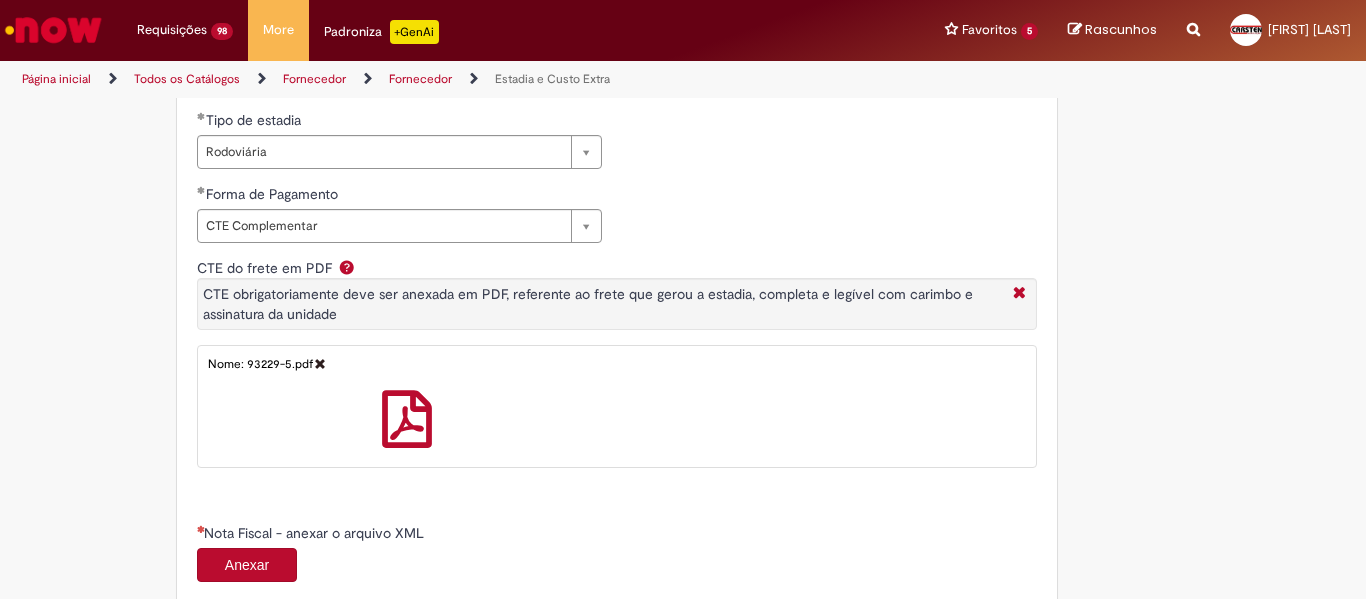 scroll, scrollTop: 1100, scrollLeft: 0, axis: vertical 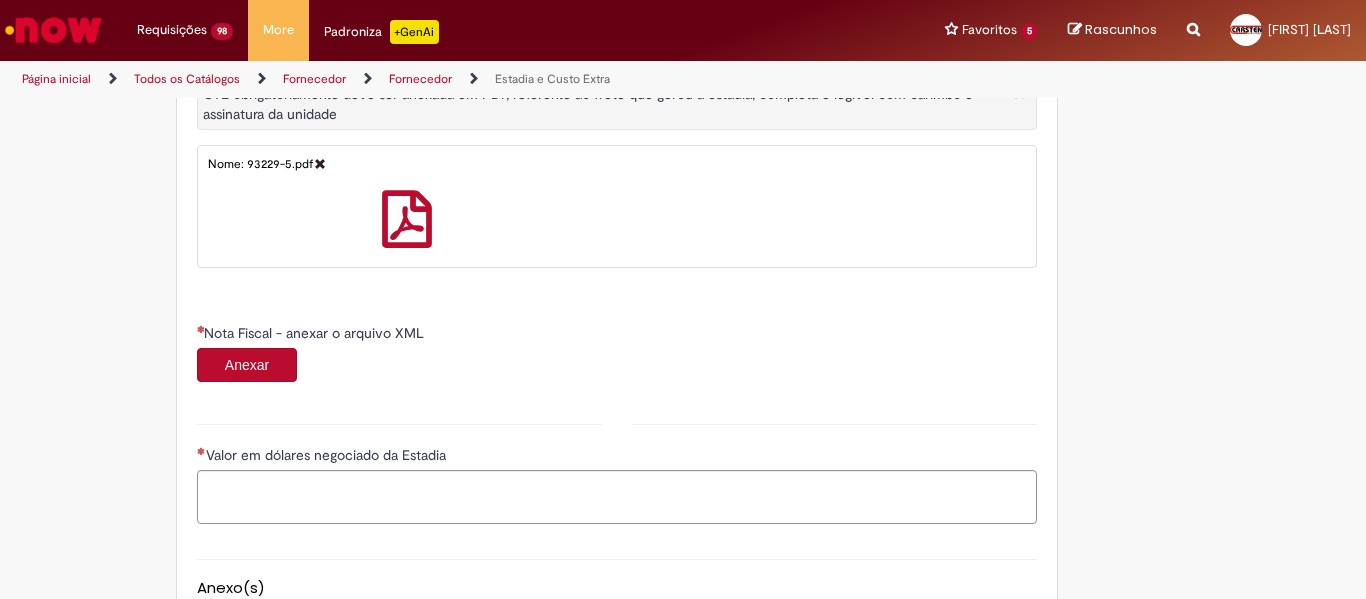 click on "Anexar" at bounding box center (247, 365) 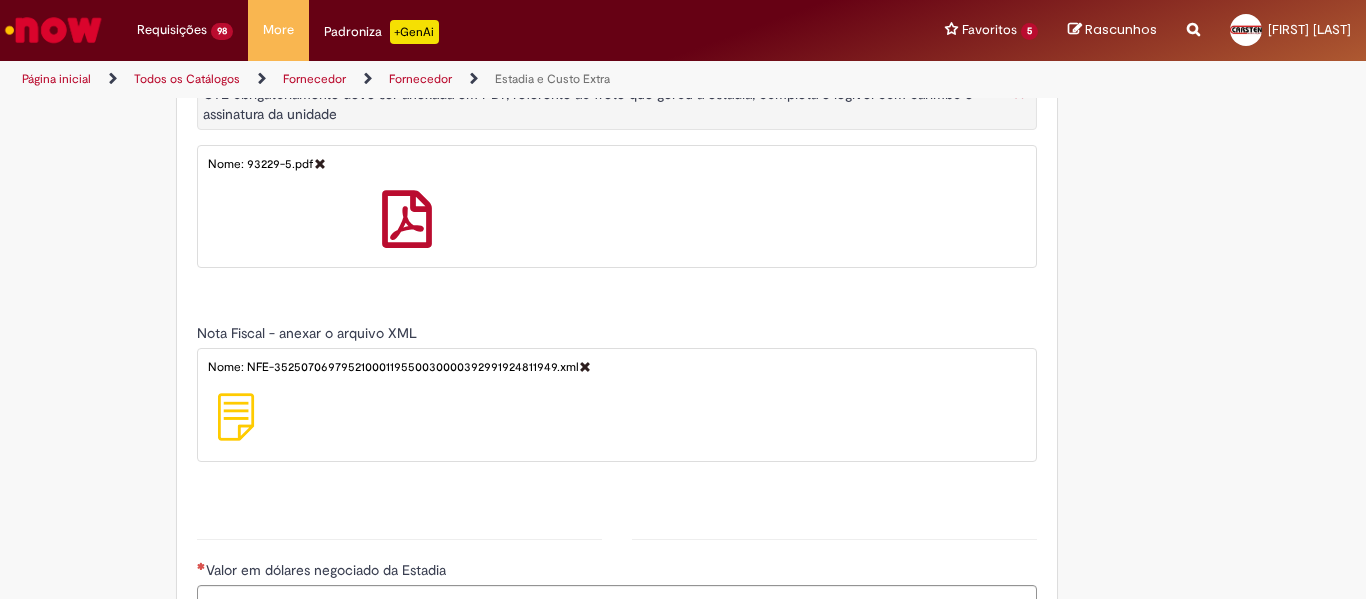 type on "*****" 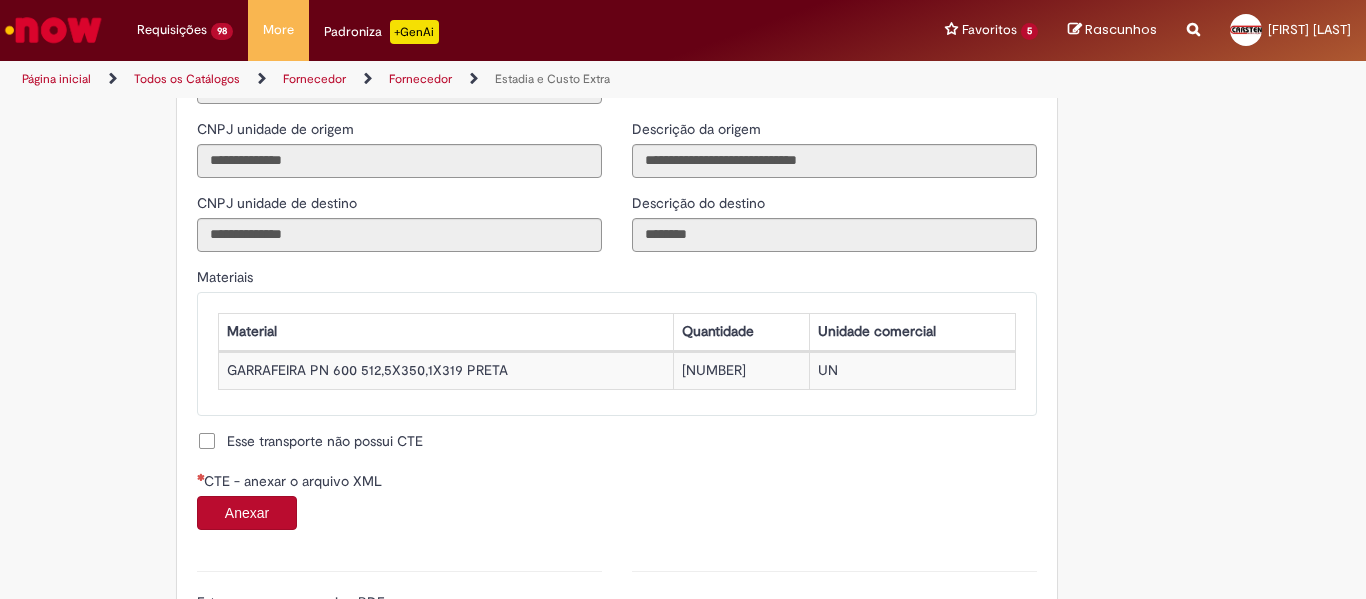 scroll, scrollTop: 2020, scrollLeft: 0, axis: vertical 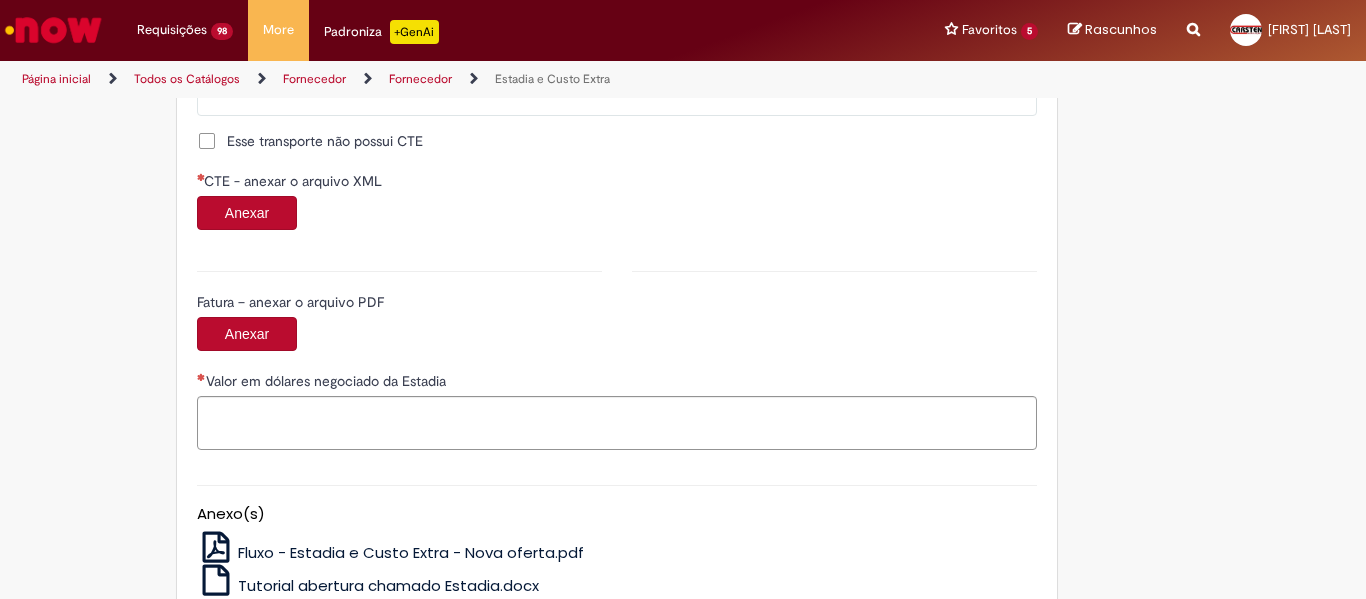 click on "Anexar" at bounding box center (247, 213) 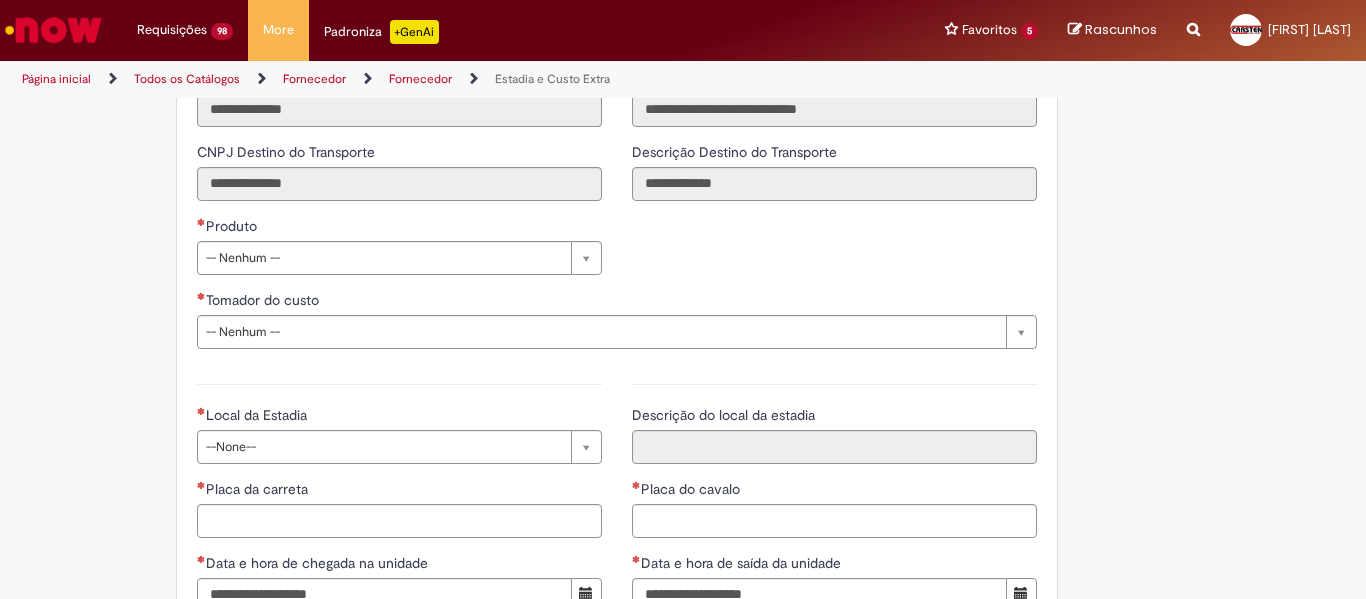 scroll, scrollTop: 2720, scrollLeft: 0, axis: vertical 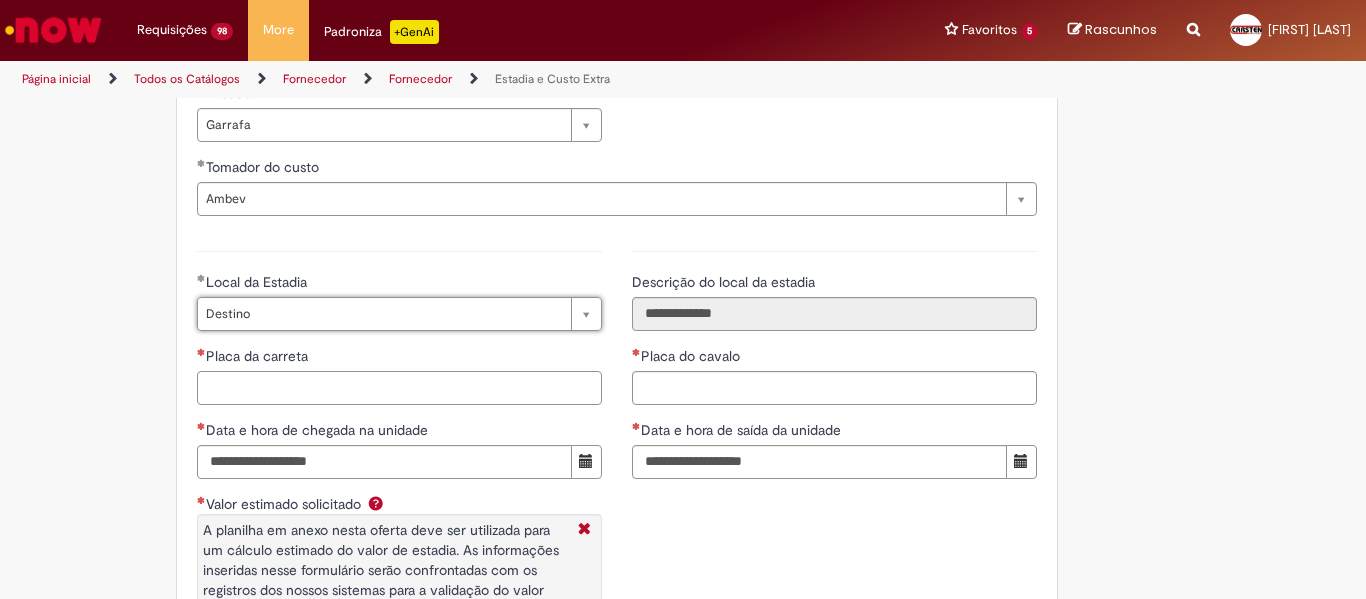 click on "Placa da carreta" at bounding box center [399, 388] 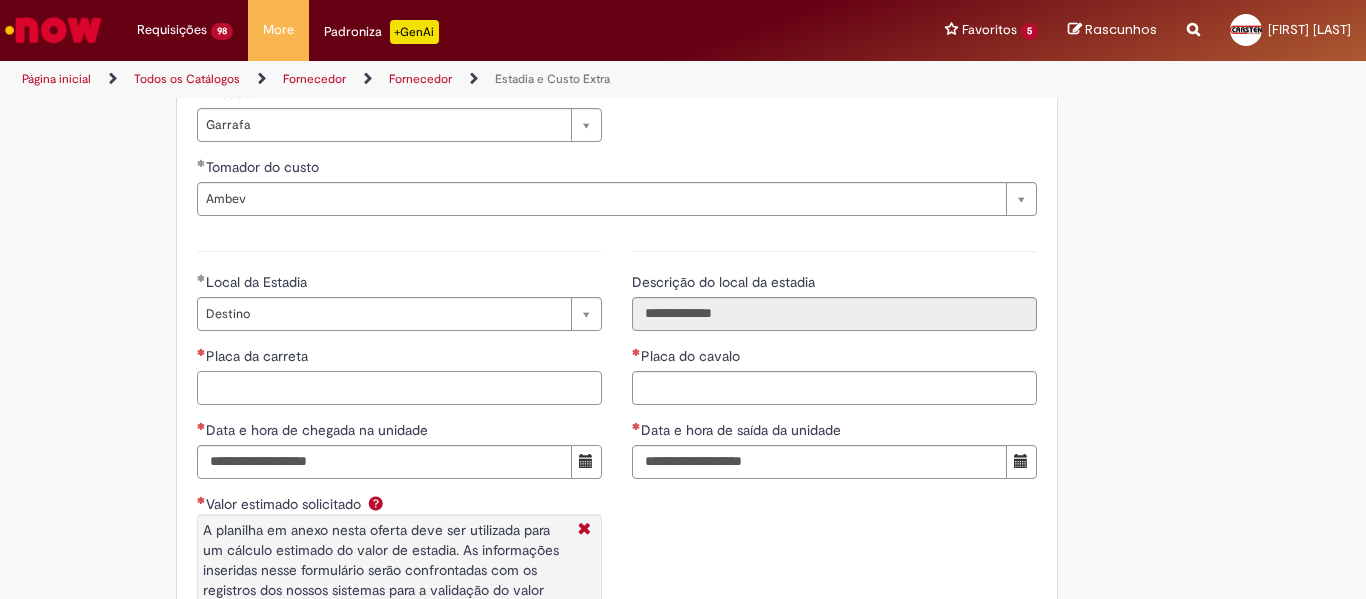 paste on "*******" 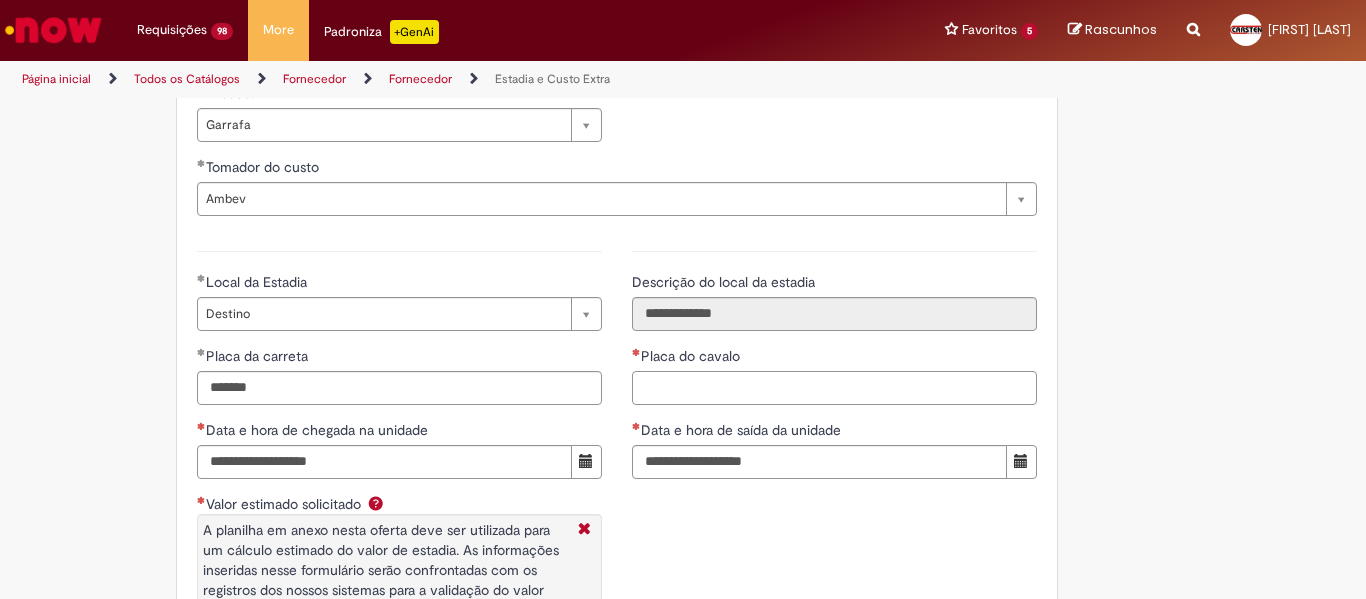 click on "Placa do cavalo" at bounding box center (834, 388) 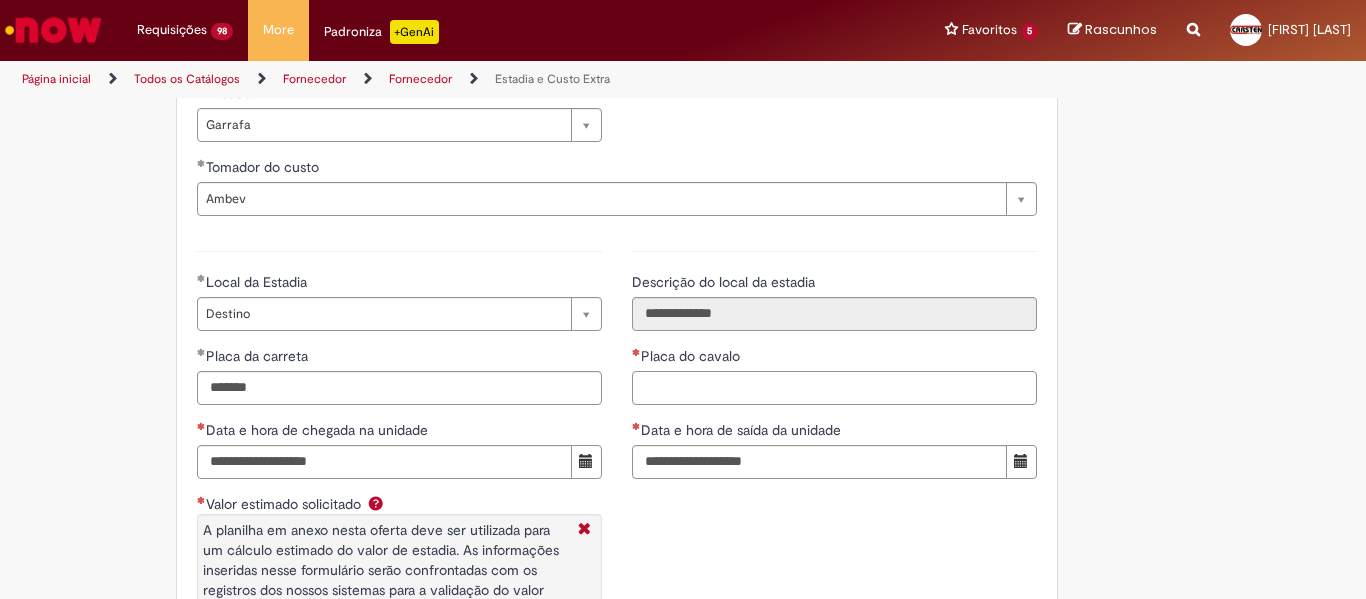paste on "*******" 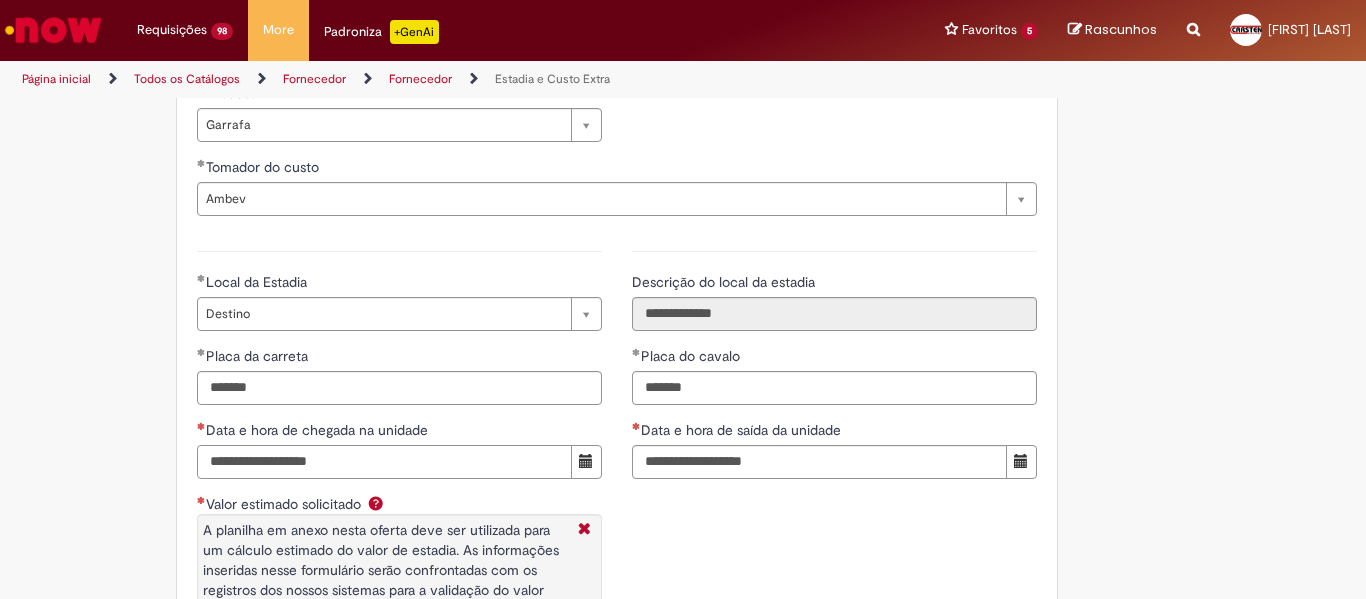 click on "Data e hora de chegada na unidade" at bounding box center [384, 462] 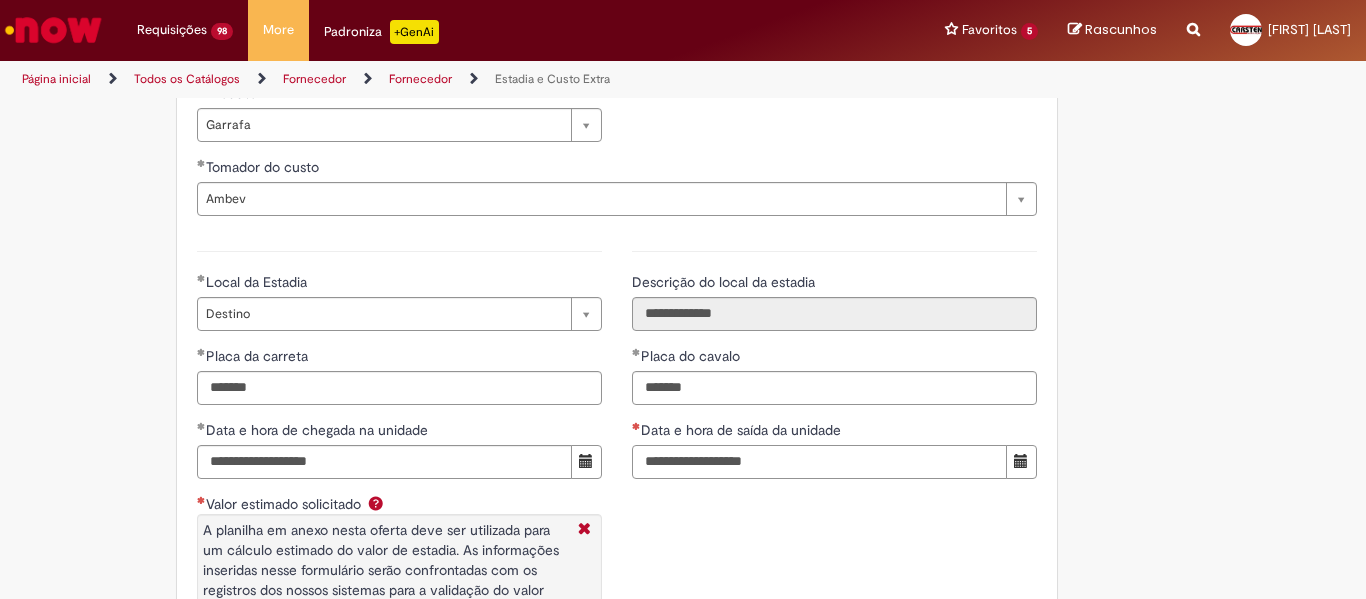 click on "Data e hora de saída da unidade" at bounding box center [819, 462] 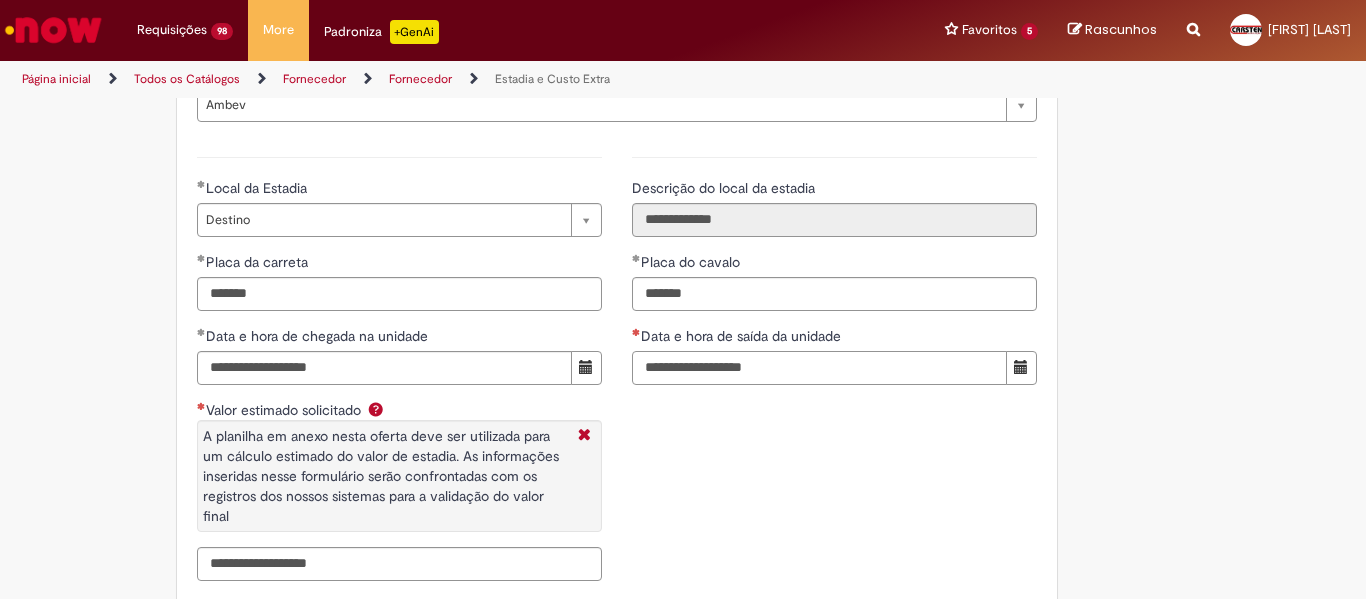 scroll, scrollTop: 3020, scrollLeft: 0, axis: vertical 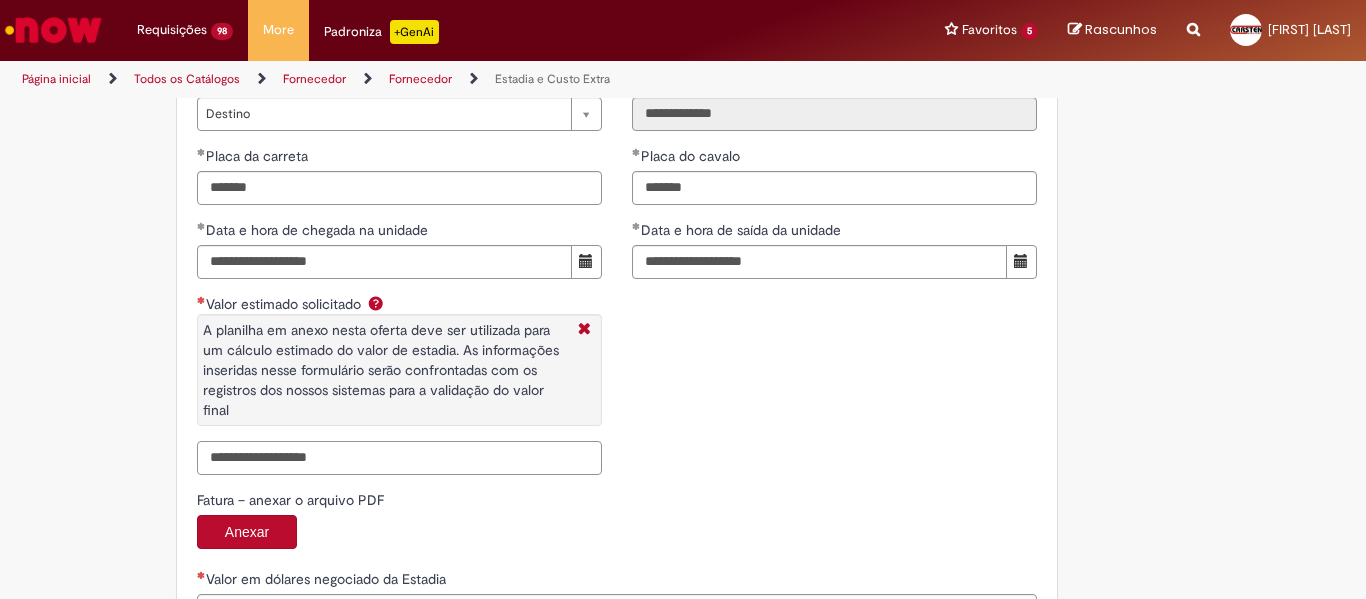 click on "Valor estimado solicitado A planilha em anexo nesta oferta deve ser utilizada para um cálculo estimado do valor de estadia. As informações inseridas nesse formulário serão confrontadas com os registros dos nossos sistemas para a validação do valor final" at bounding box center [399, 458] 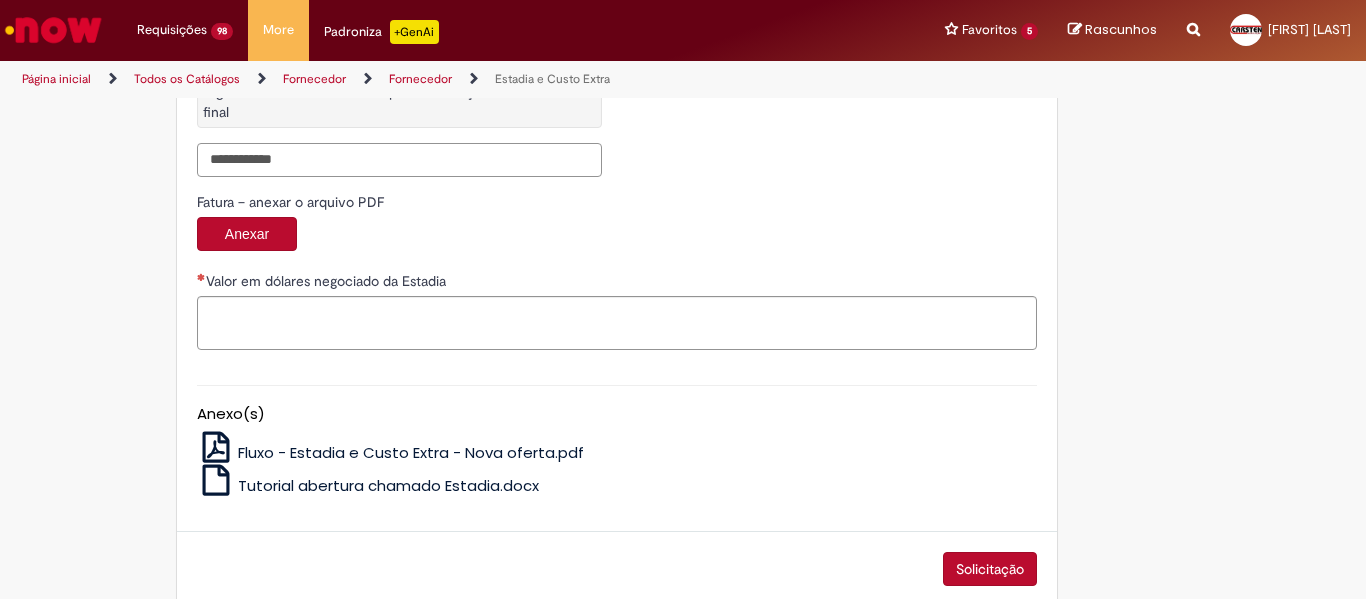scroll, scrollTop: 3320, scrollLeft: 0, axis: vertical 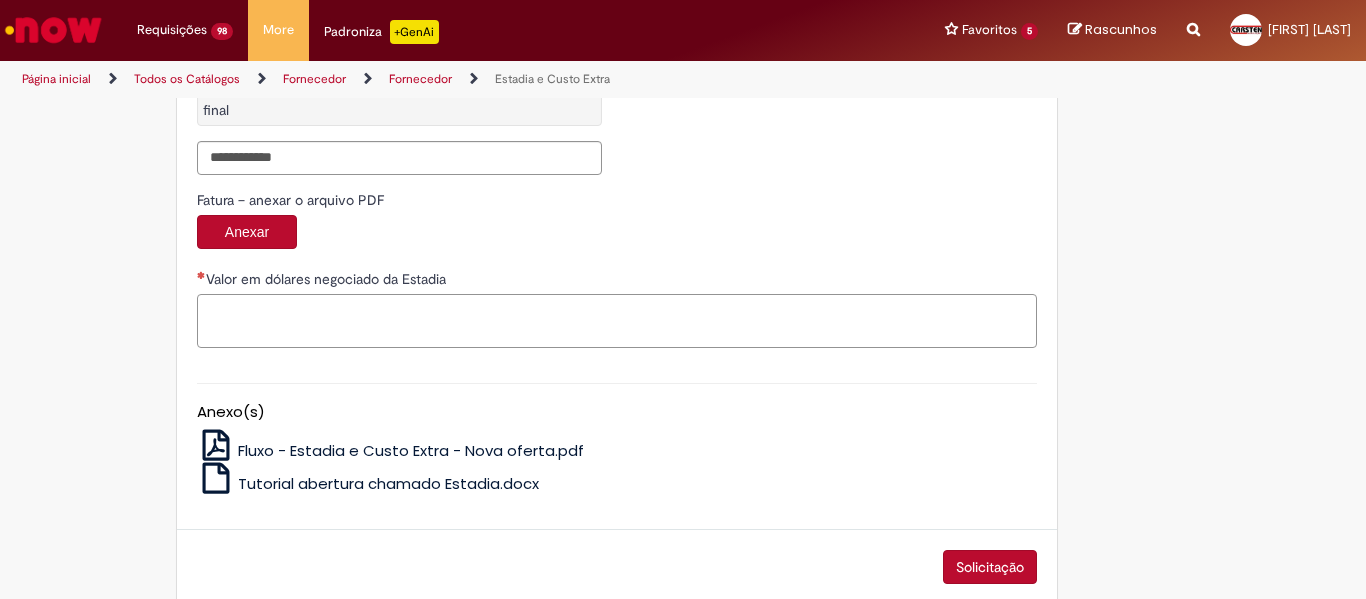 click on "Valor em dólares negociado da Estadia" at bounding box center [617, 321] 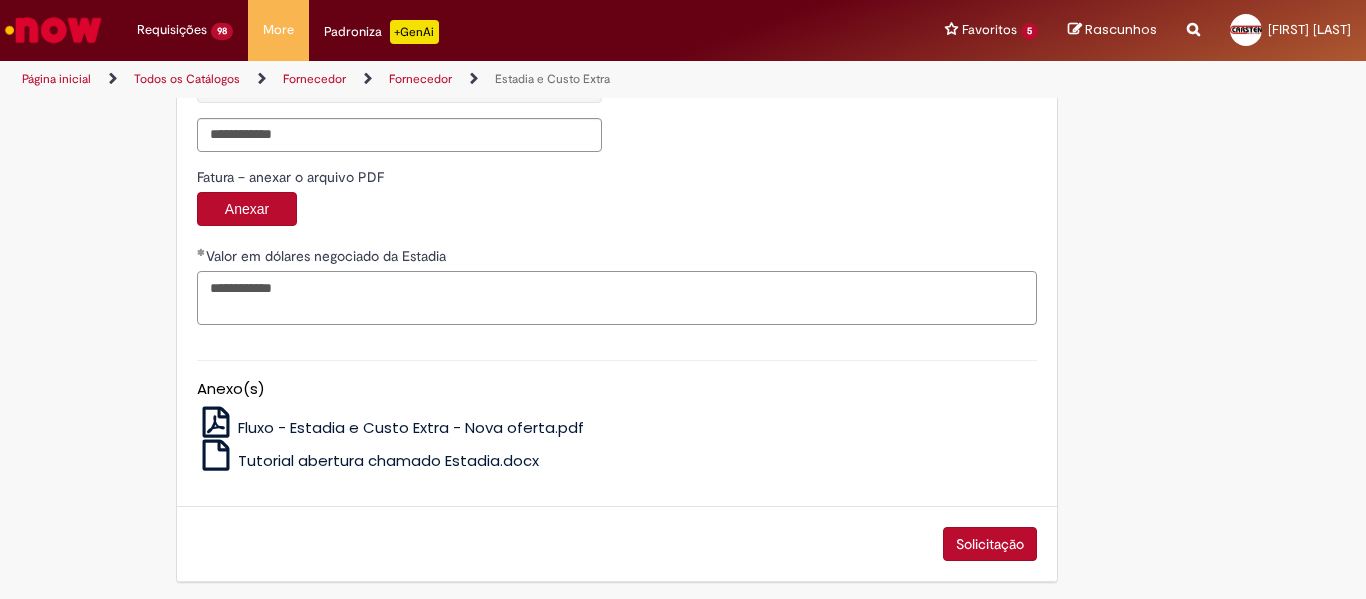 scroll, scrollTop: 3349, scrollLeft: 0, axis: vertical 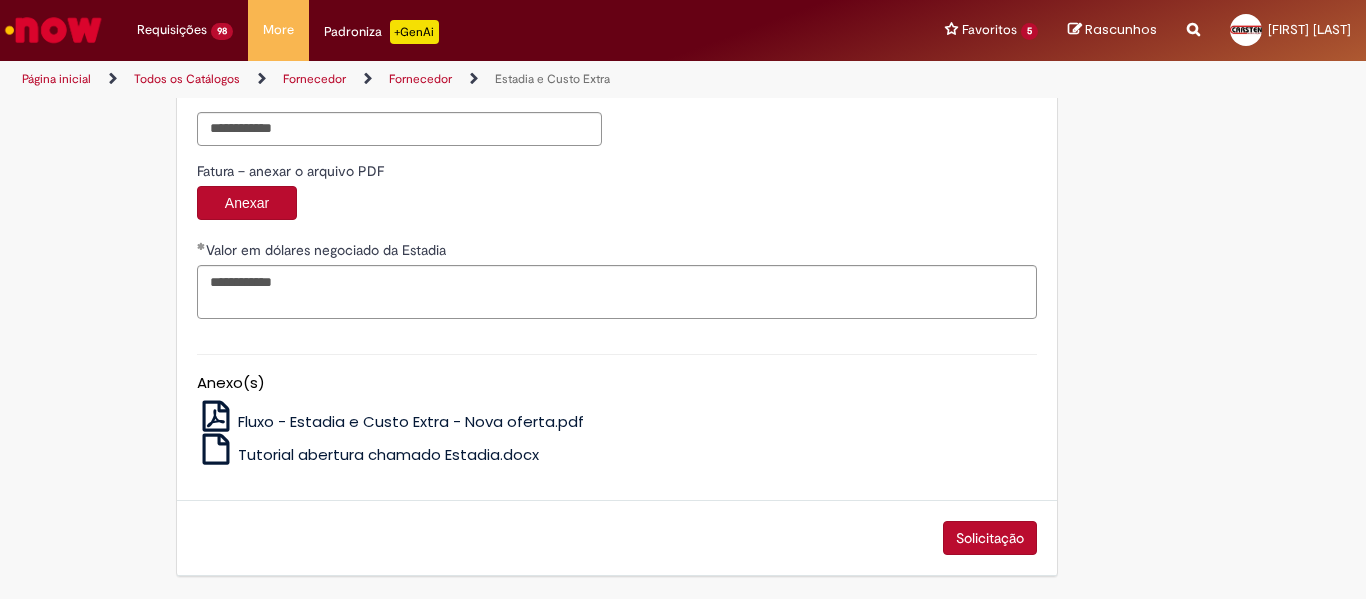 click on "Solicitação" at bounding box center (990, 538) 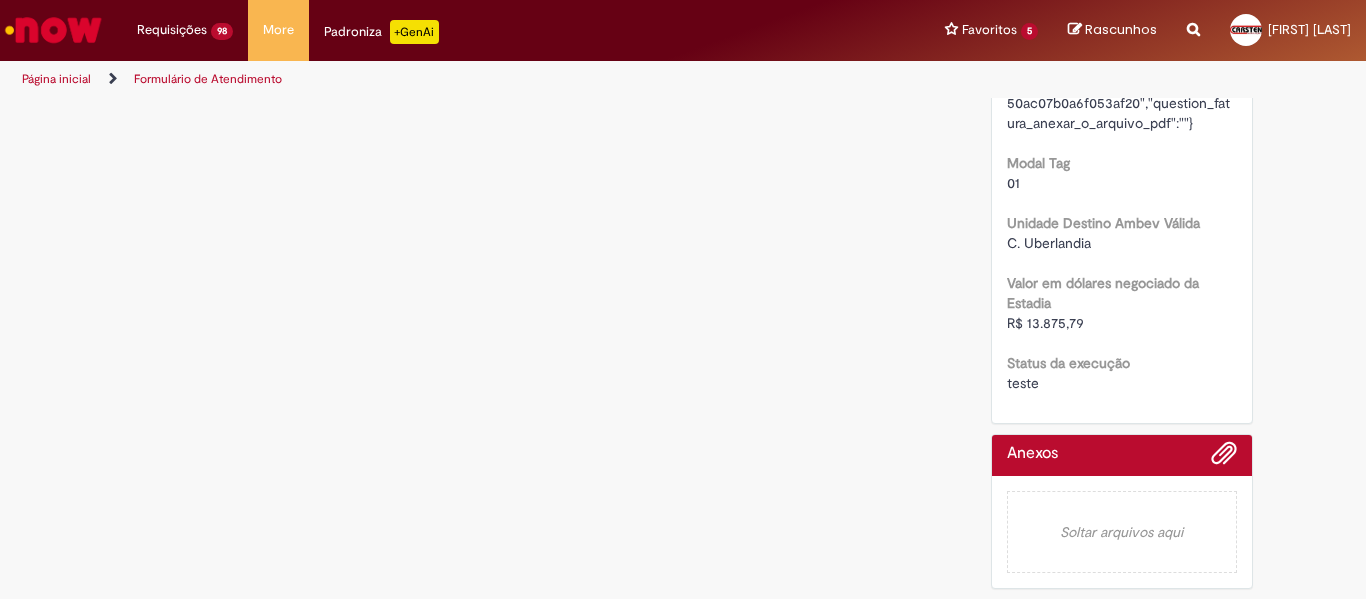 scroll, scrollTop: 0, scrollLeft: 0, axis: both 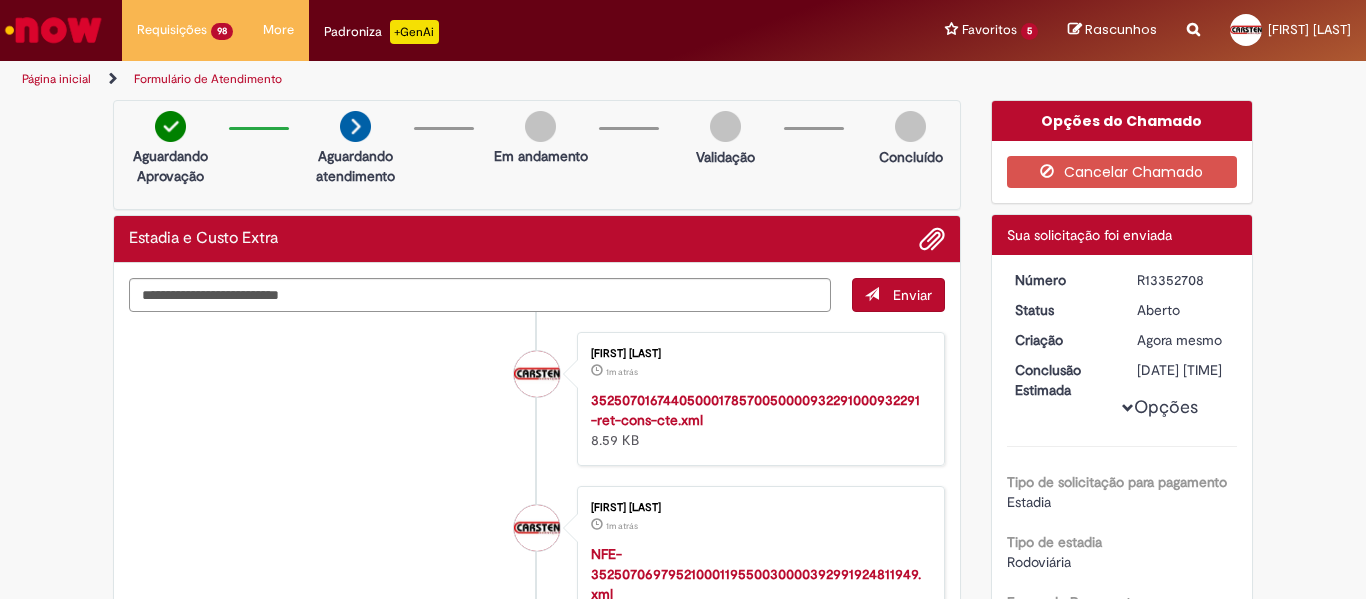 click on "R13352708" at bounding box center [1183, 280] 